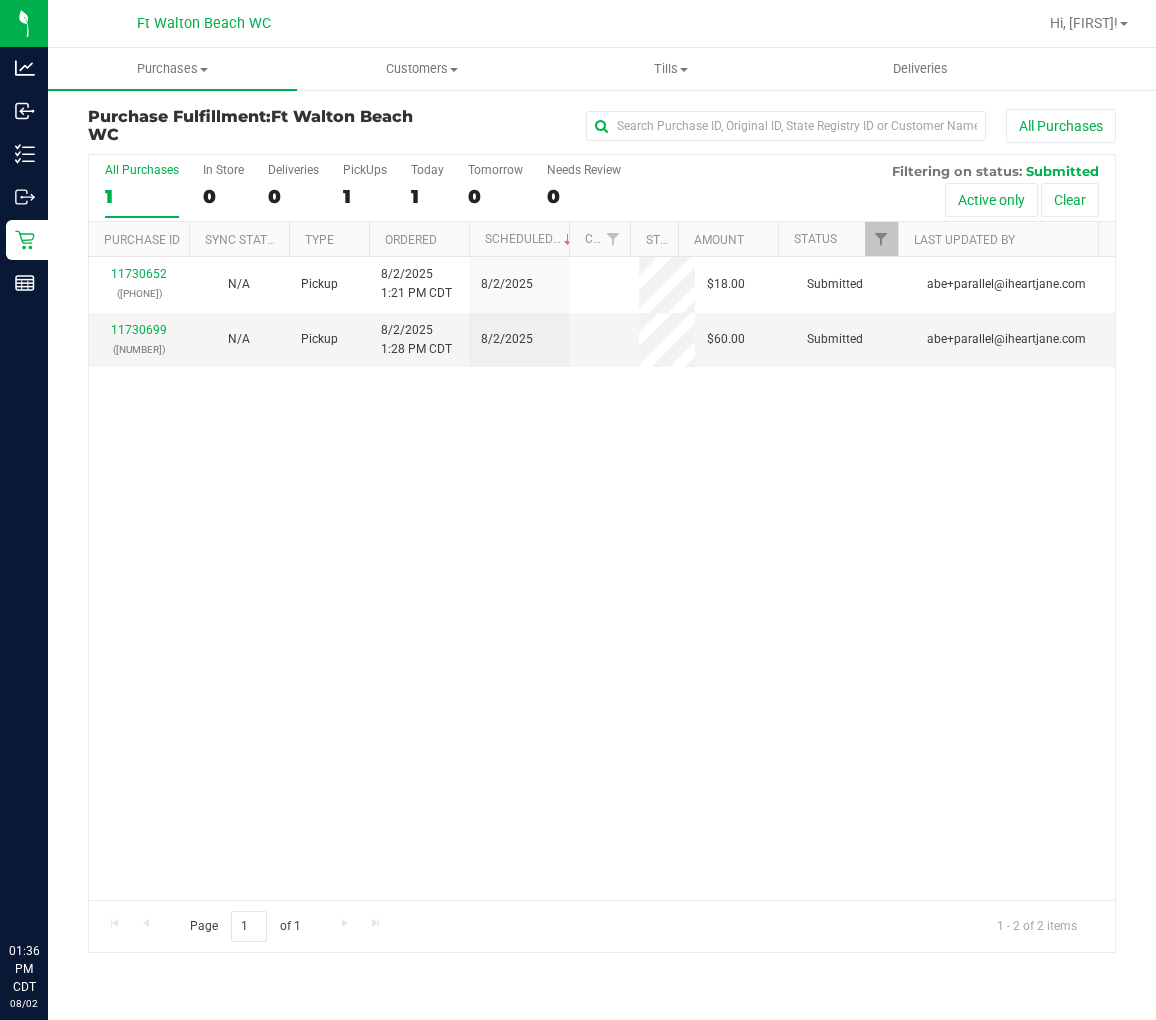scroll, scrollTop: 0, scrollLeft: 0, axis: both 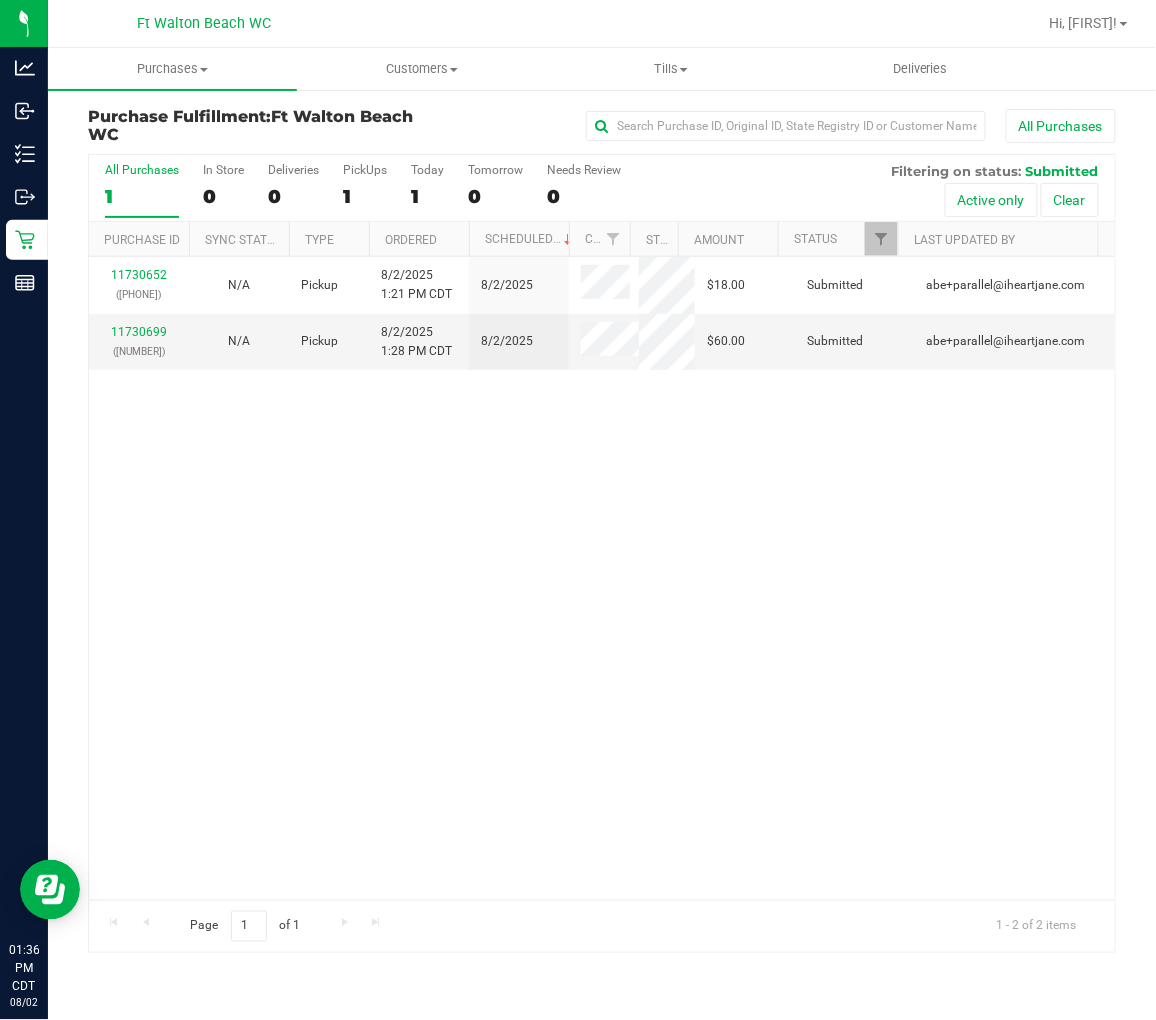click on "All Purchases
1" at bounding box center [142, 190] 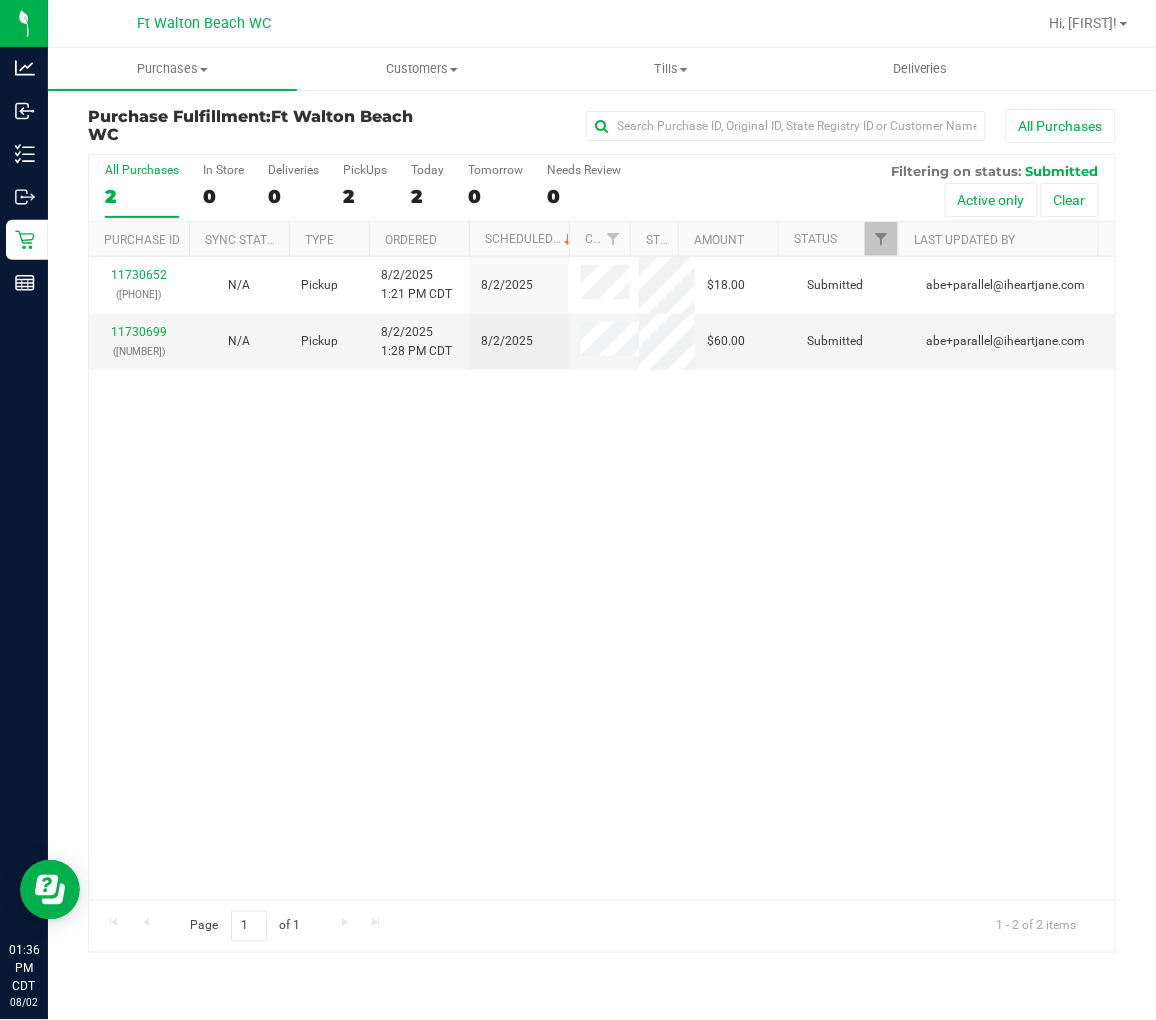 click on "All Purchases" at bounding box center [142, 170] 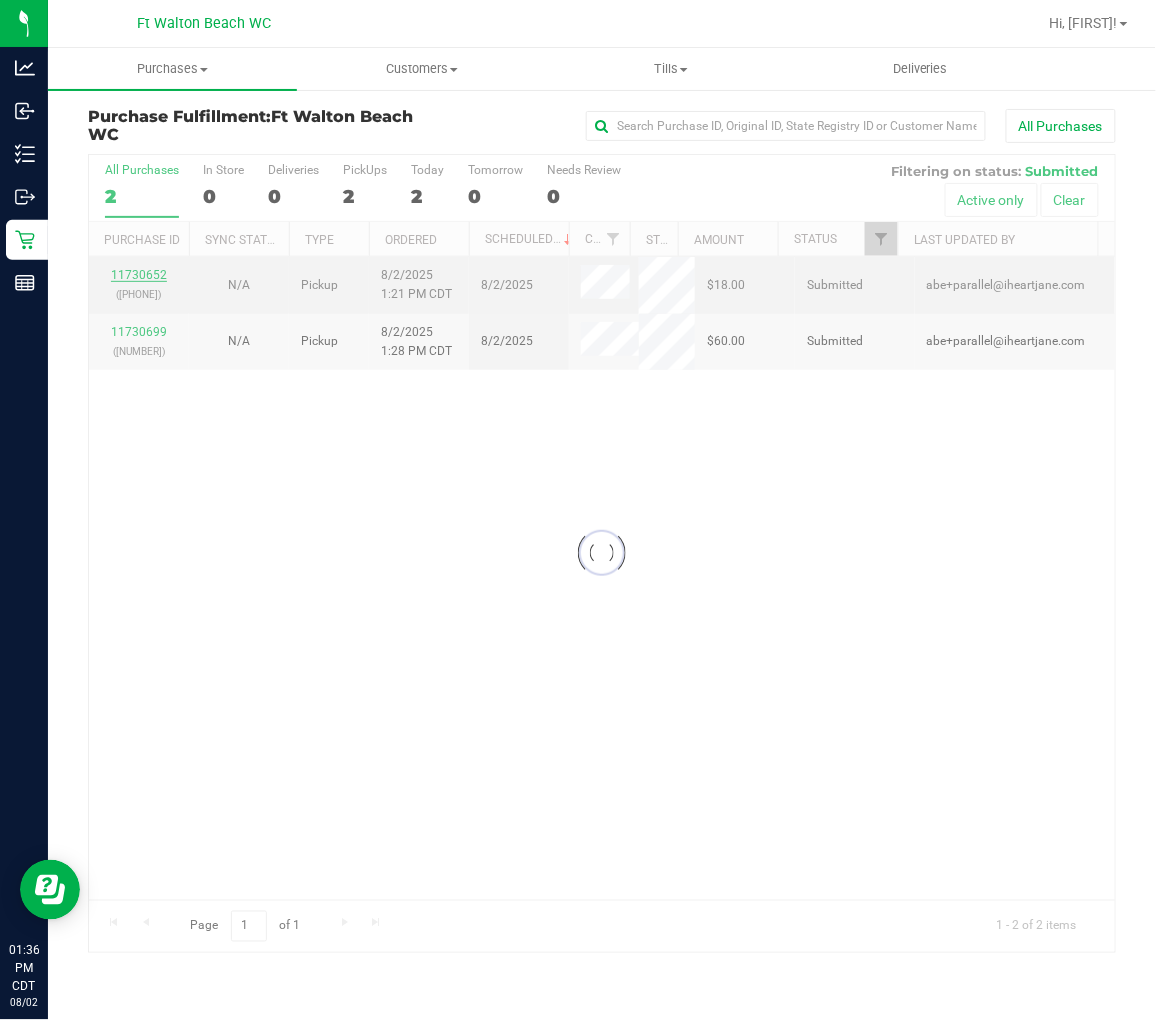 click at bounding box center (602, 553) 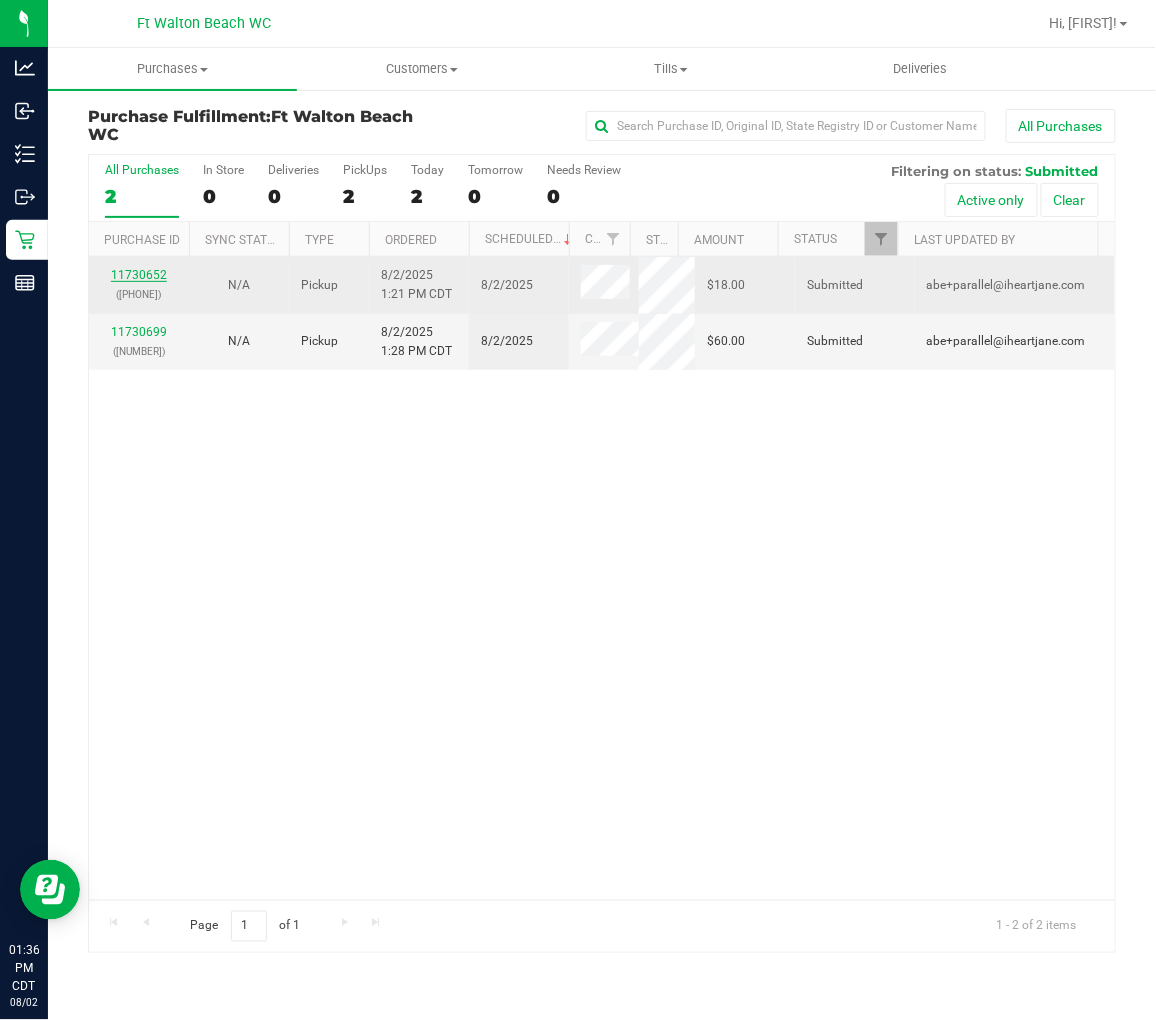 click on "11730652" at bounding box center (139, 275) 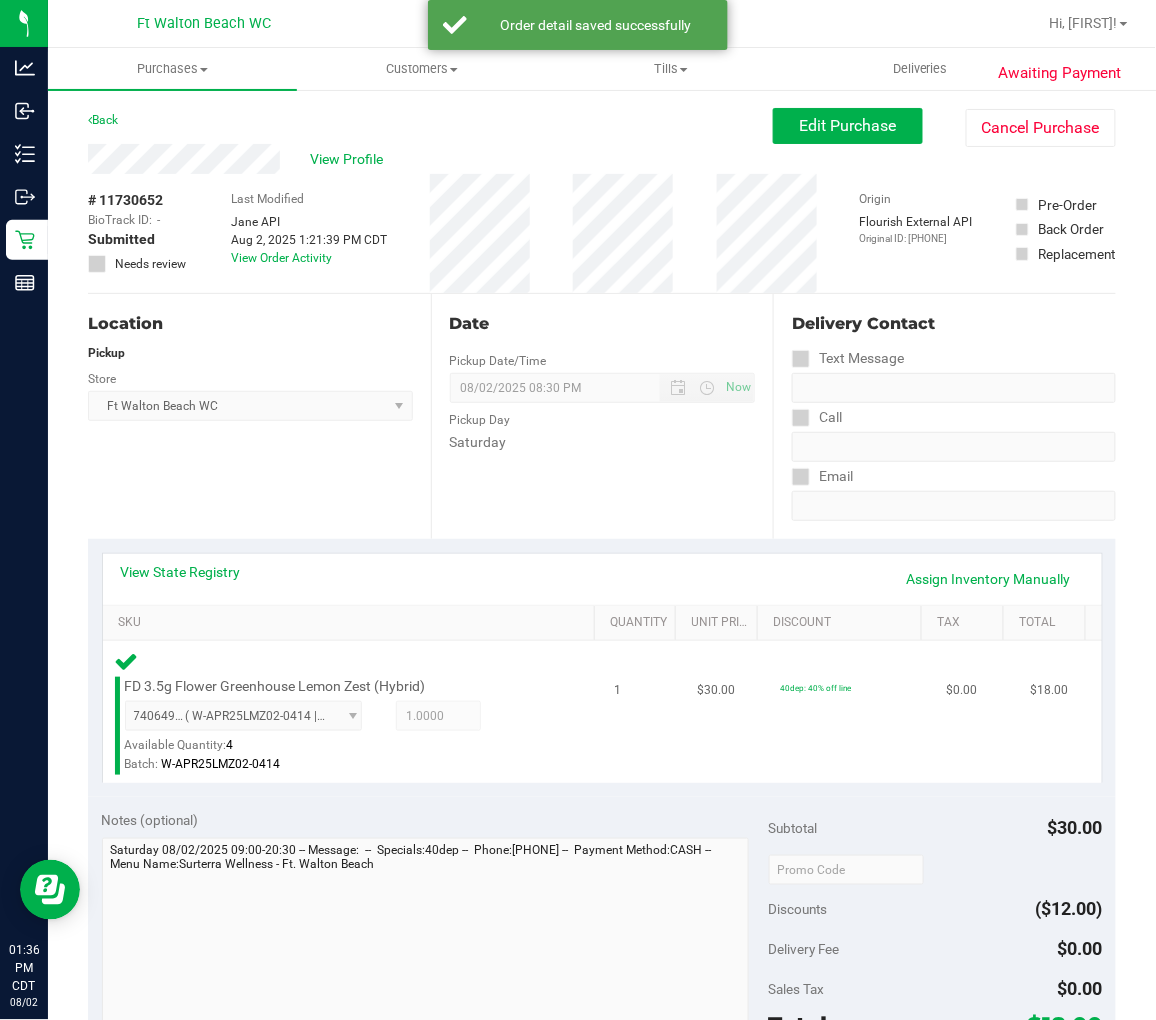 scroll, scrollTop: 333, scrollLeft: 0, axis: vertical 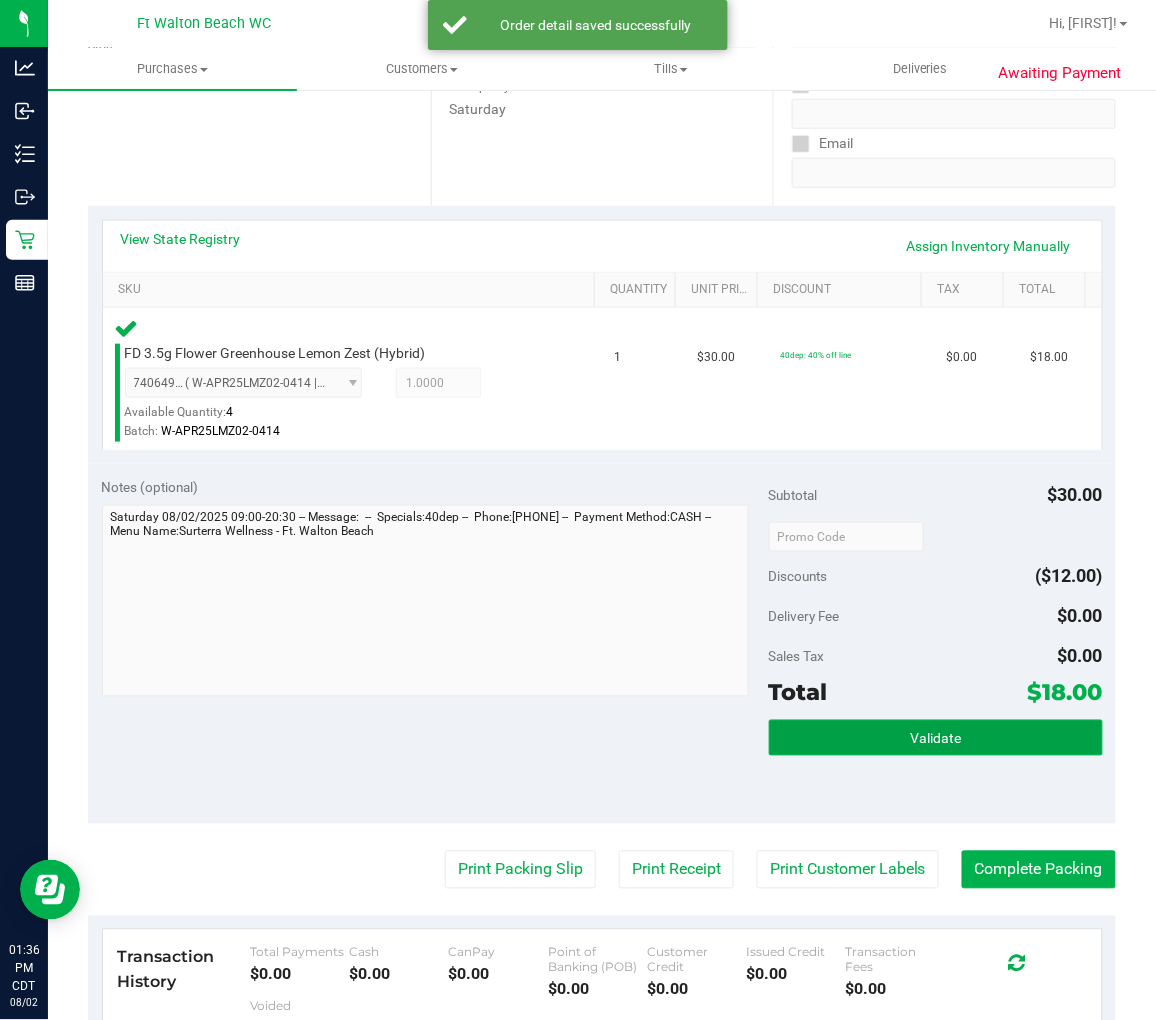 click on "Validate" at bounding box center (936, 738) 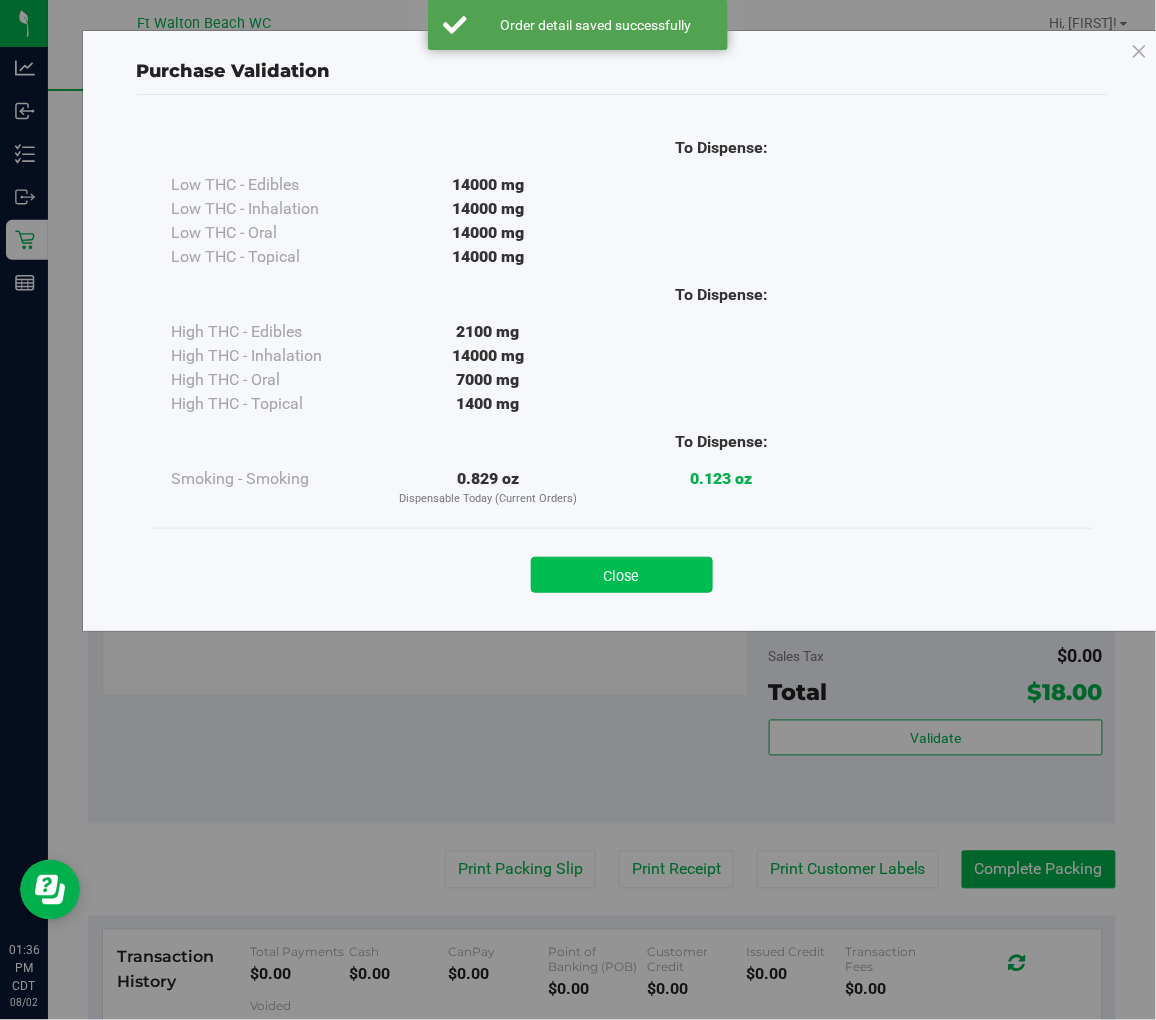 click on "Close" at bounding box center [622, 575] 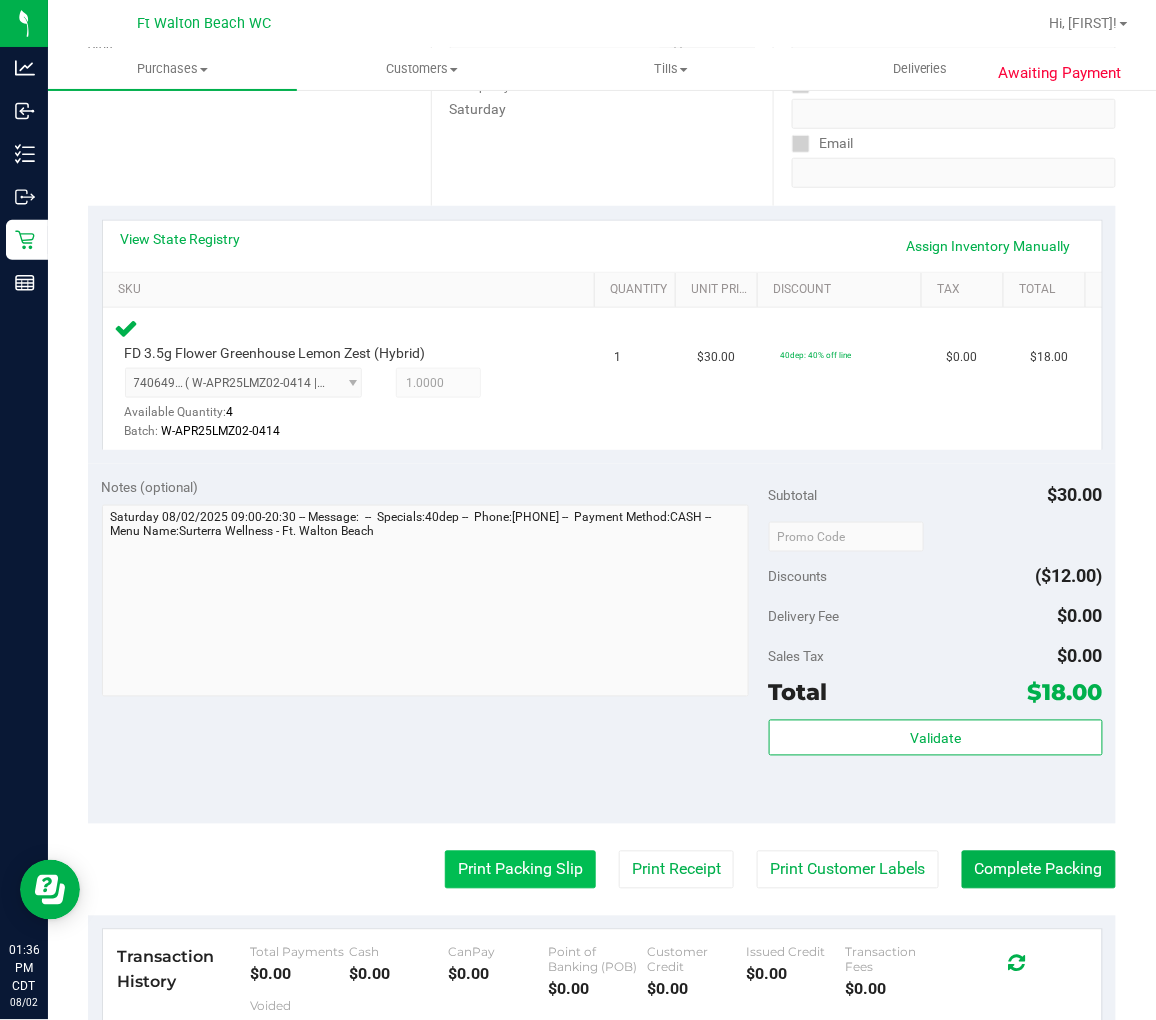 click on "Print Packing Slip" at bounding box center [520, 870] 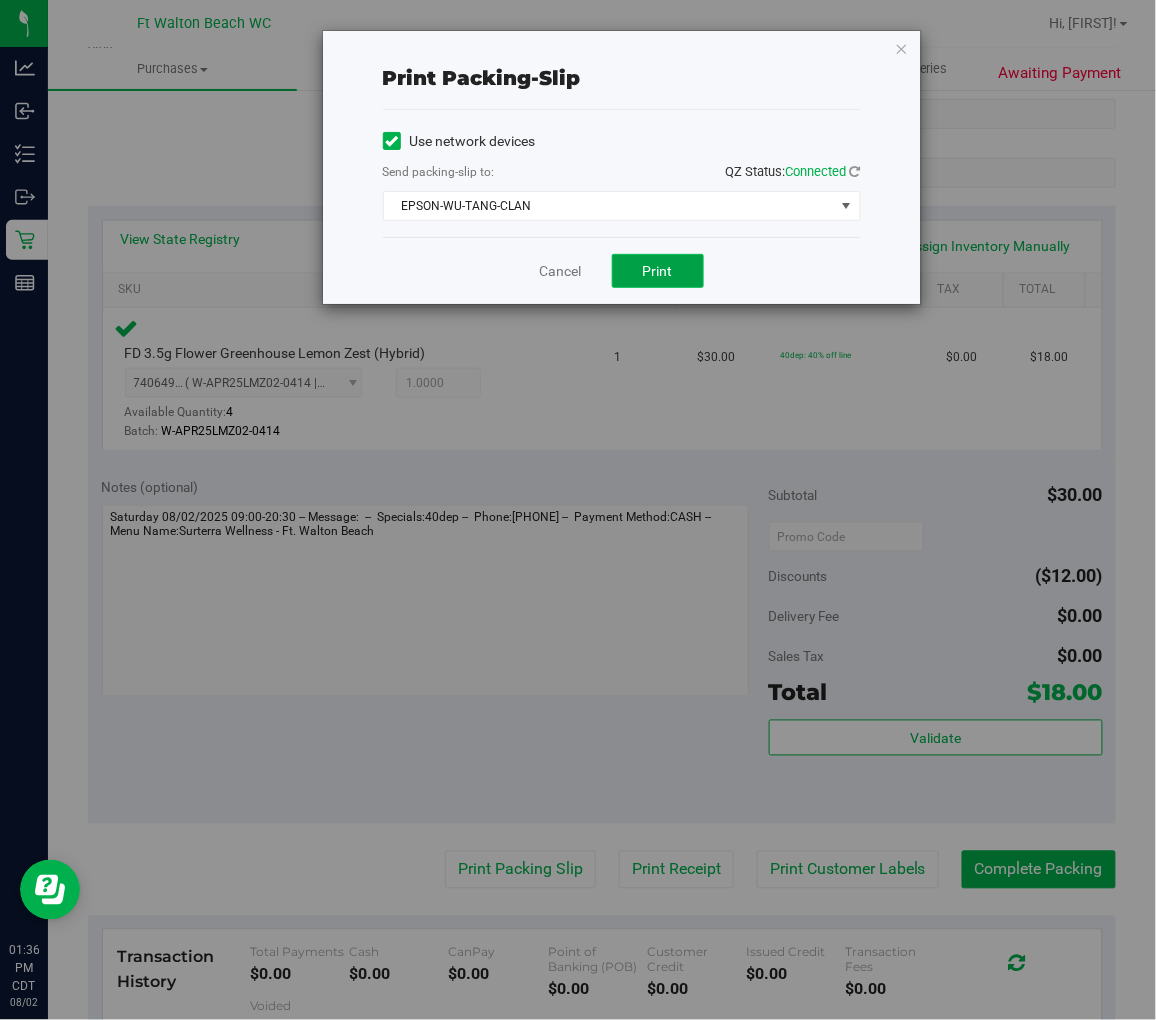 click on "Print" at bounding box center (658, 271) 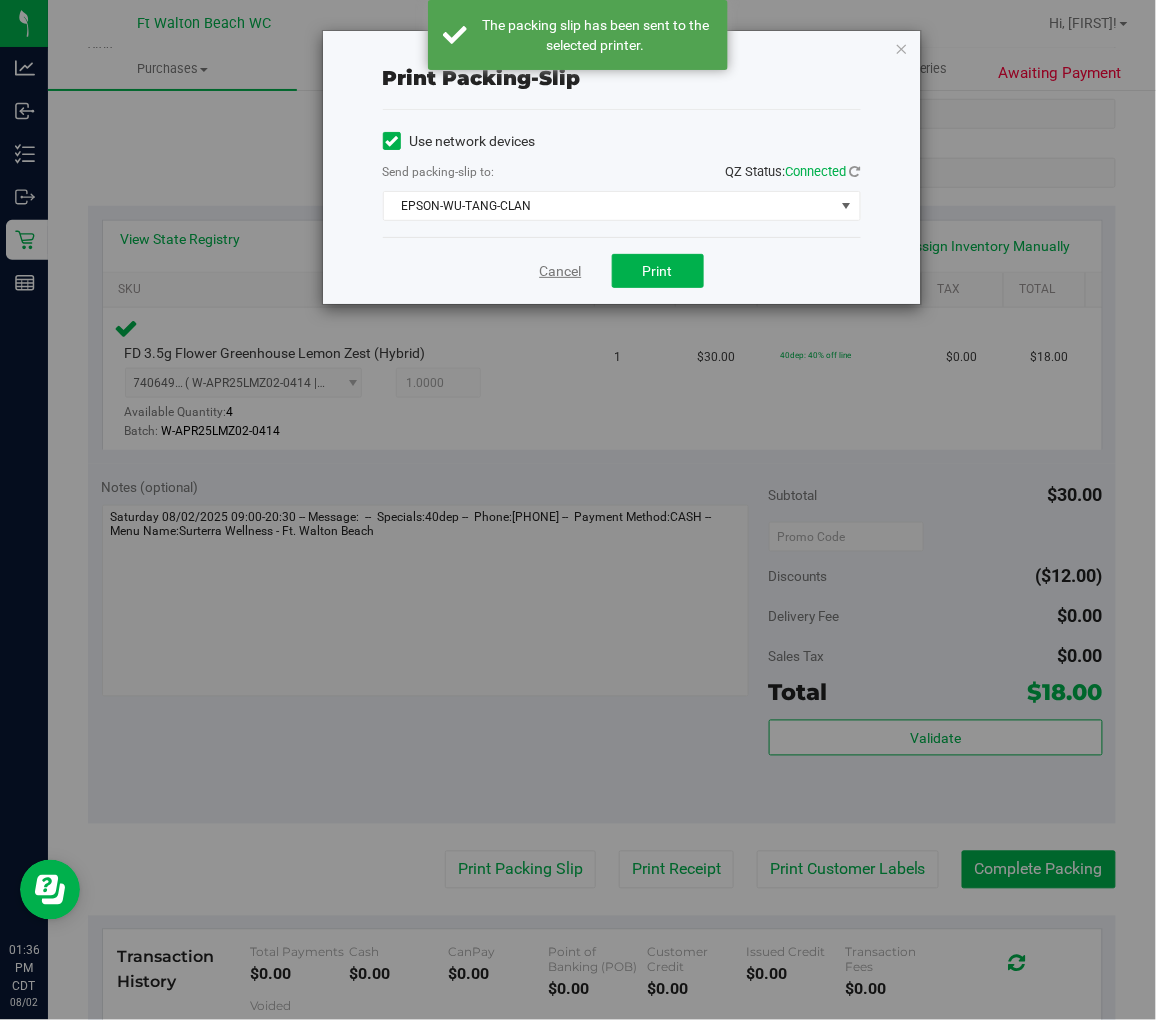 click on "Cancel" at bounding box center [561, 271] 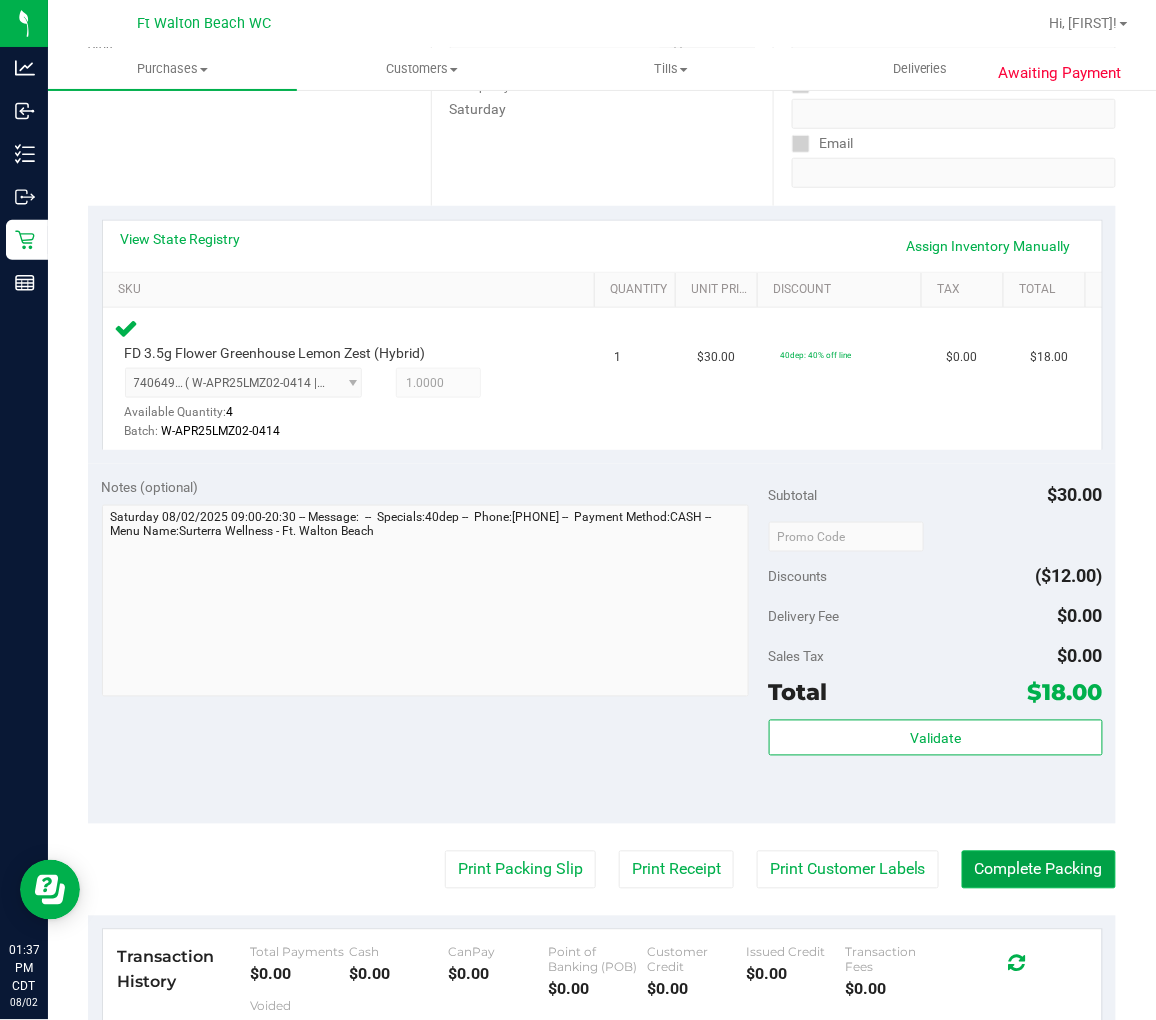 click on "Complete Packing" at bounding box center (1039, 870) 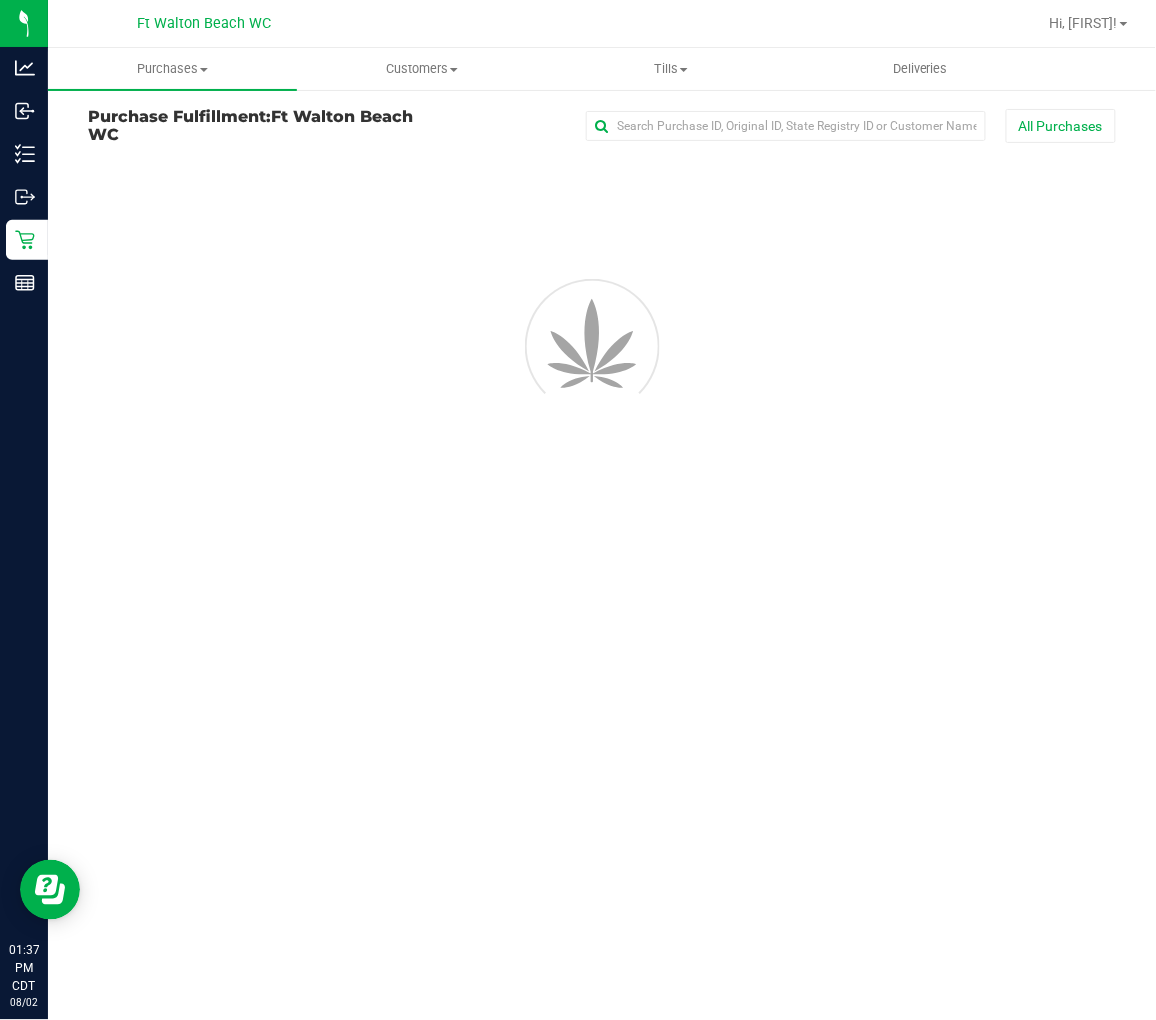 scroll, scrollTop: 0, scrollLeft: 0, axis: both 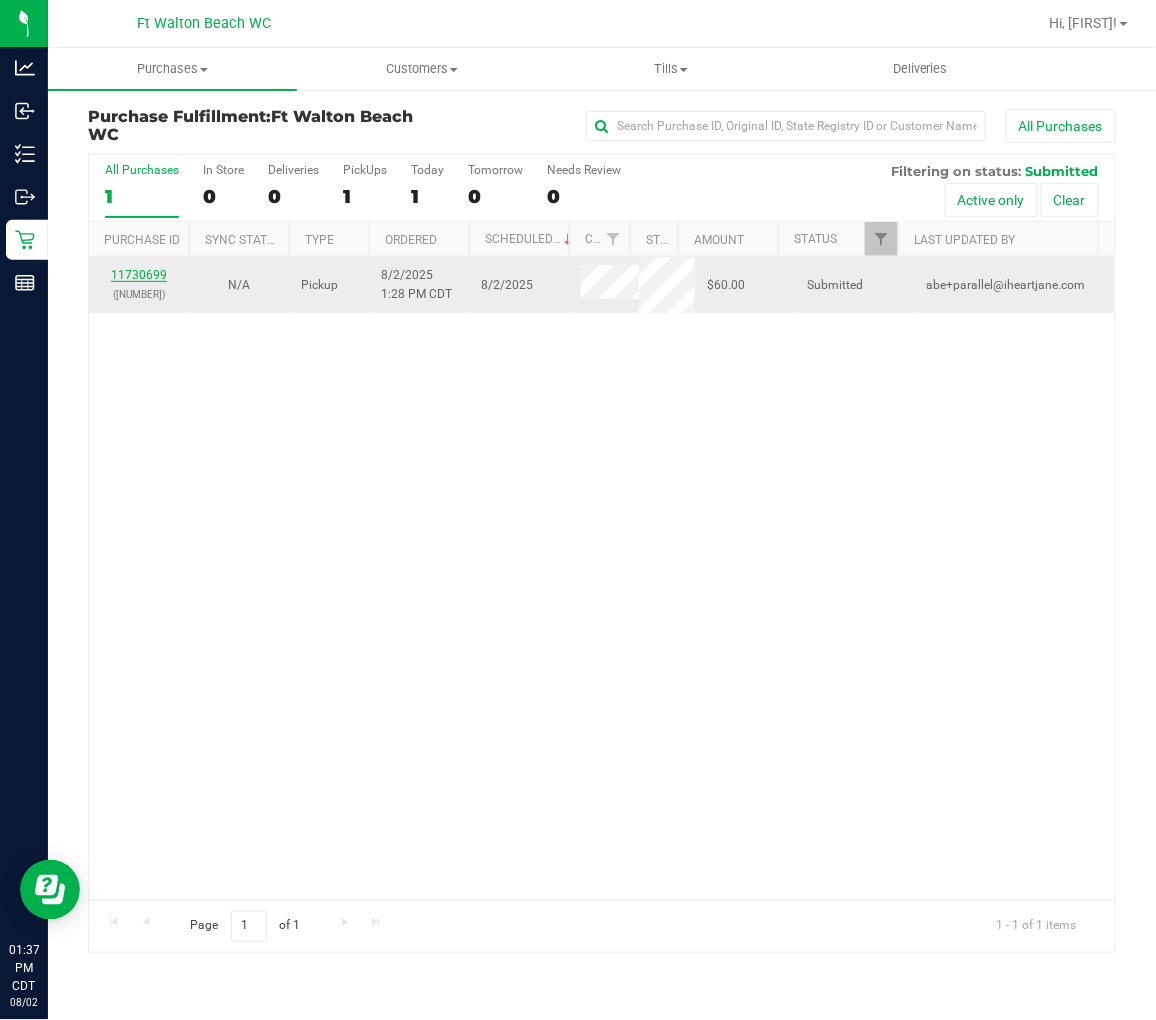 click on "11730699" at bounding box center (139, 275) 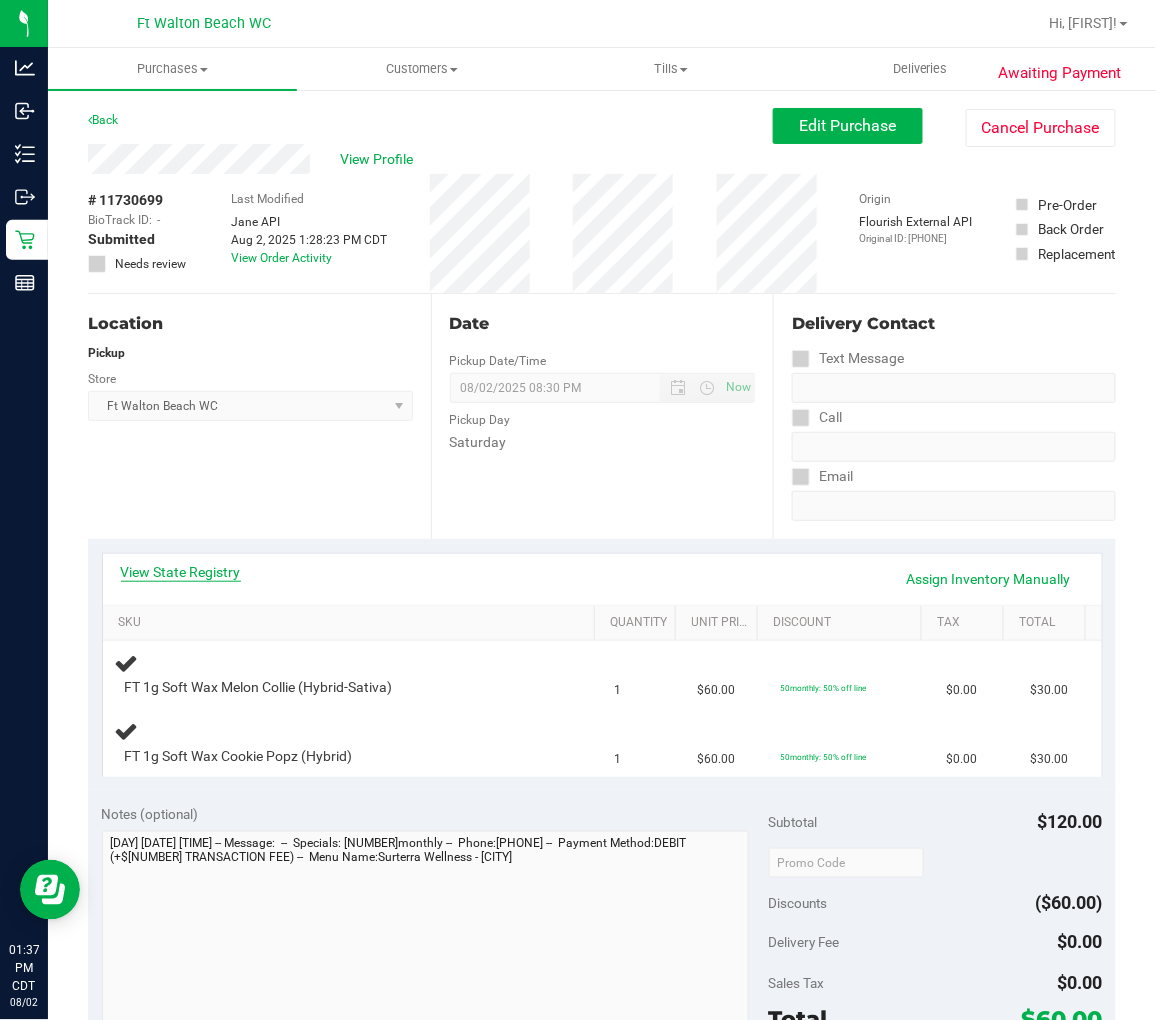 click on "View State Registry" at bounding box center (181, 572) 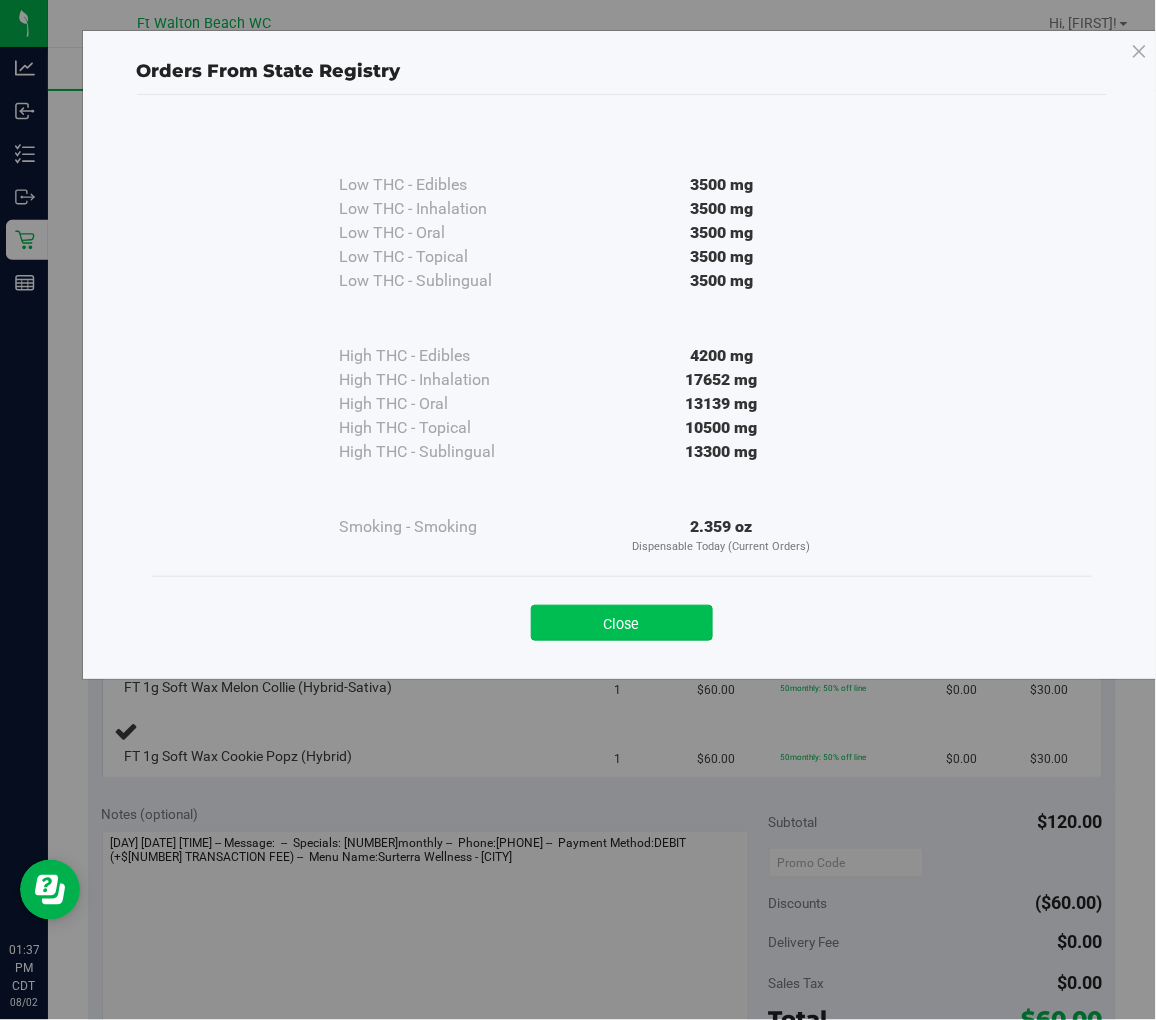 click on "Close" at bounding box center (622, 623) 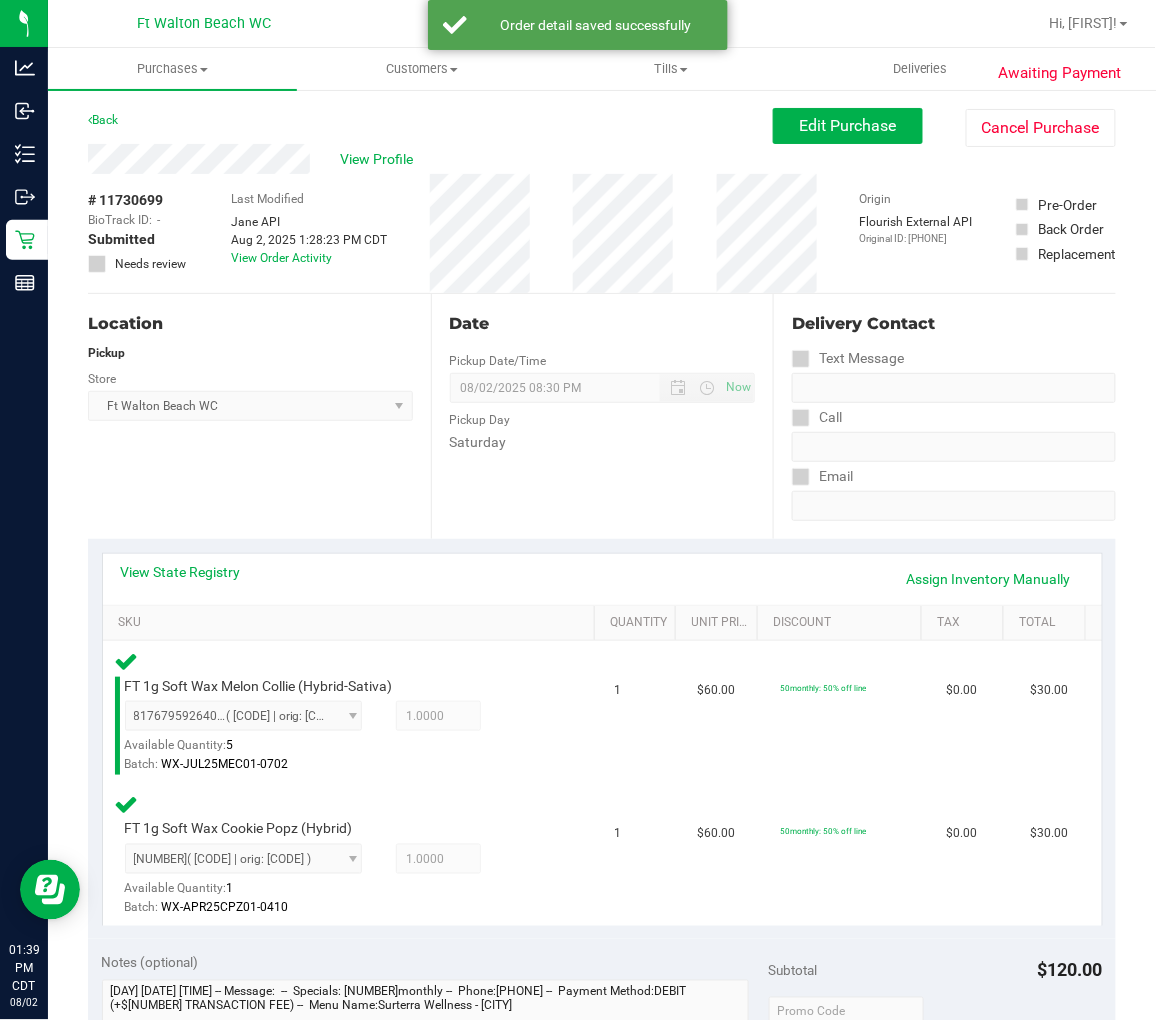 scroll, scrollTop: 444, scrollLeft: 0, axis: vertical 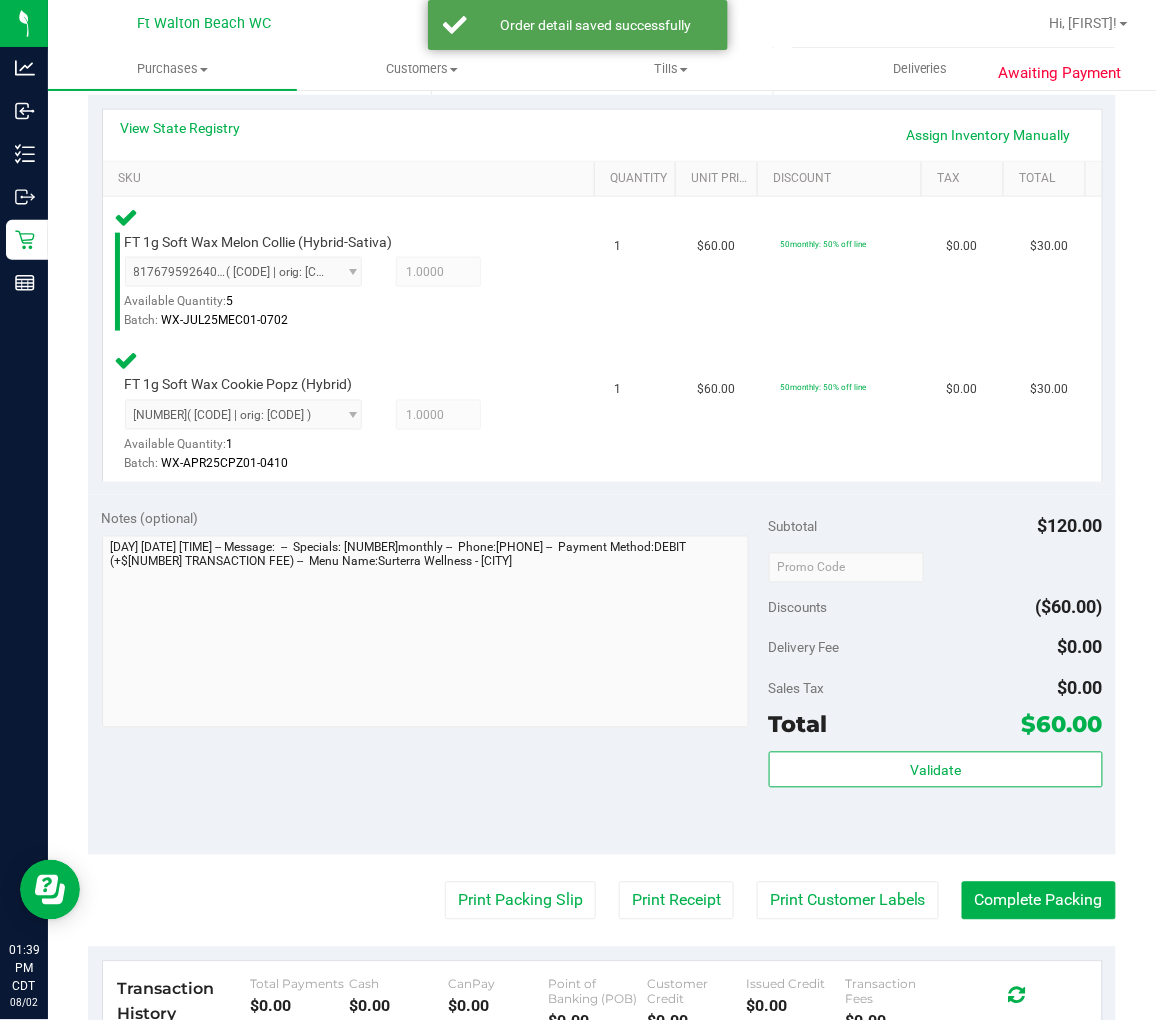 click on "Subtotal
$120.00
Discounts
($60.00)
Delivery Fee
$0.00
Sales Tax
$0.00
Total
$60.00
Validate" at bounding box center (936, 675) 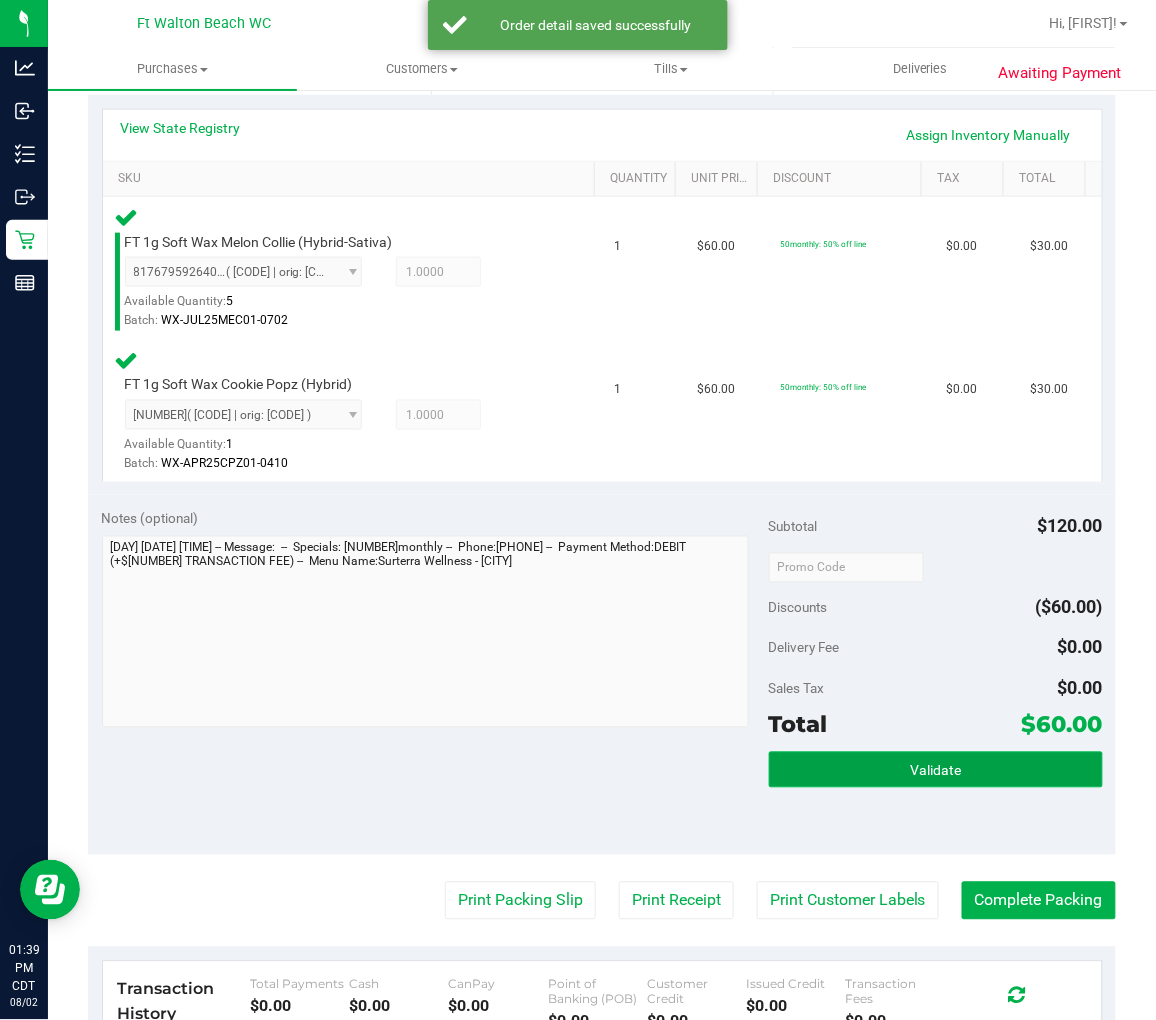 click on "Validate" at bounding box center [936, 770] 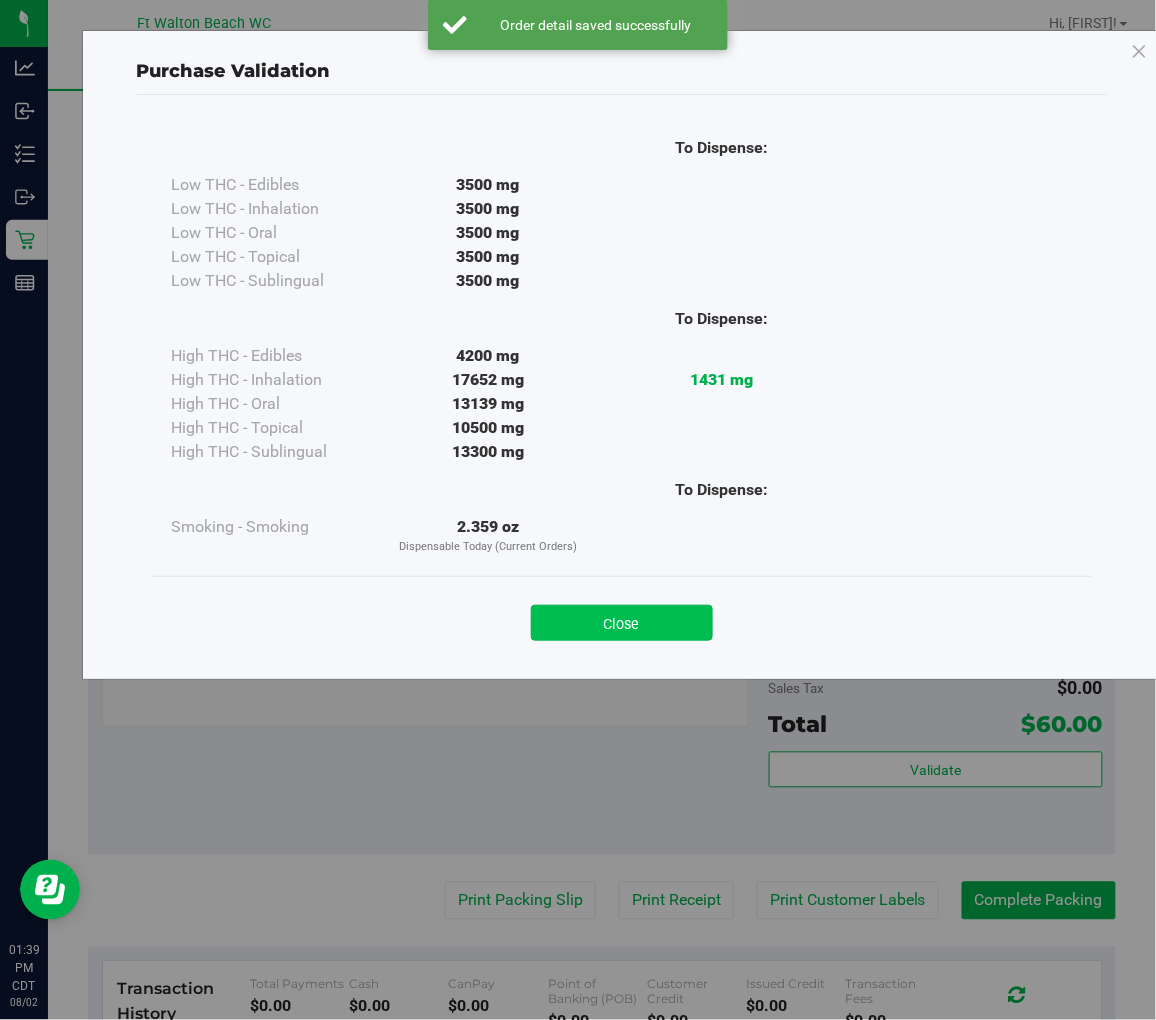 click on "Close" at bounding box center [622, 623] 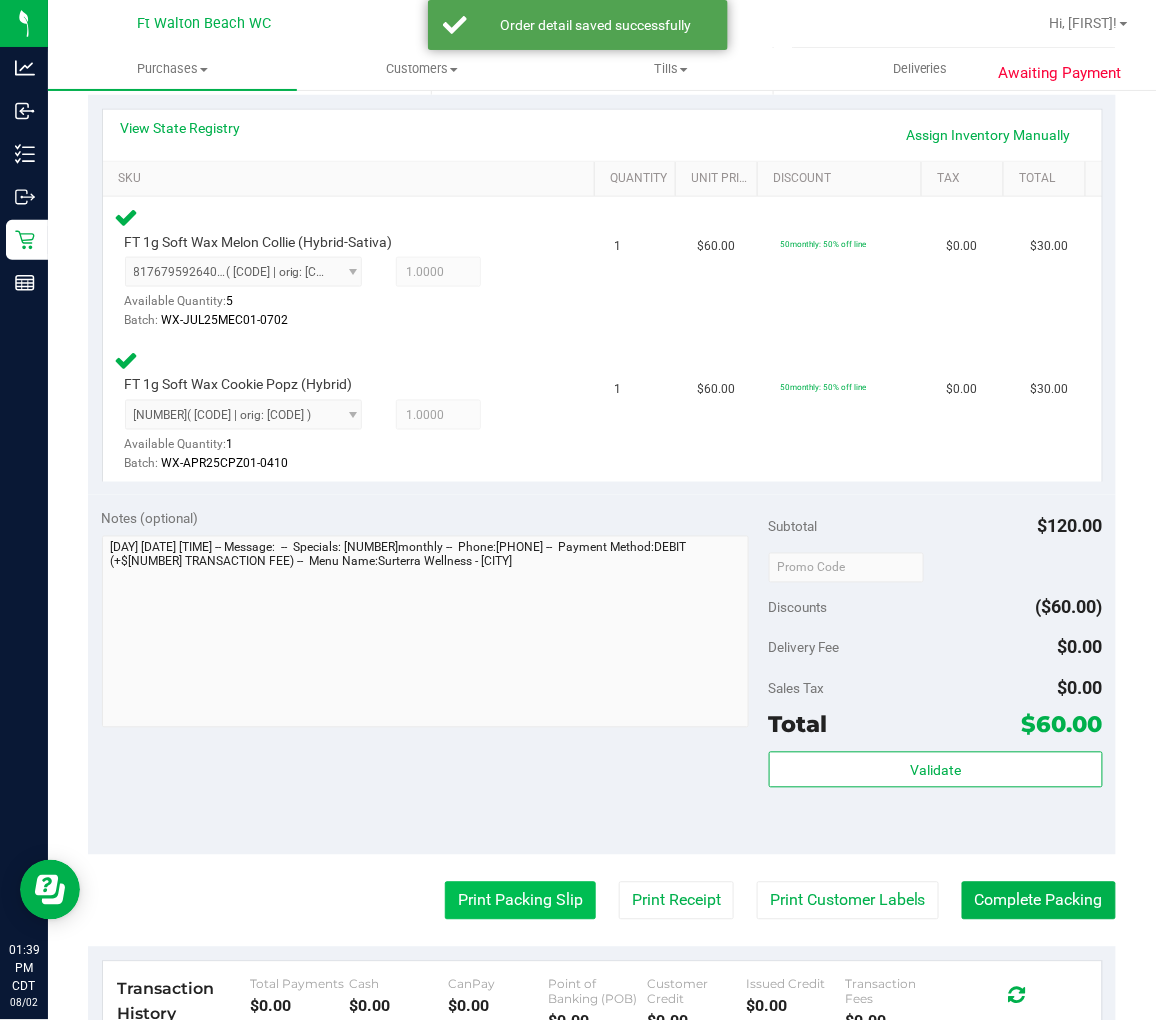click on "Print Packing Slip" at bounding box center [520, 901] 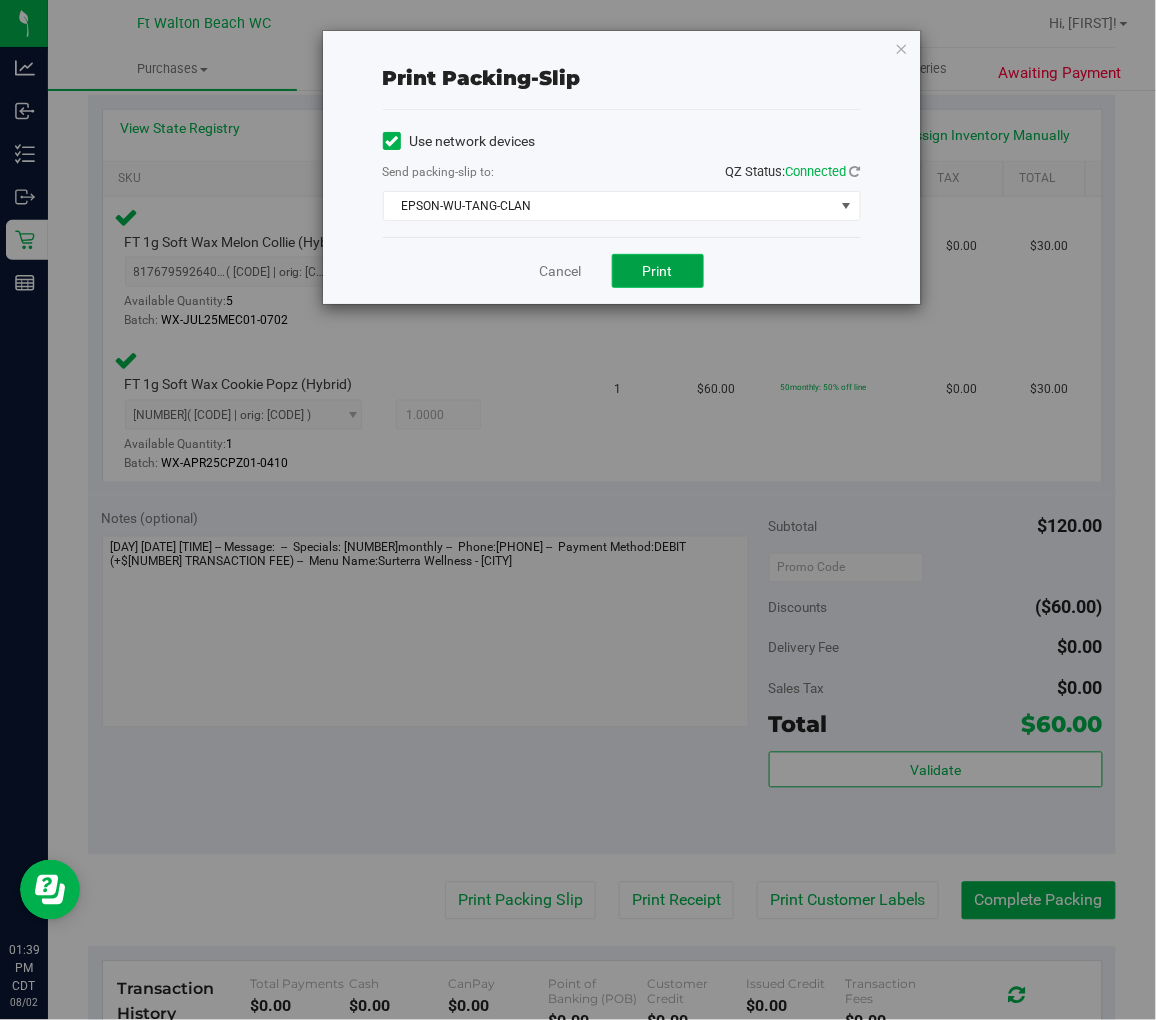 click on "Print" at bounding box center [658, 271] 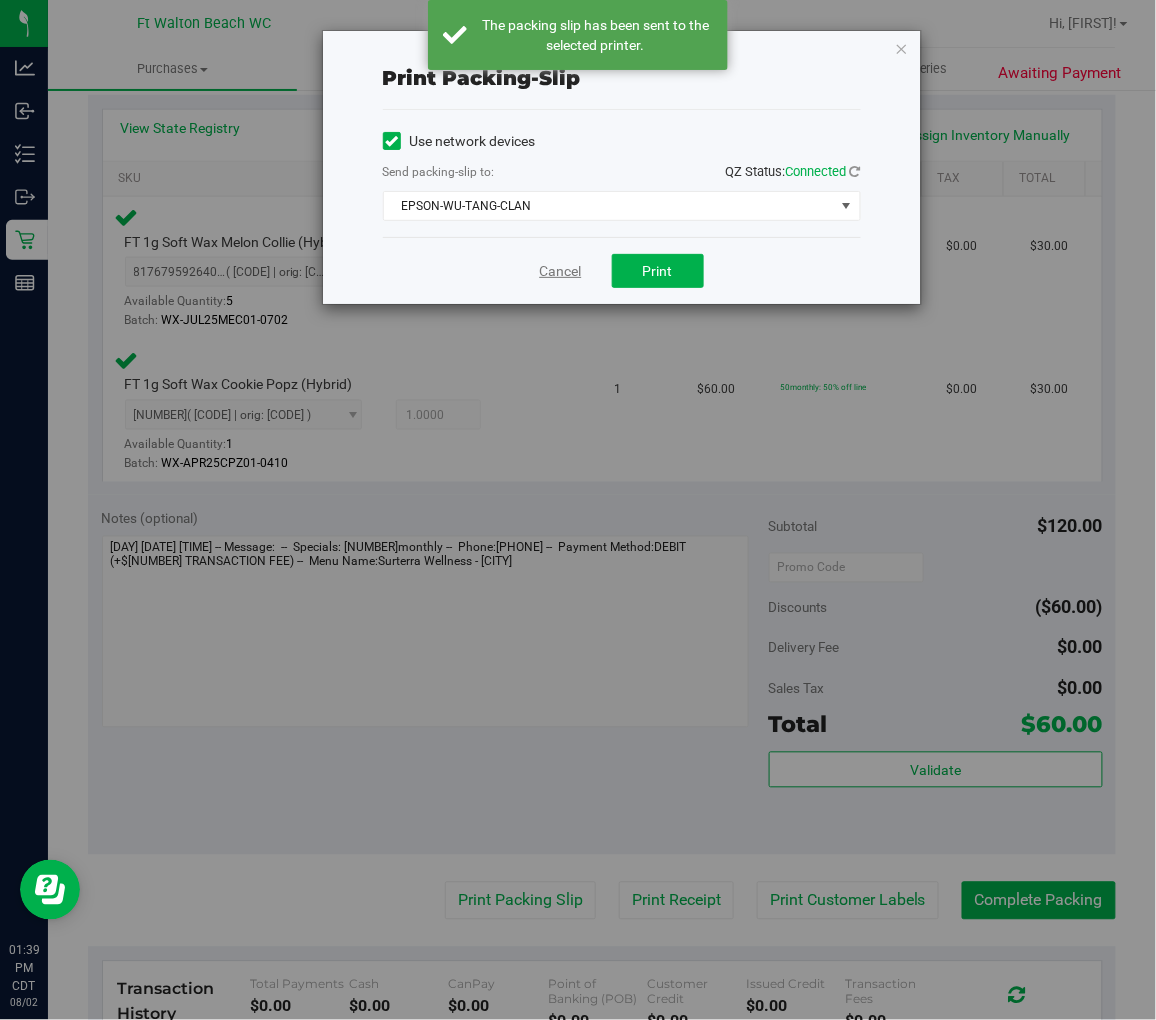 click on "Cancel" at bounding box center [561, 271] 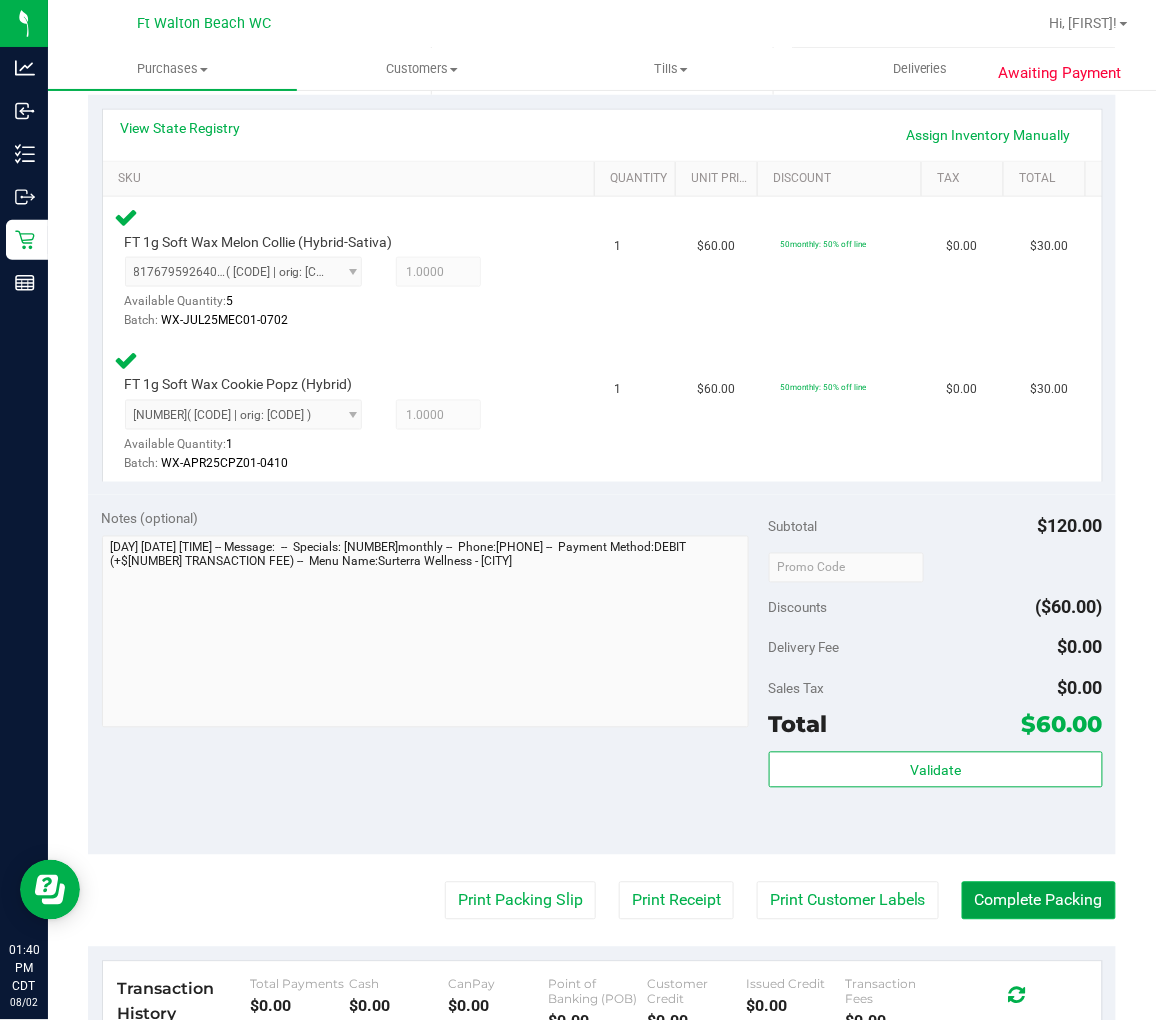 click on "Complete Packing" at bounding box center [1039, 901] 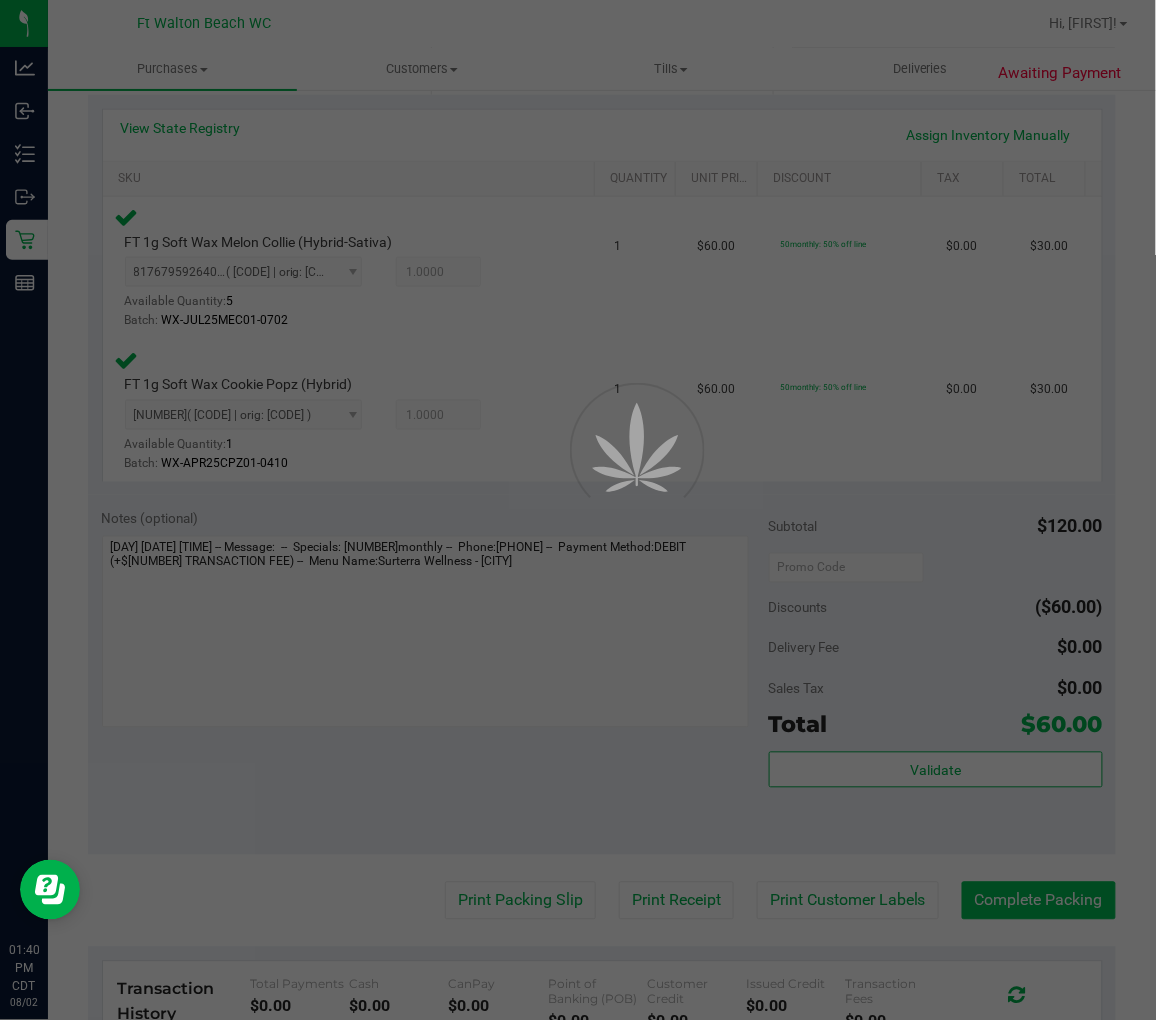 scroll, scrollTop: 0, scrollLeft: 0, axis: both 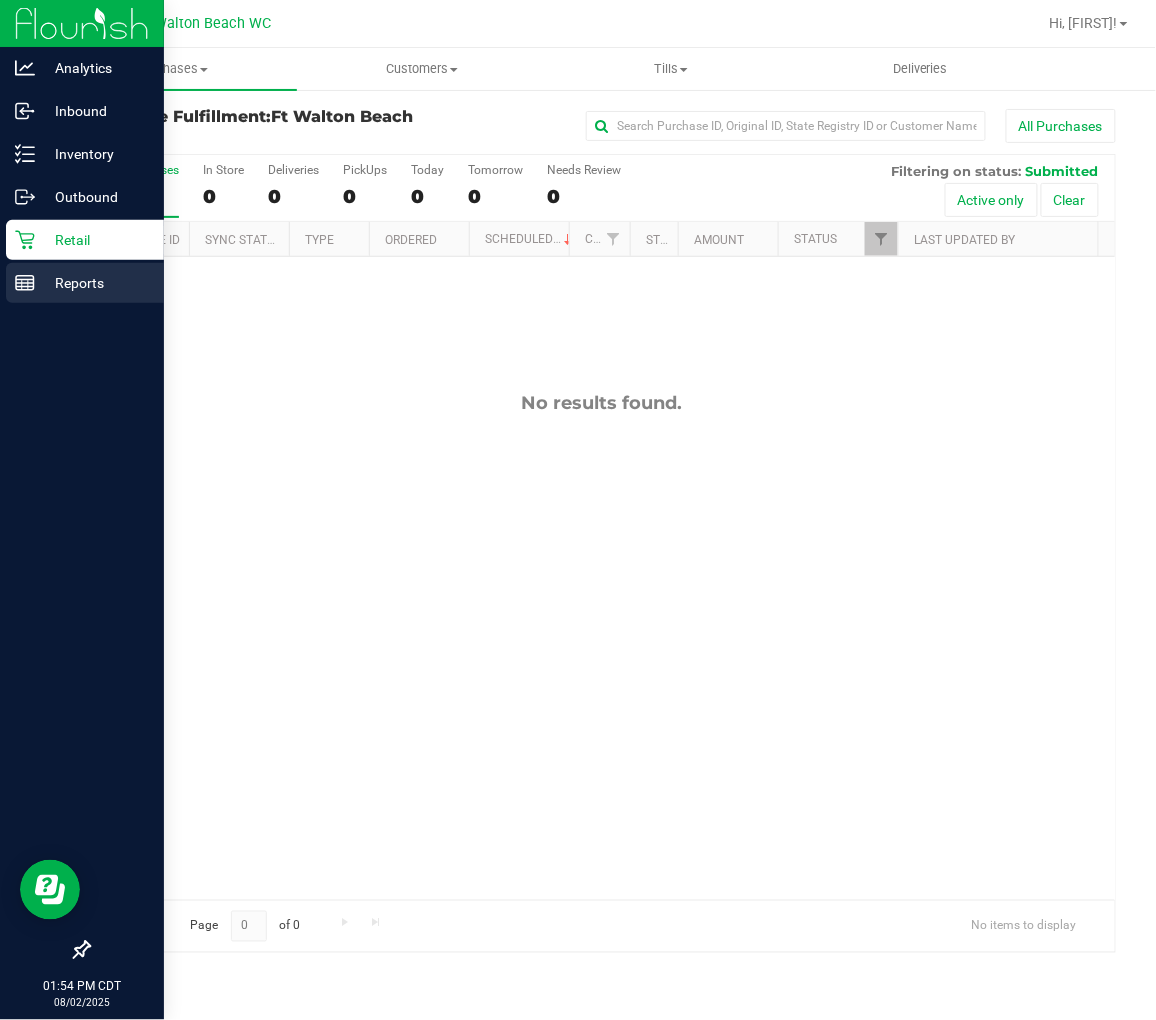 click on "Reports" at bounding box center (95, 283) 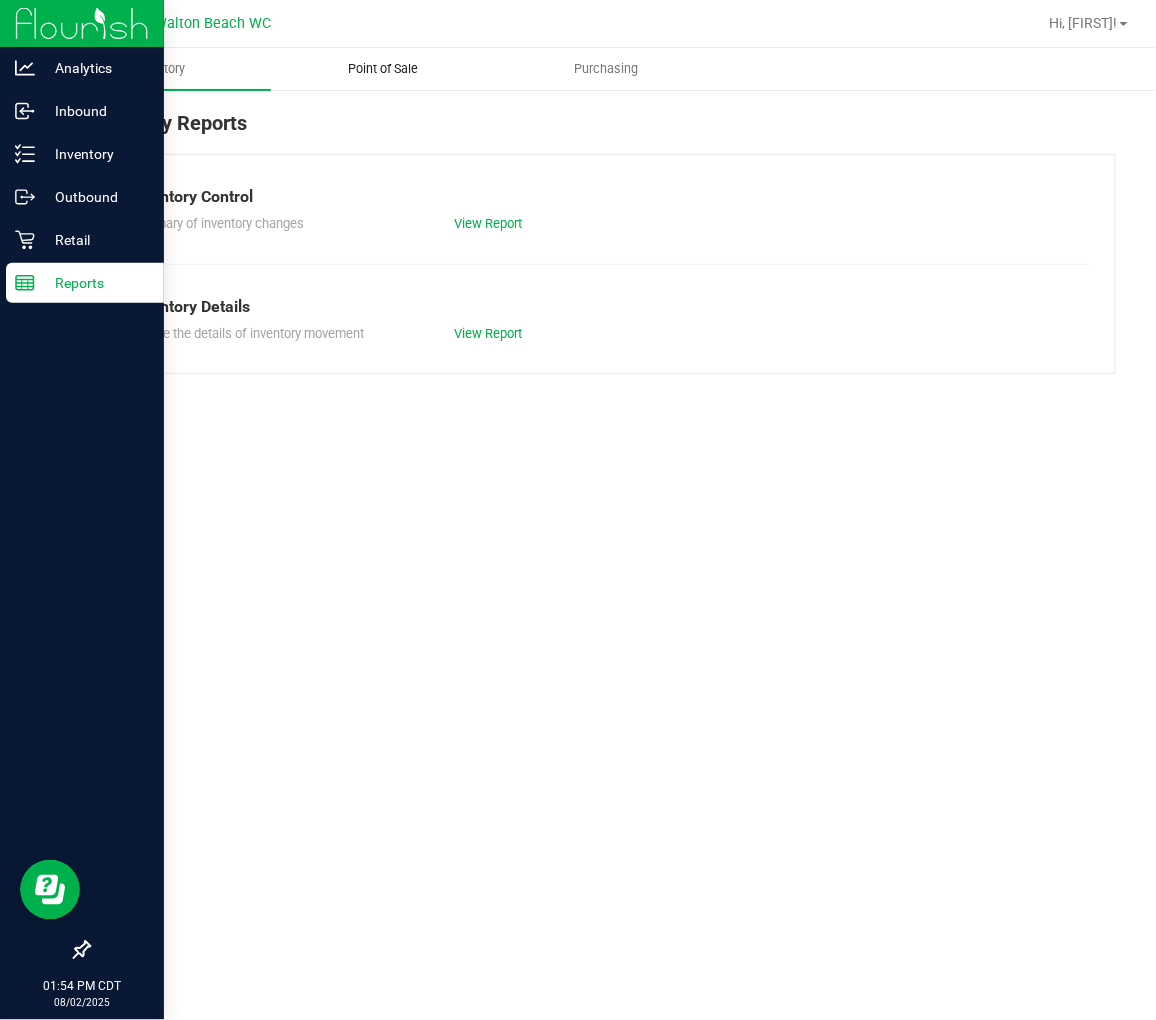 click on "Point of Sale" at bounding box center [383, 69] 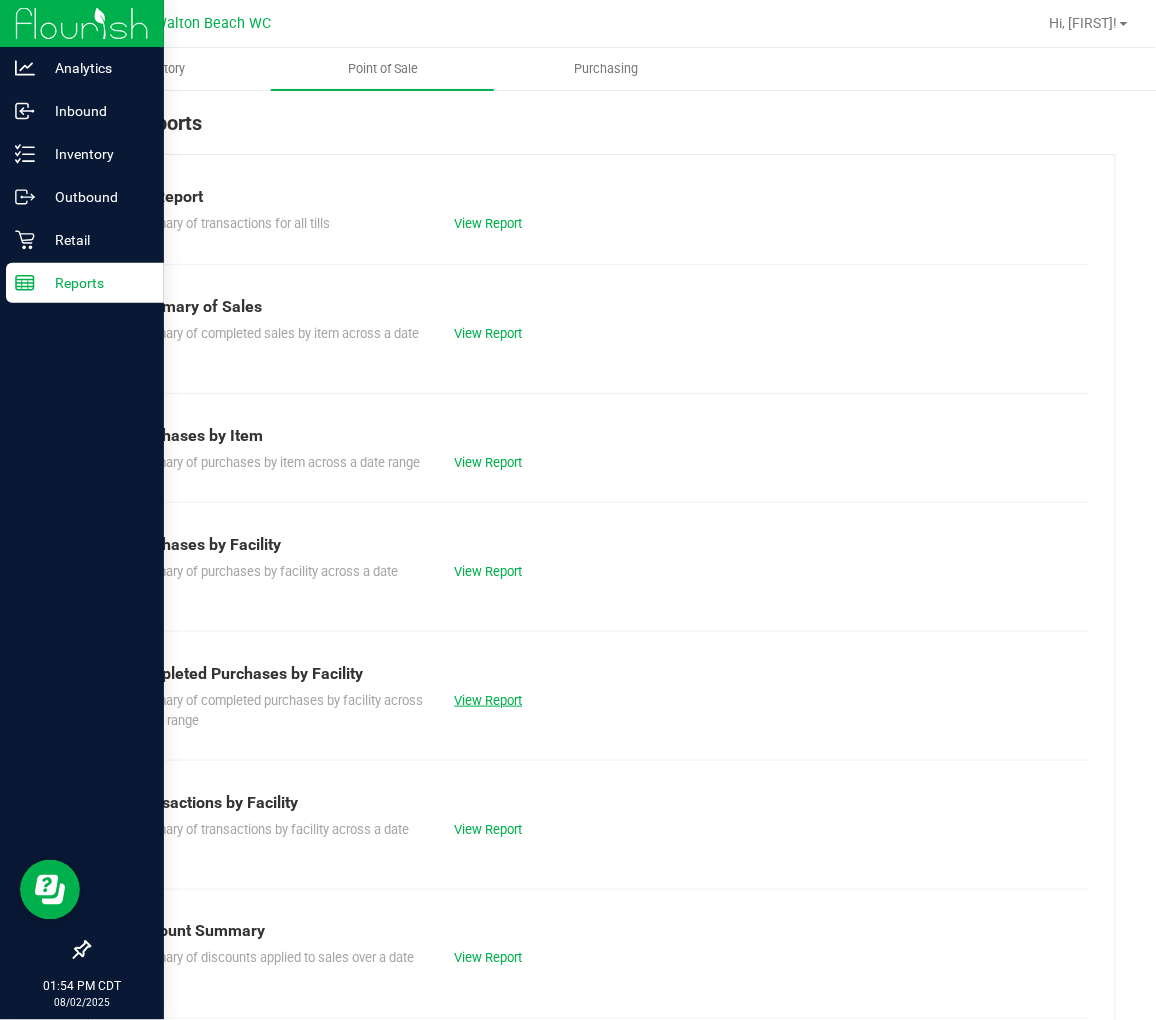click on "View Report" at bounding box center (488, 700) 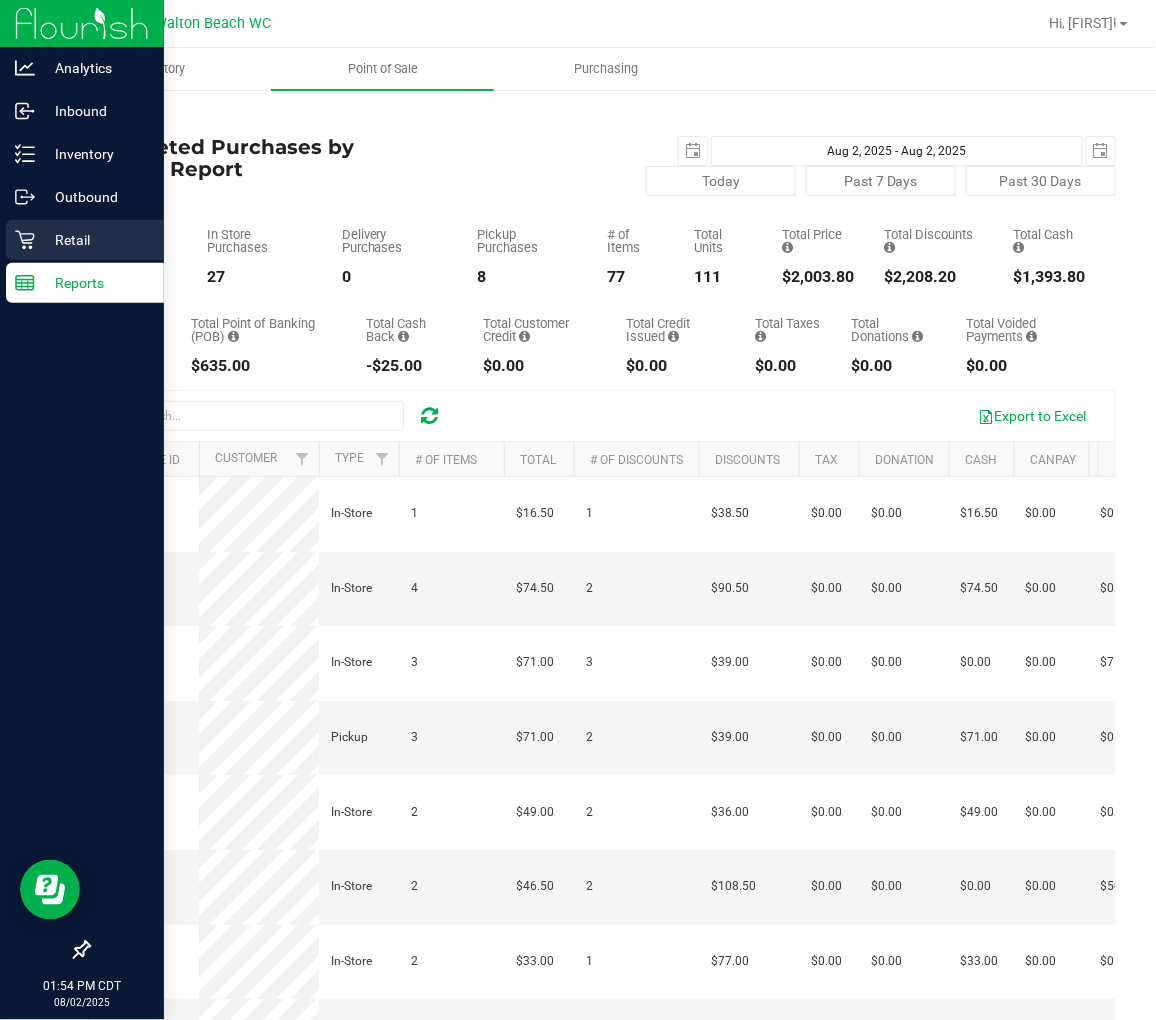 click on "Retail" at bounding box center [95, 240] 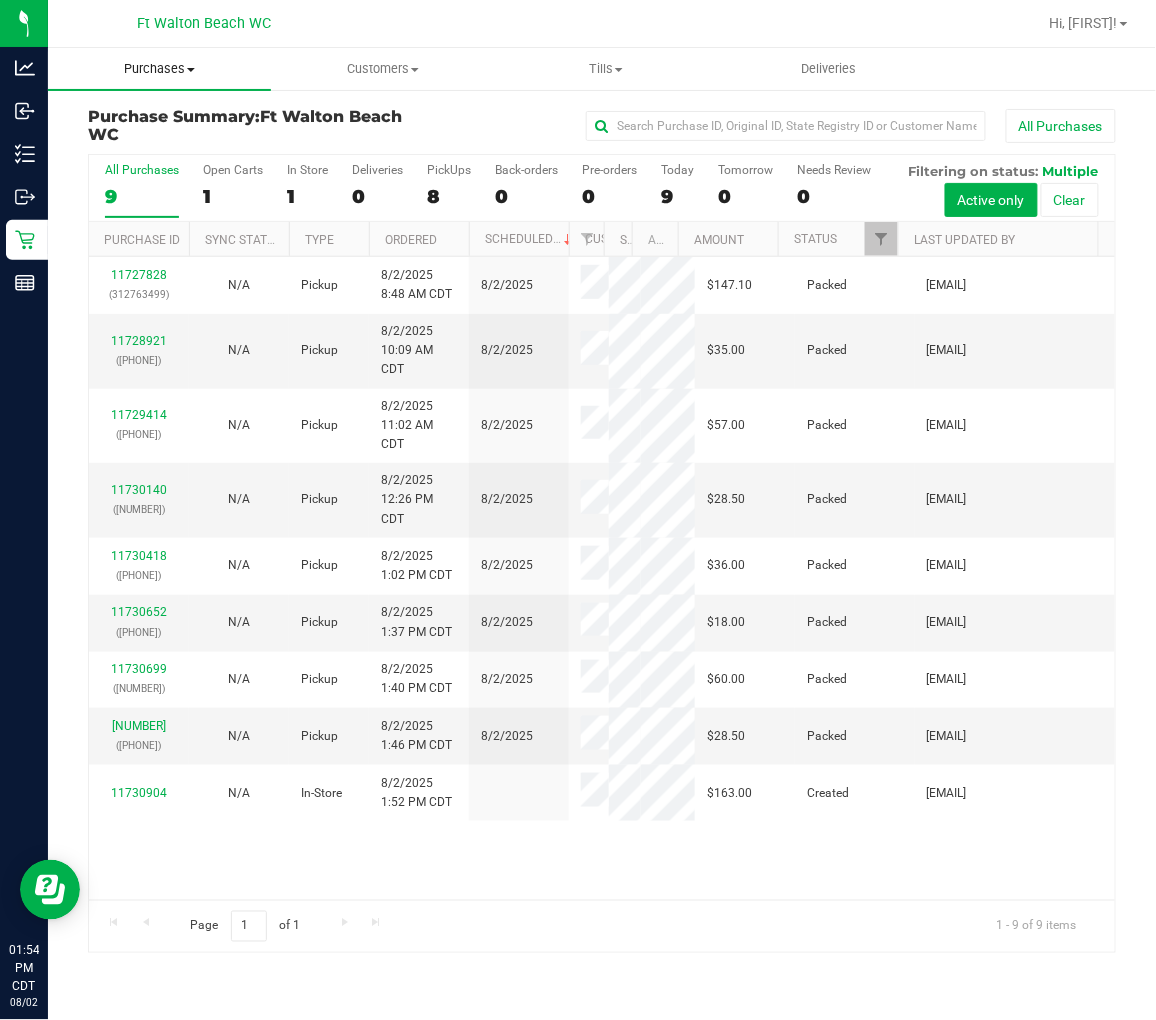 click on "Purchases" at bounding box center [159, 69] 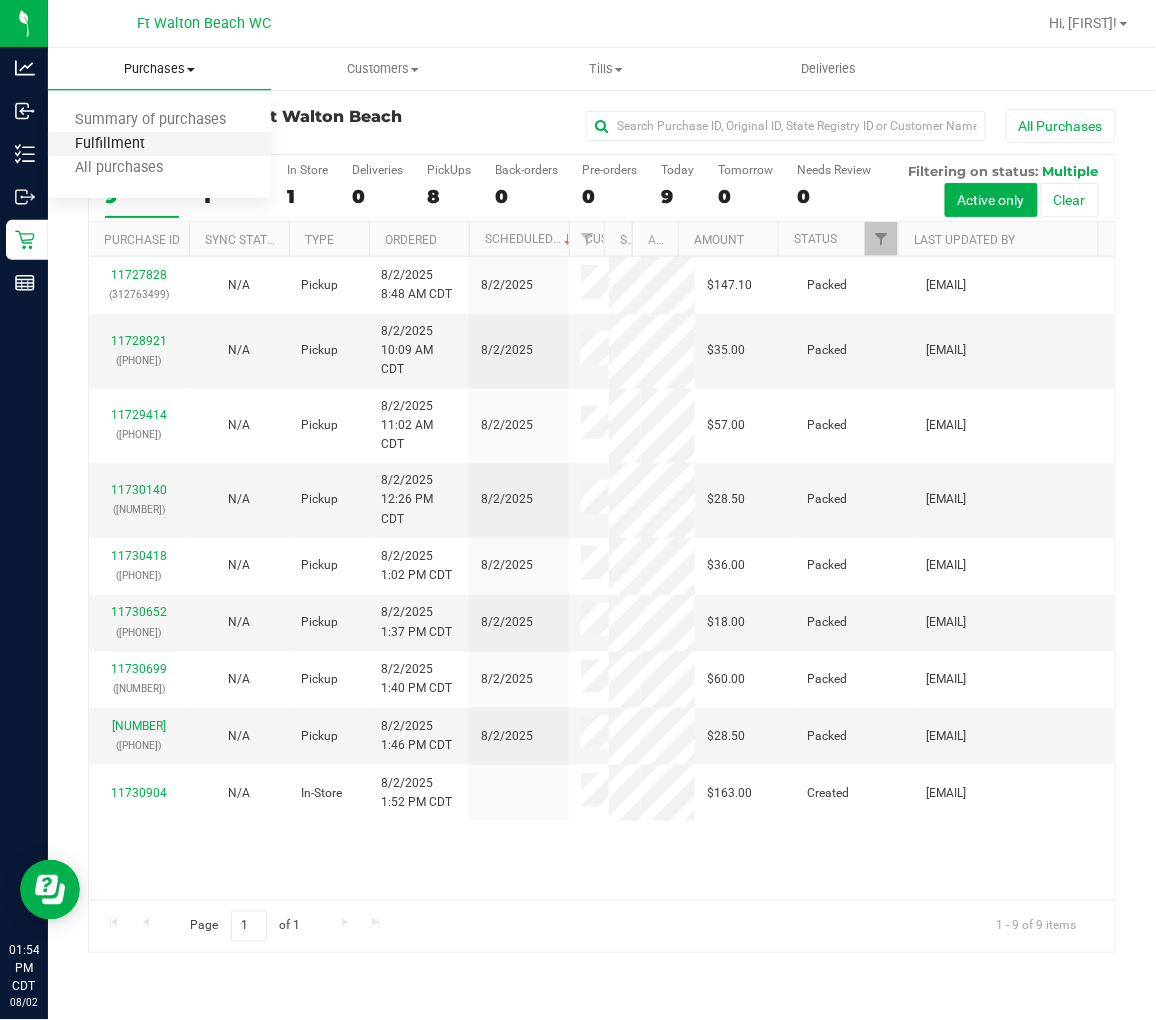 click on "Fulfillment" at bounding box center (110, 144) 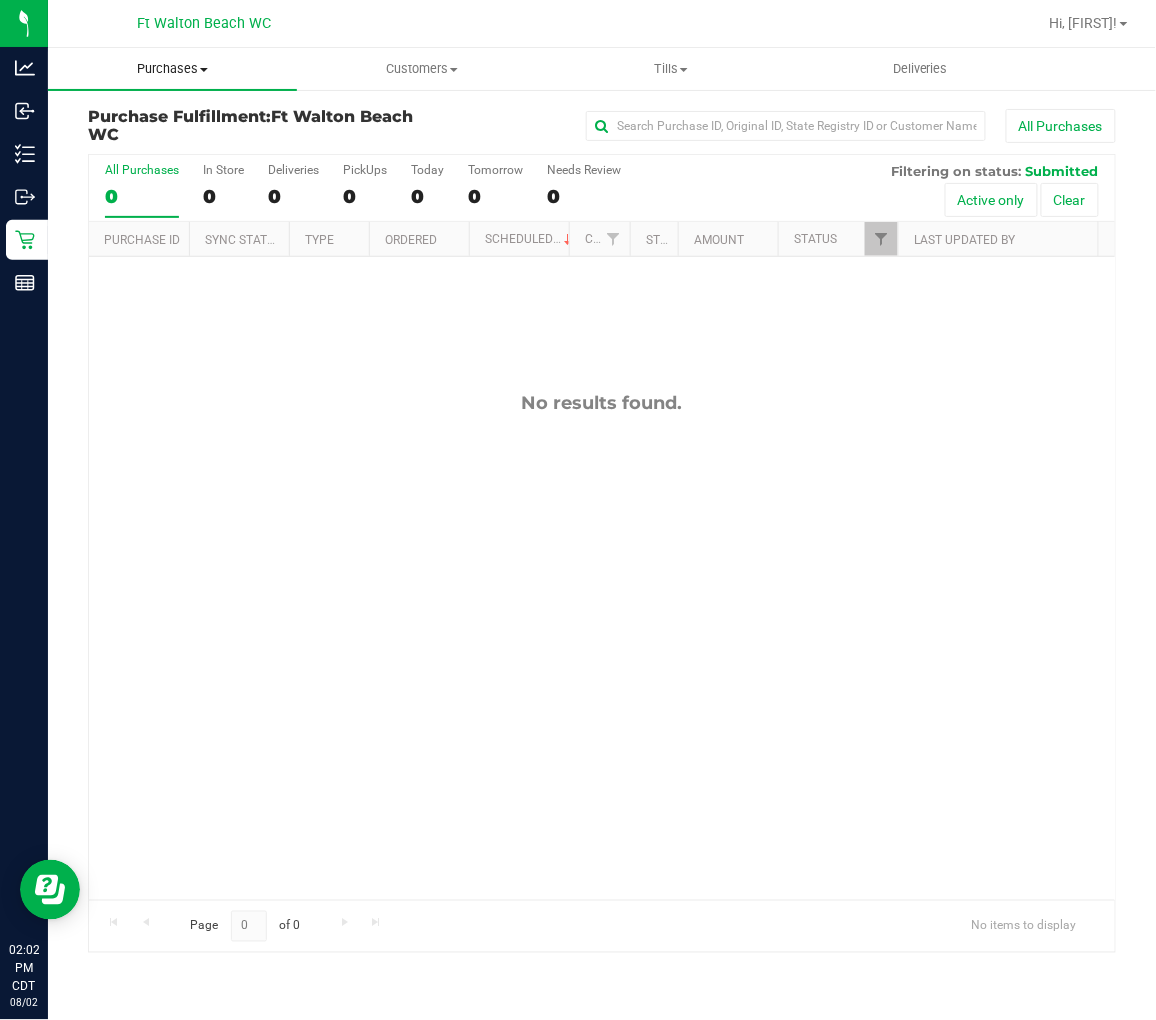 click on "Purchases" at bounding box center [172, 69] 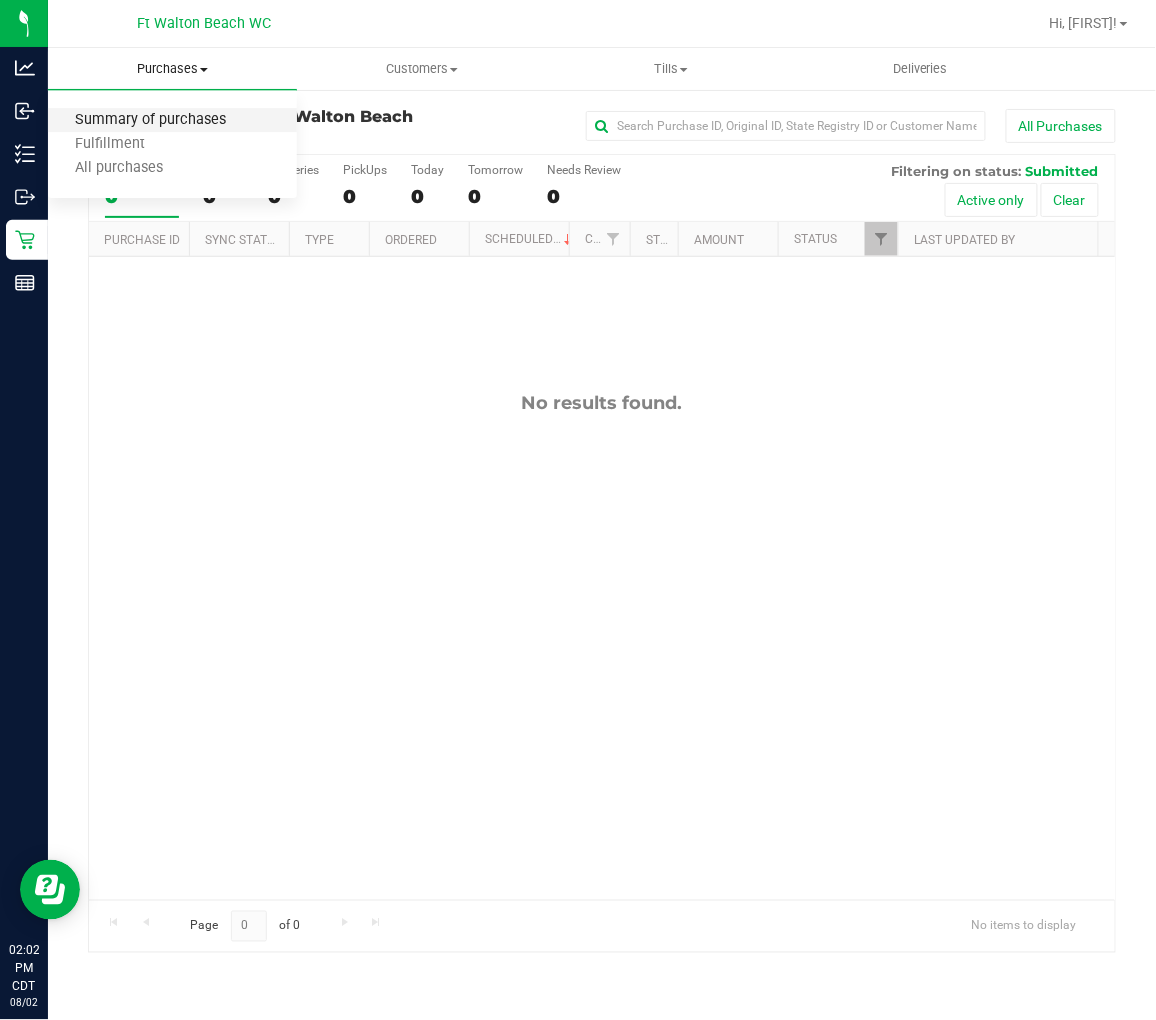 click on "Summary of purchases" at bounding box center (150, 120) 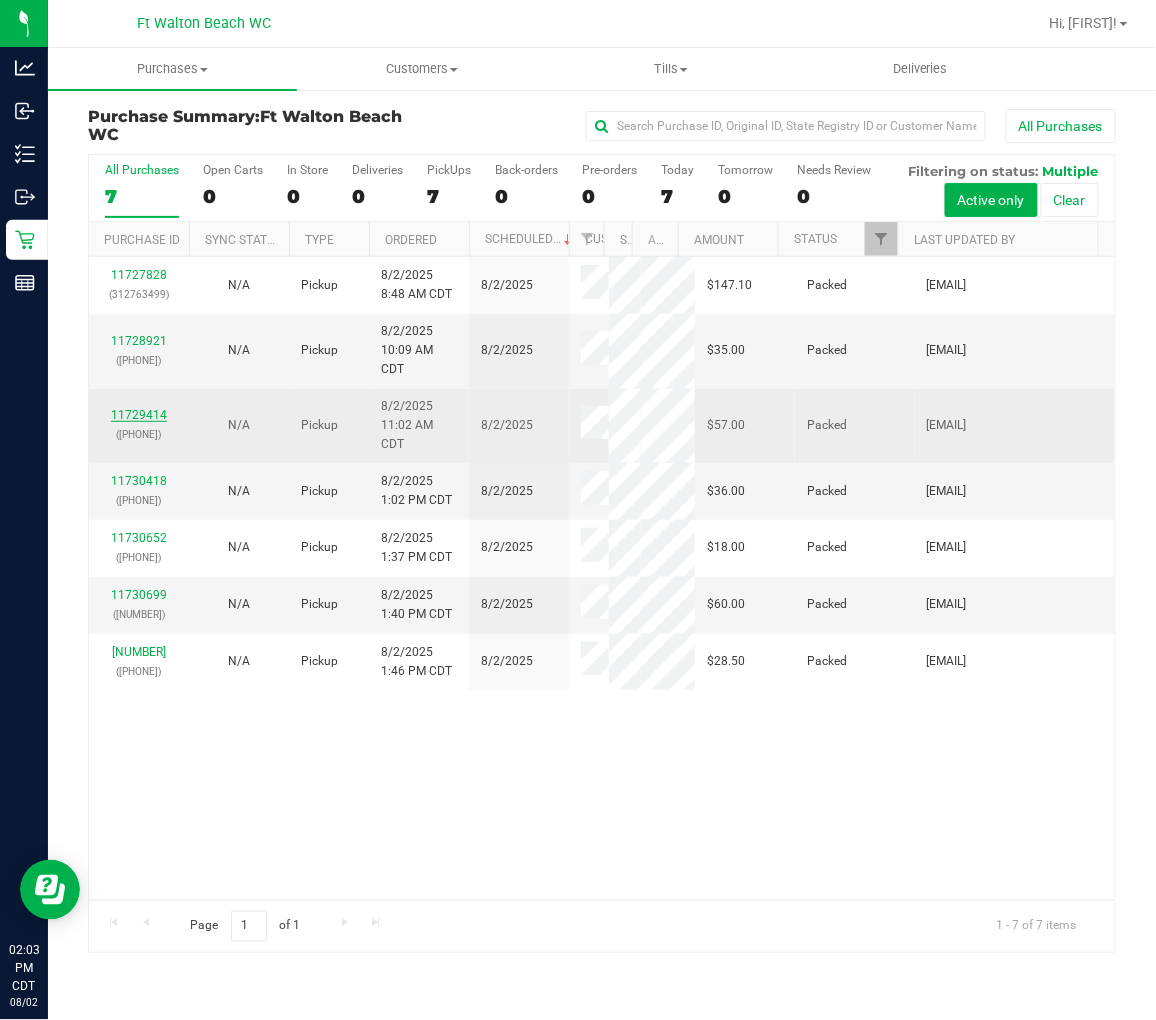 click on "11729414" at bounding box center (139, 415) 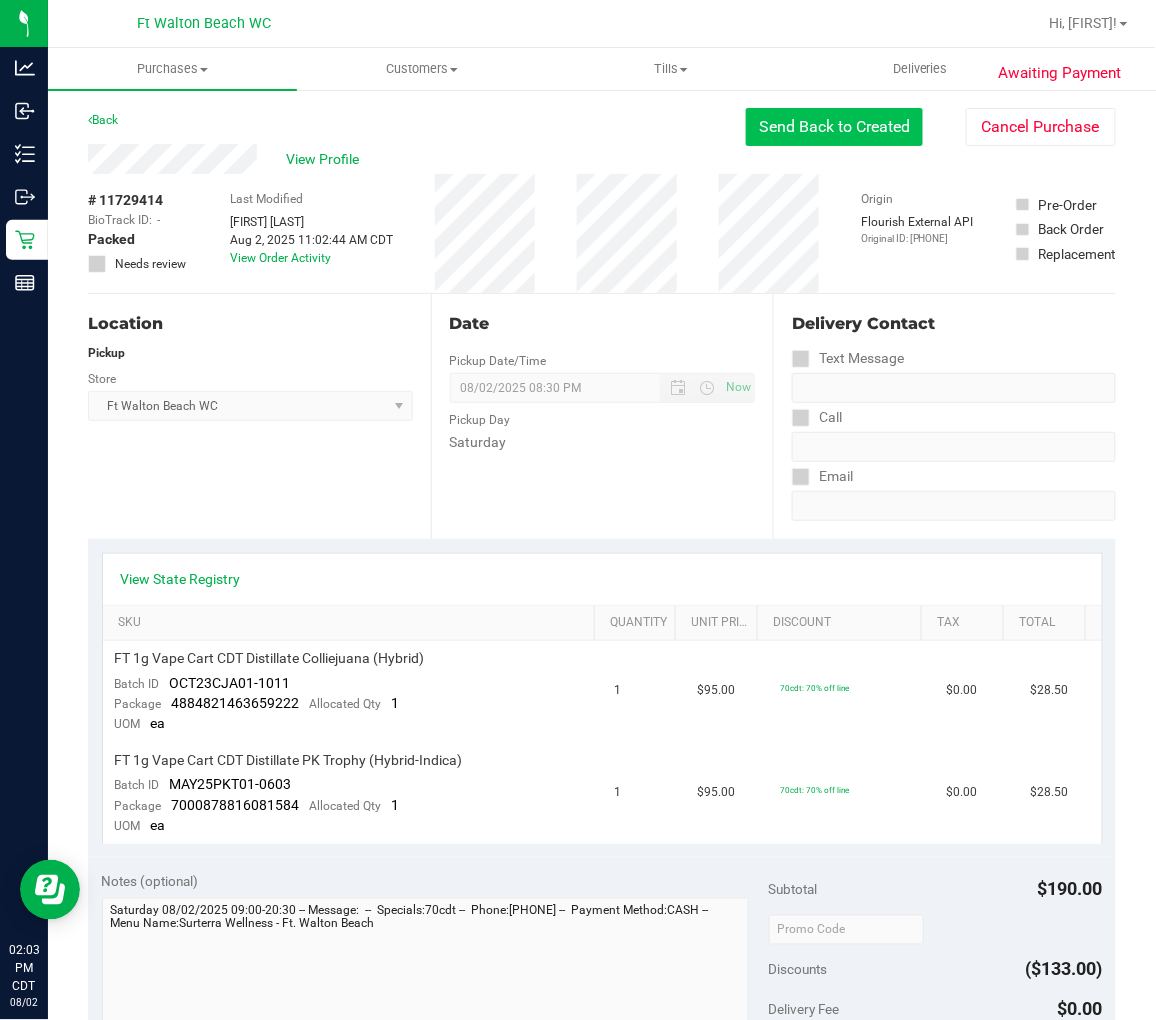 click on "Send Back to Created" at bounding box center (834, 127) 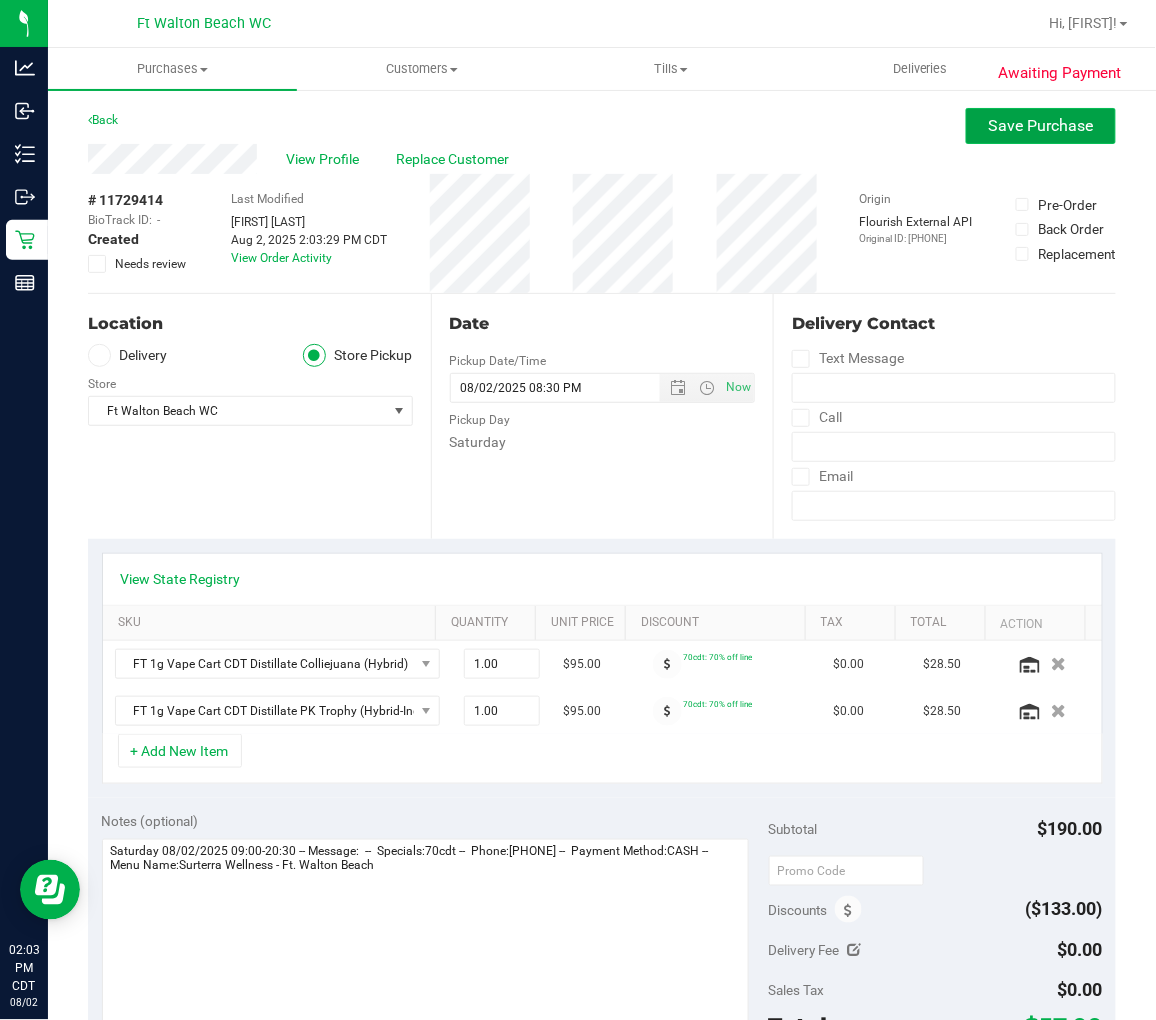 click on "Save Purchase" at bounding box center [1041, 125] 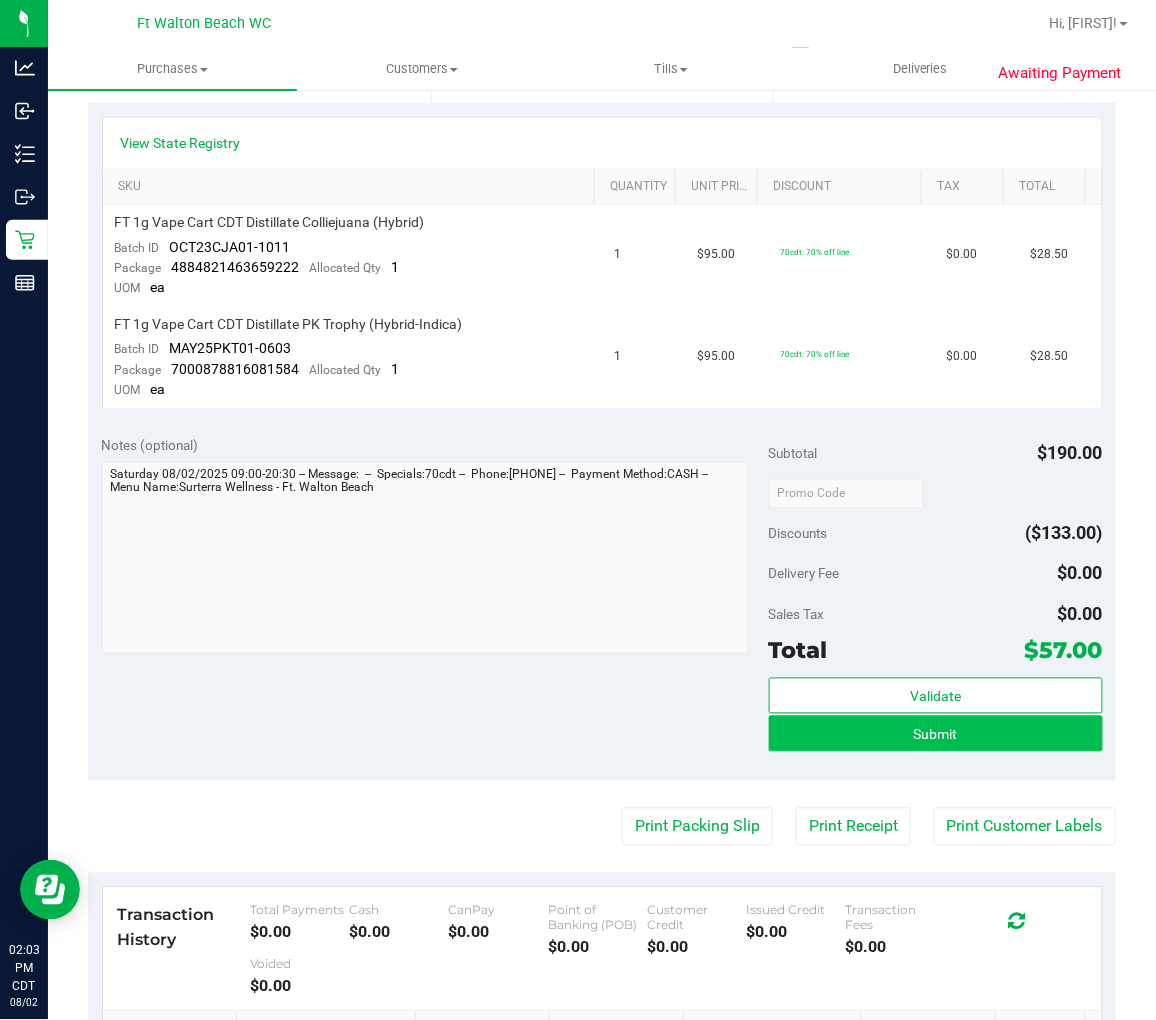 scroll, scrollTop: 444, scrollLeft: 0, axis: vertical 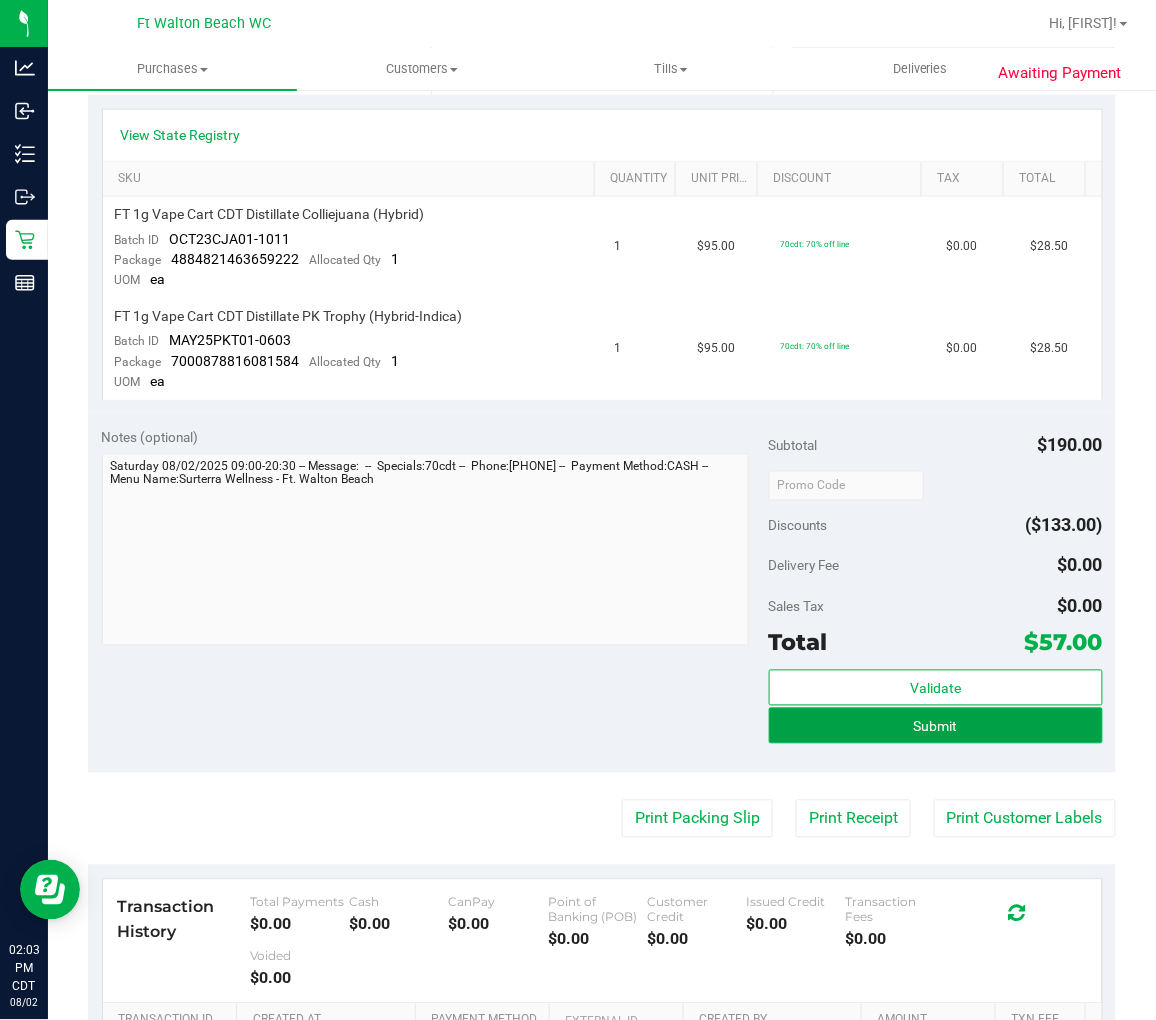 click on "Submit" at bounding box center [936, 726] 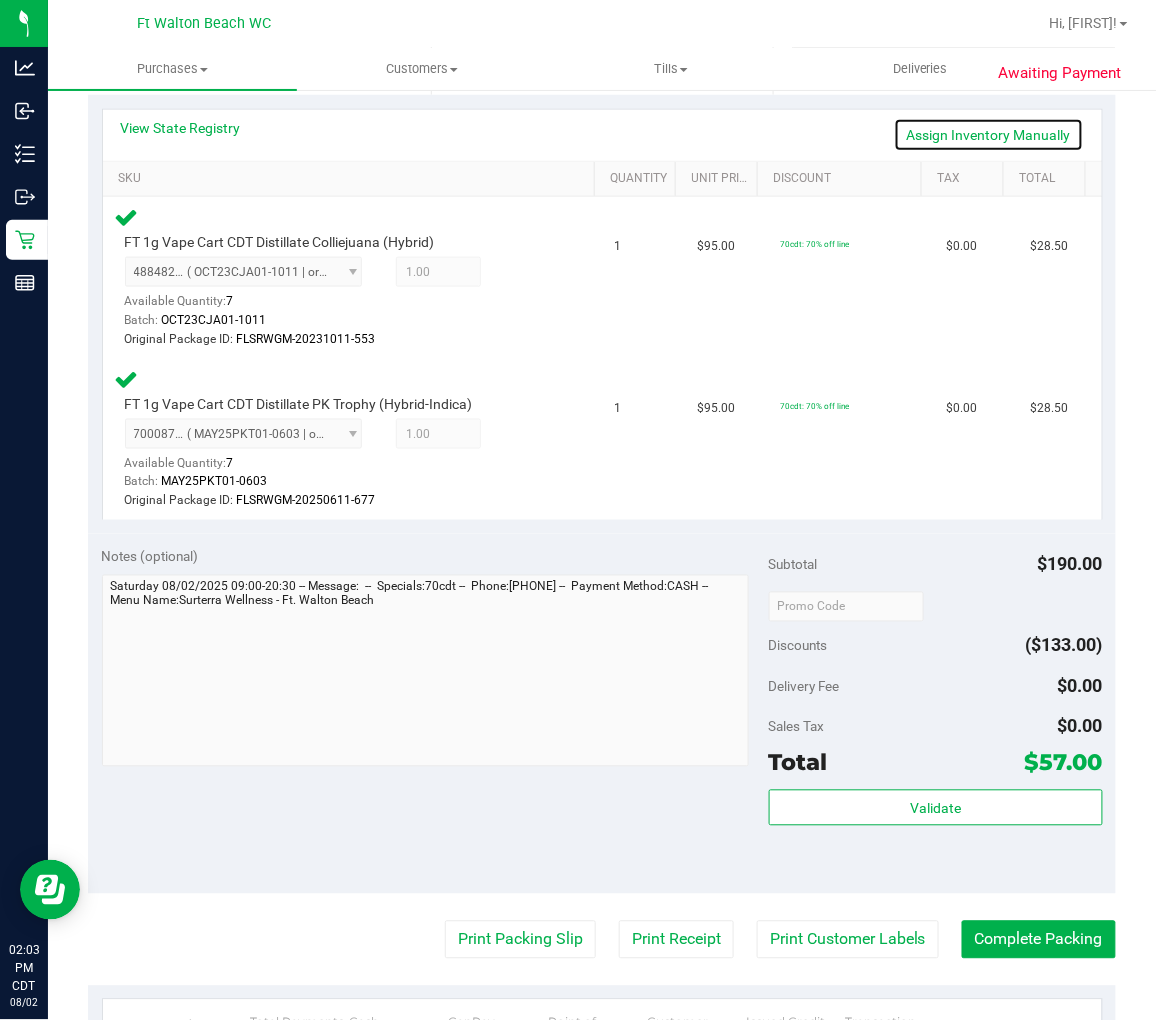 click on "Assign Inventory Manually" at bounding box center (989, 135) 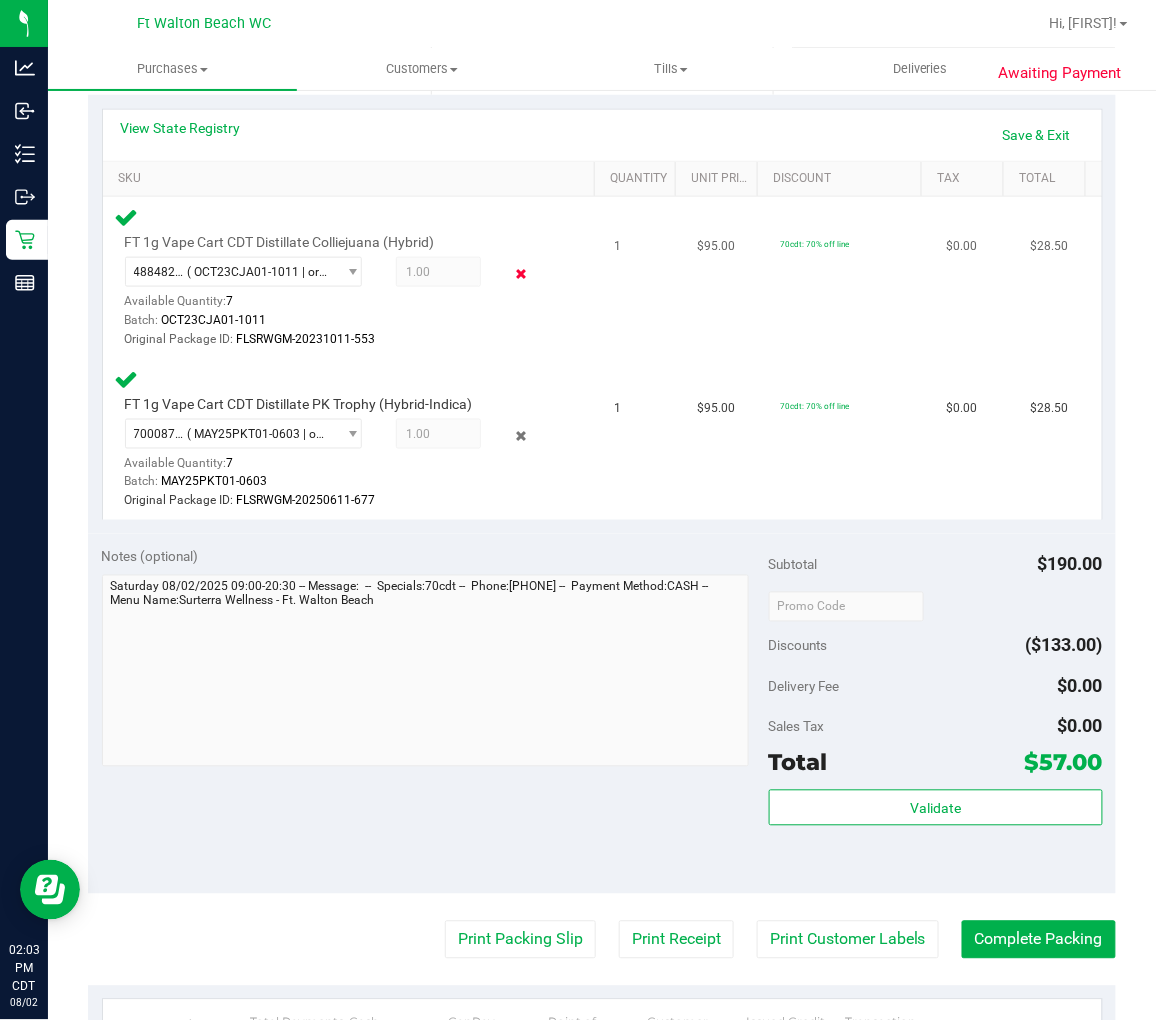 click at bounding box center [521, 274] 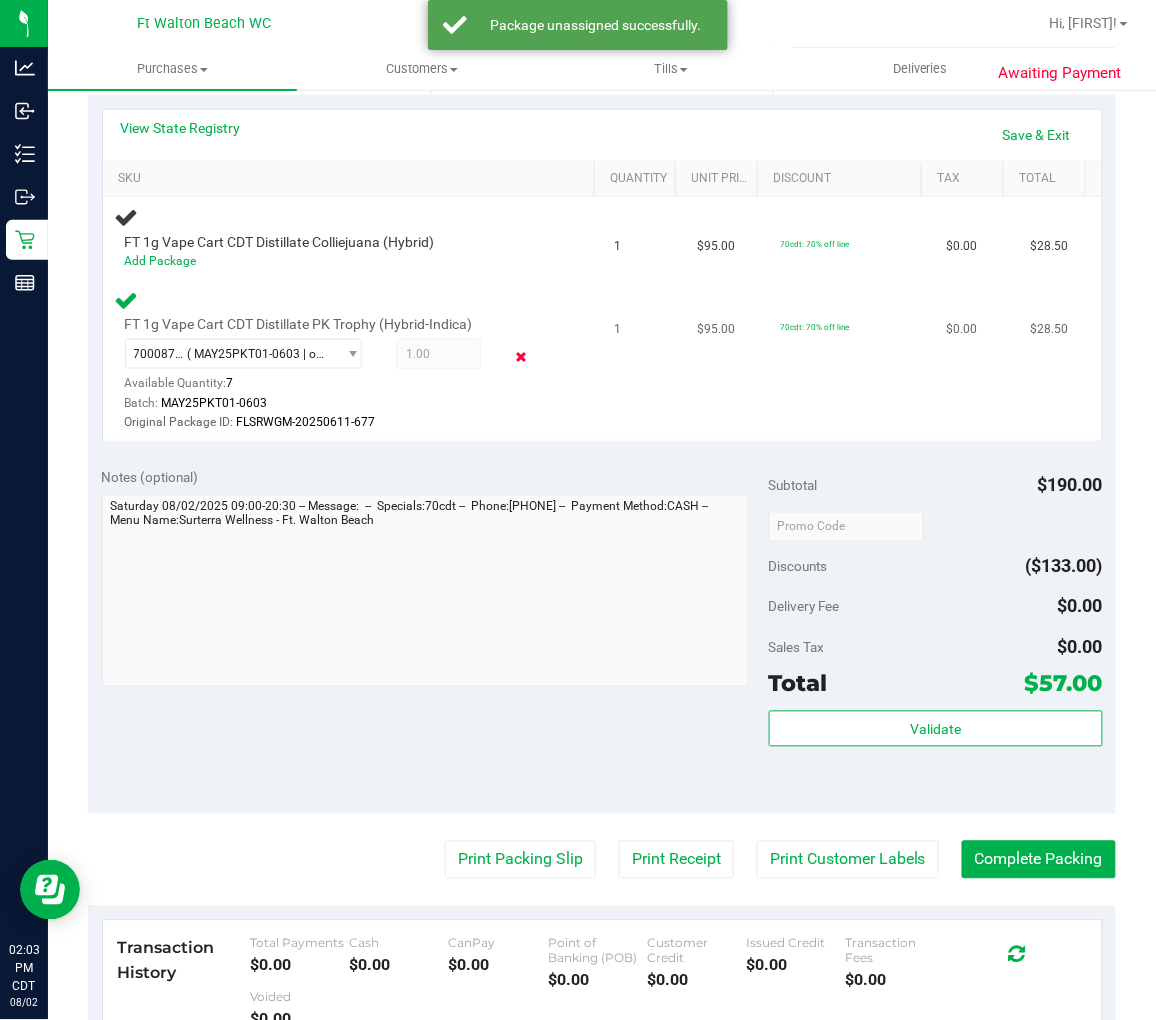 click at bounding box center [521, 356] 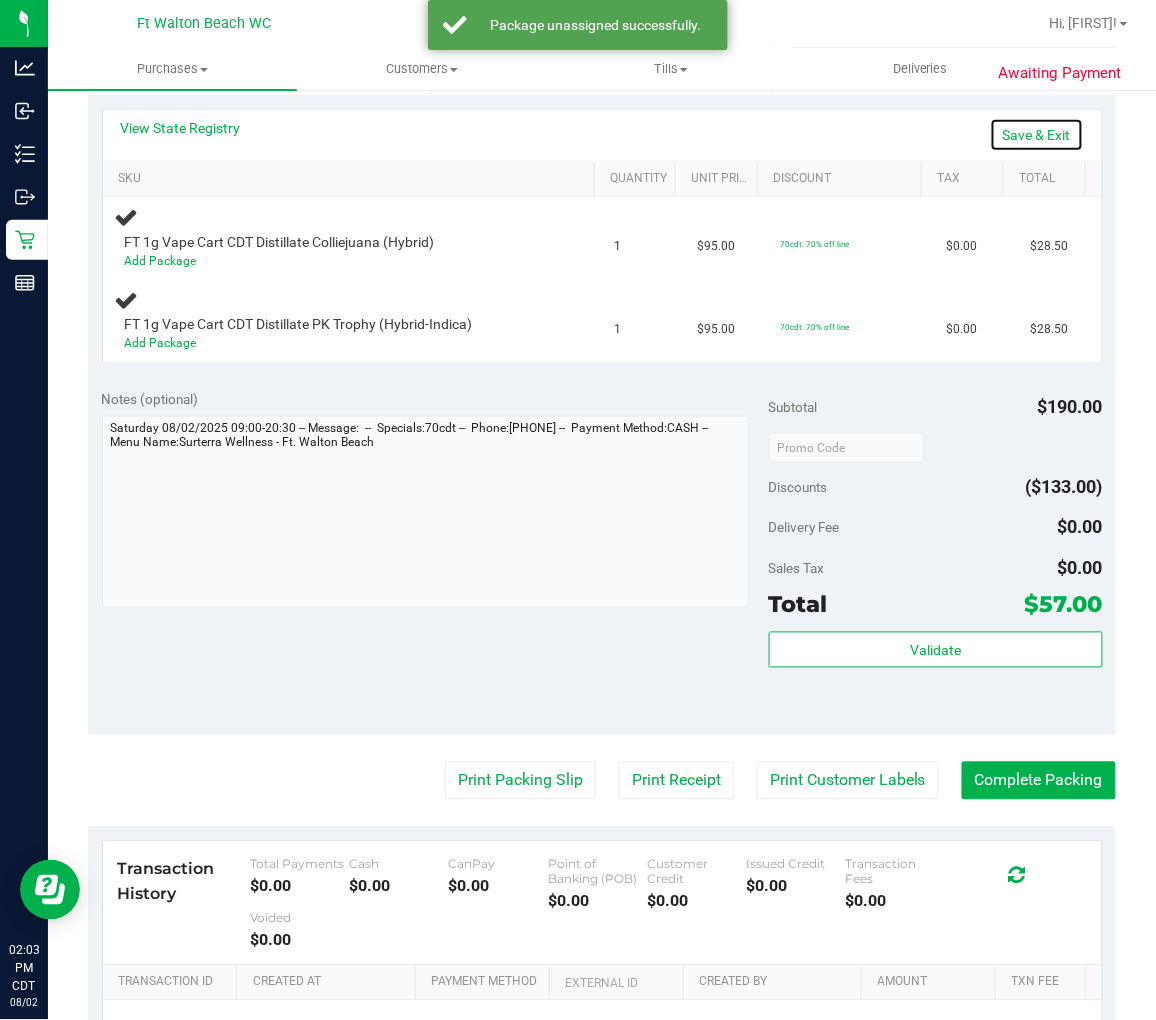click on "Save & Exit" at bounding box center (1037, 135) 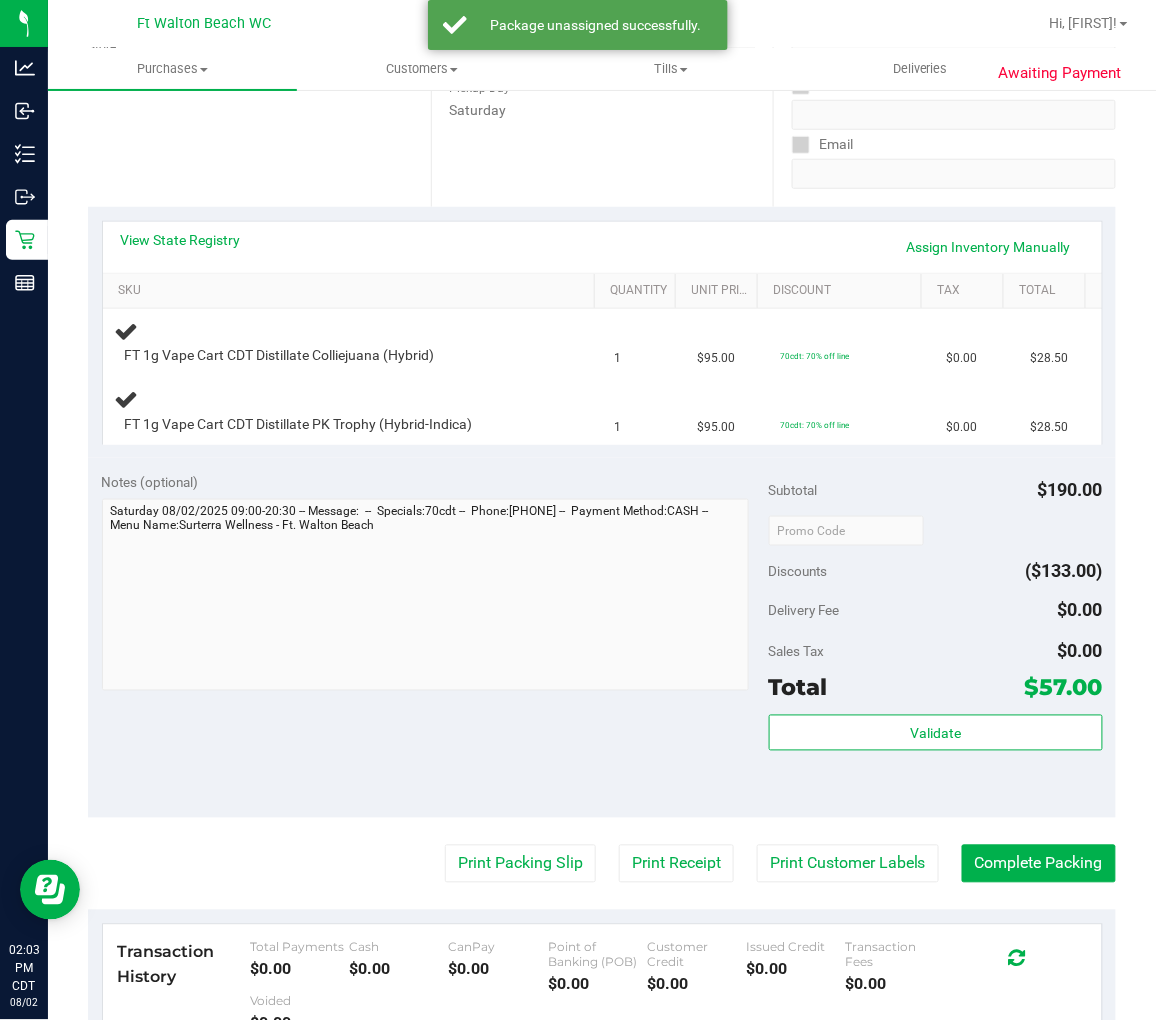 scroll, scrollTop: 0, scrollLeft: 0, axis: both 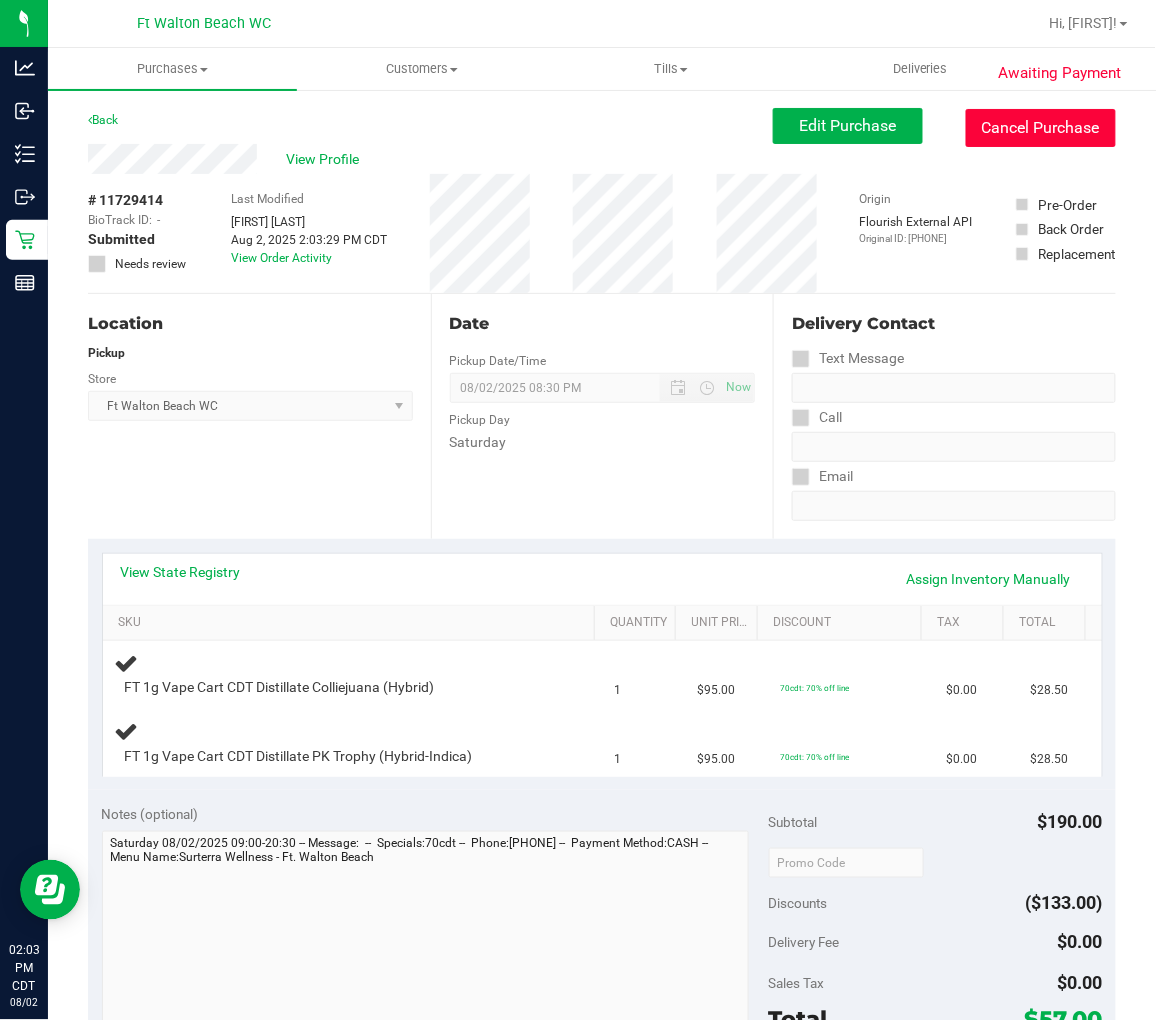 click on "Cancel Purchase" at bounding box center [1041, 128] 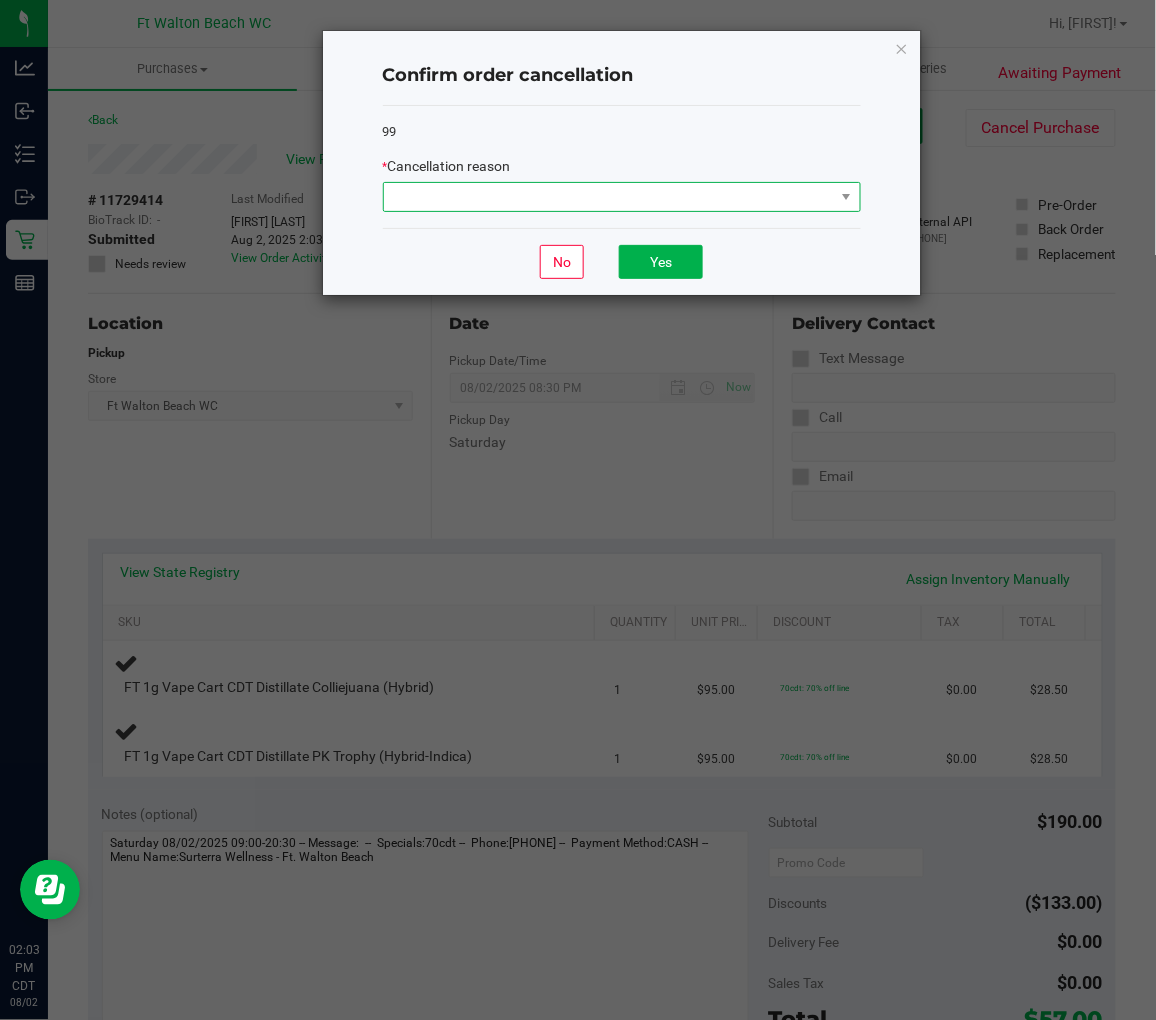 click at bounding box center [609, 197] 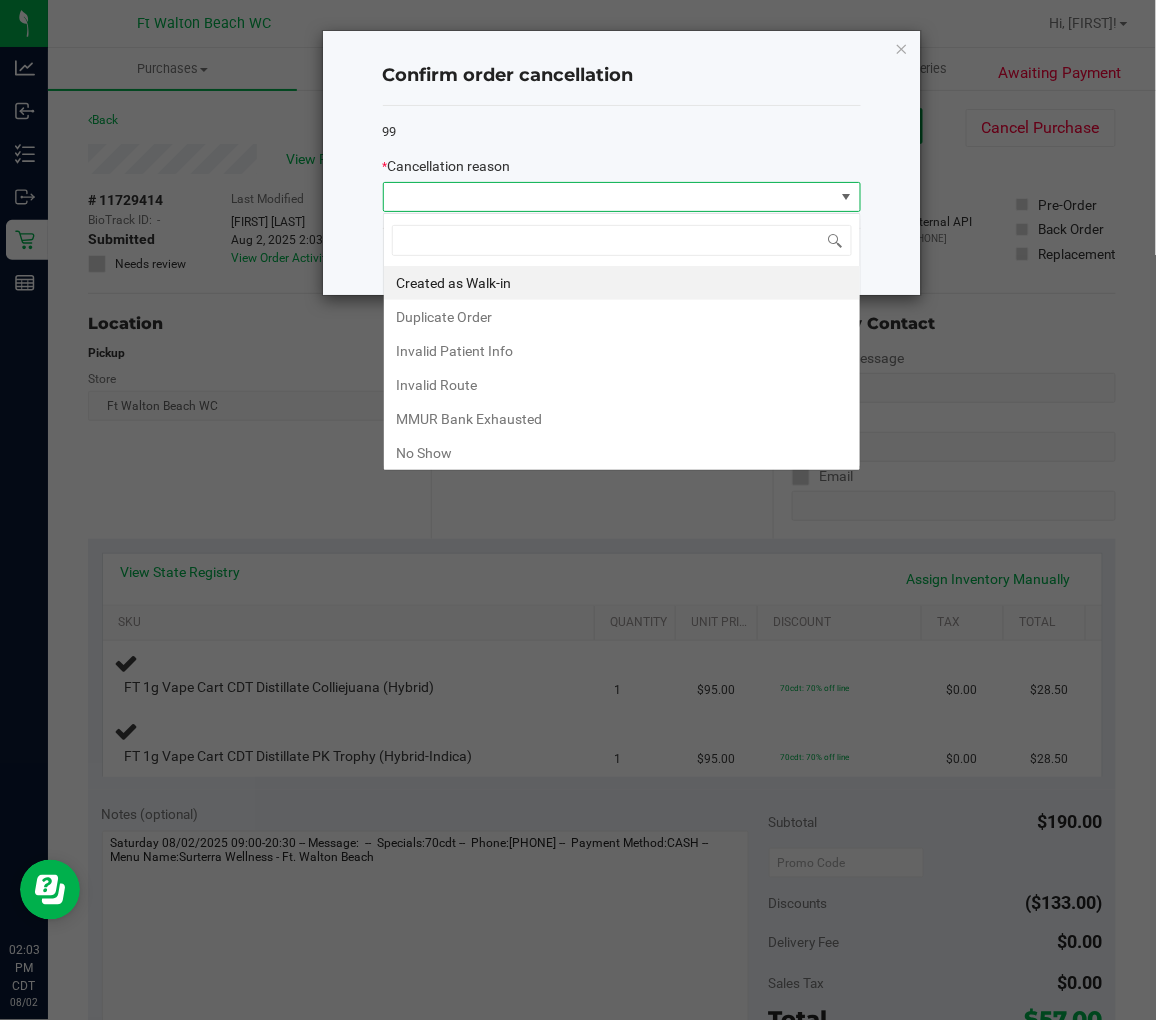 scroll, scrollTop: 99970, scrollLeft: 99522, axis: both 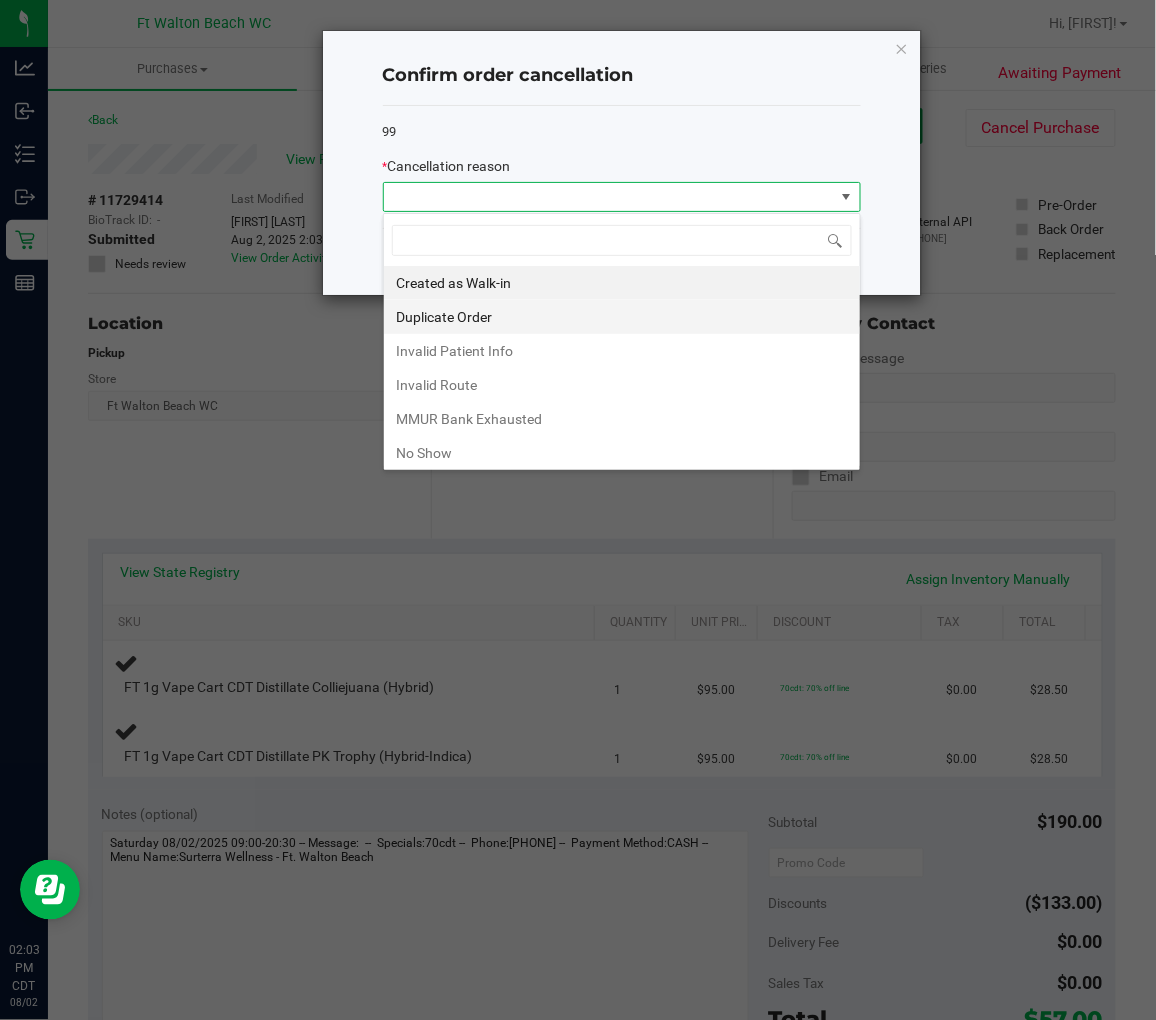 click on "Duplicate Order" at bounding box center [622, 317] 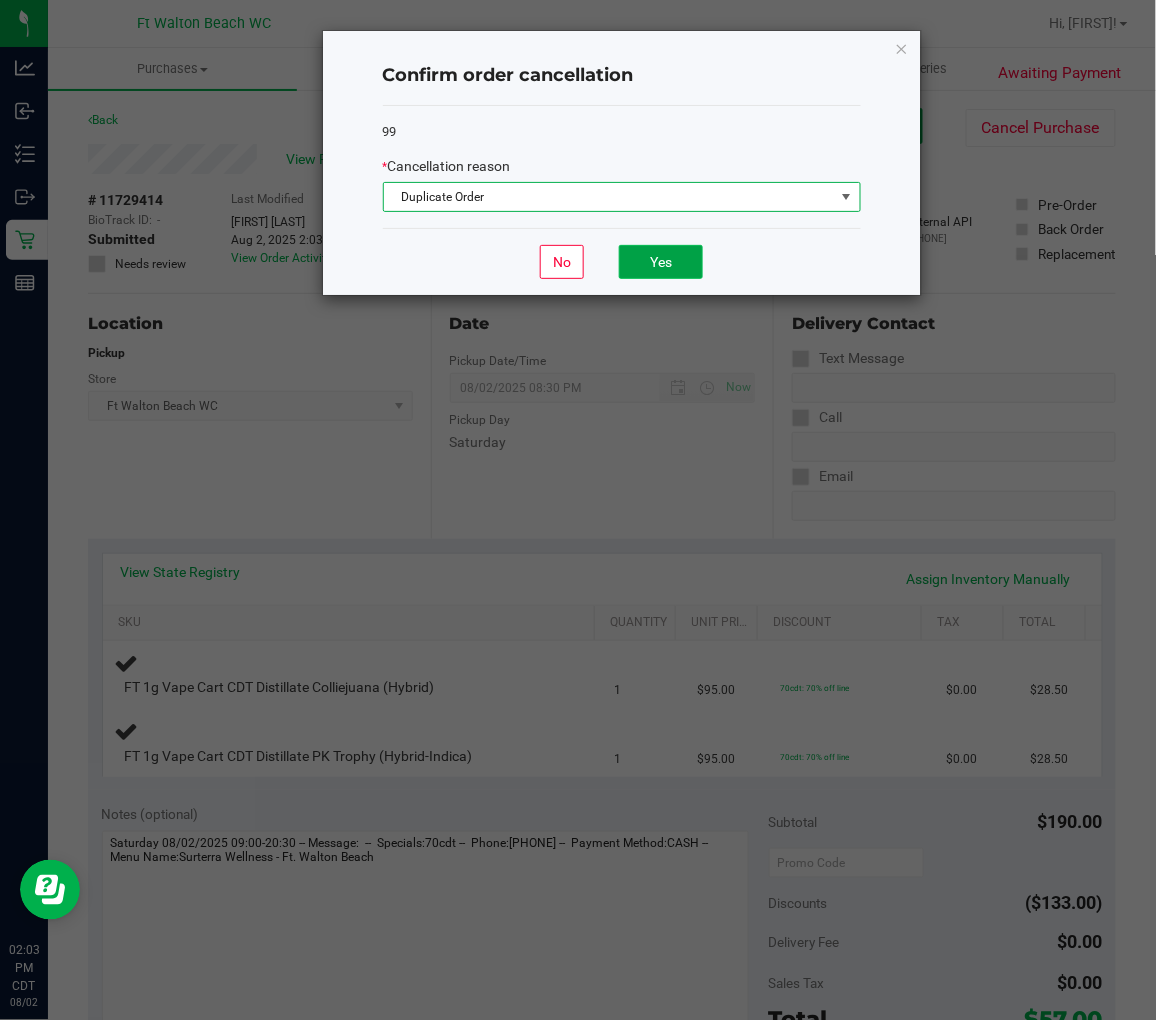 click on "Yes" 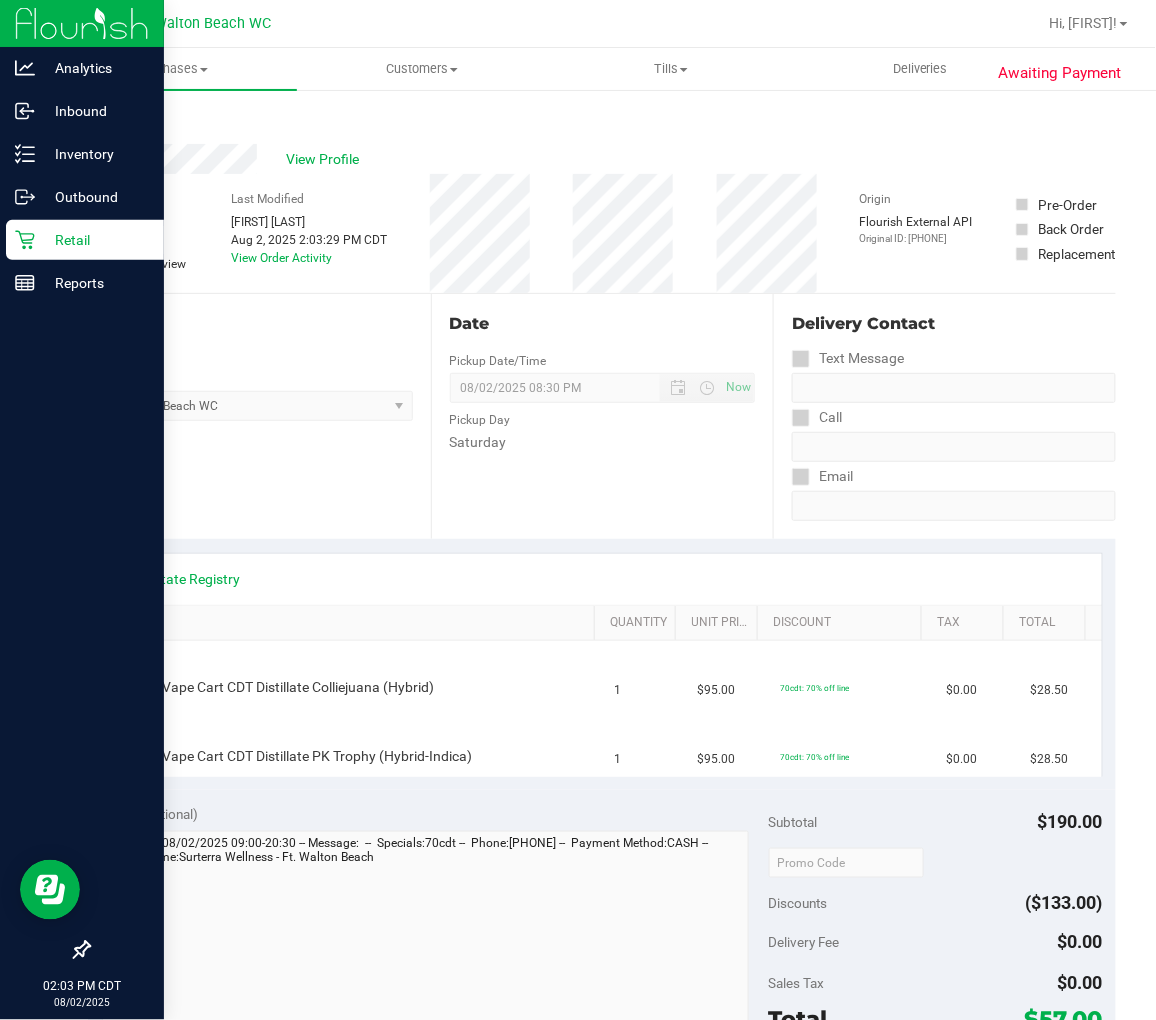 click on "Retail" at bounding box center (95, 240) 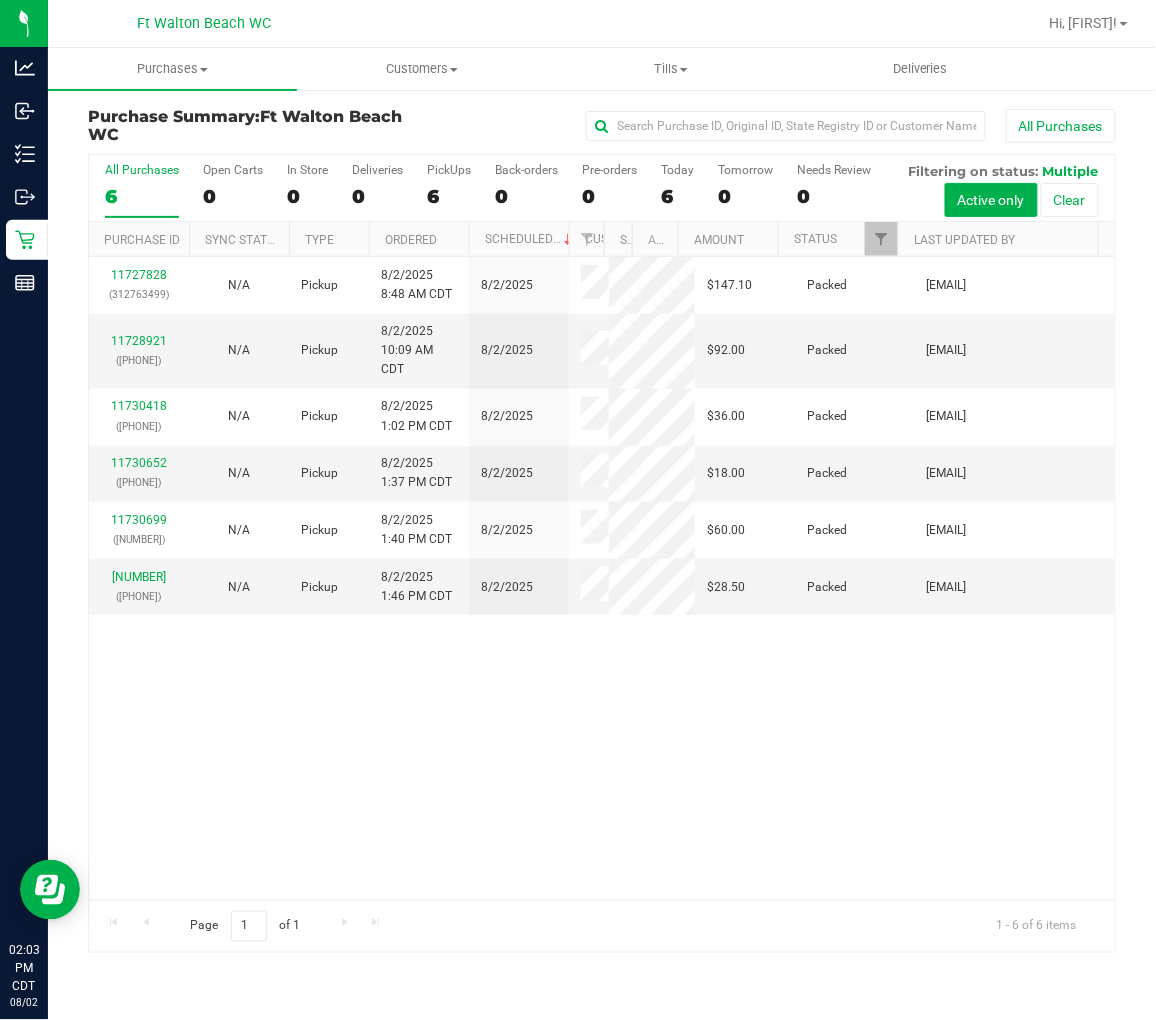click on "11727828
([PHONE])
N/A
Pickup 8/2/2025 8:48 AM CDT 8/2/2025
$147.10
Packed [EMAIL]
11728921
([PHONE])
N/A
Pickup 8/2/2025 10:09 AM CDT 8/2/2025
$92.00
Packed [EMAIL]
11730418
([PHONE])
N/A
Pickup 8/2/2025 1:02 PM CDT 8/2/2025
$36.00
Packed [EMAIL]
11730652" at bounding box center [602, 578] 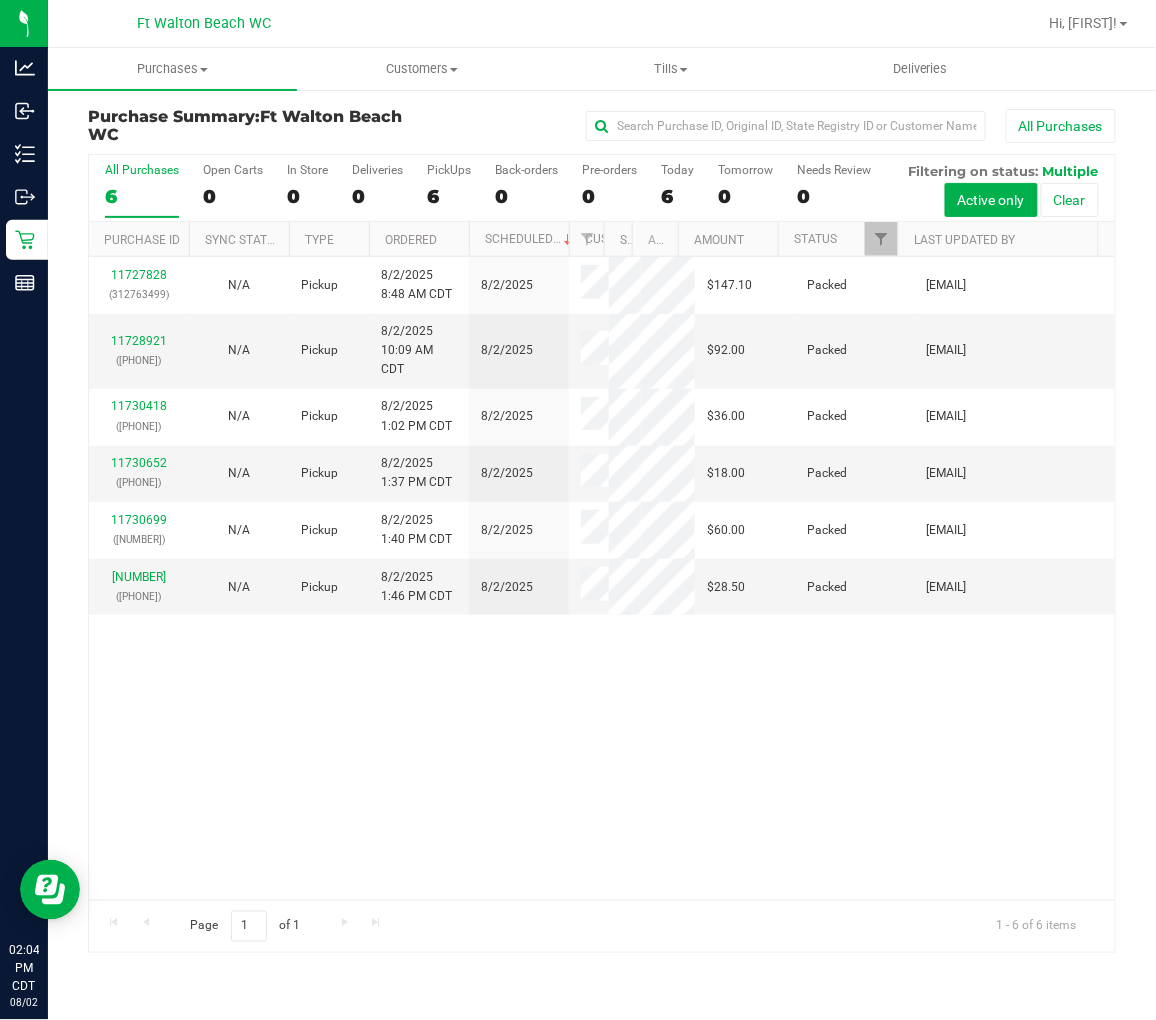 click on "11727828
([PHONE])
N/A
Pickup 8/2/2025 8:48 AM CDT 8/2/2025
$147.10
Packed [EMAIL]
11728921
([PHONE])
N/A
Pickup 8/2/2025 10:09 AM CDT 8/2/2025
$92.00
Packed [EMAIL]
11730418
([PHONE])
N/A
Pickup 8/2/2025 1:02 PM CDT 8/2/2025
$36.00
Packed [EMAIL]
11730652" at bounding box center (602, 578) 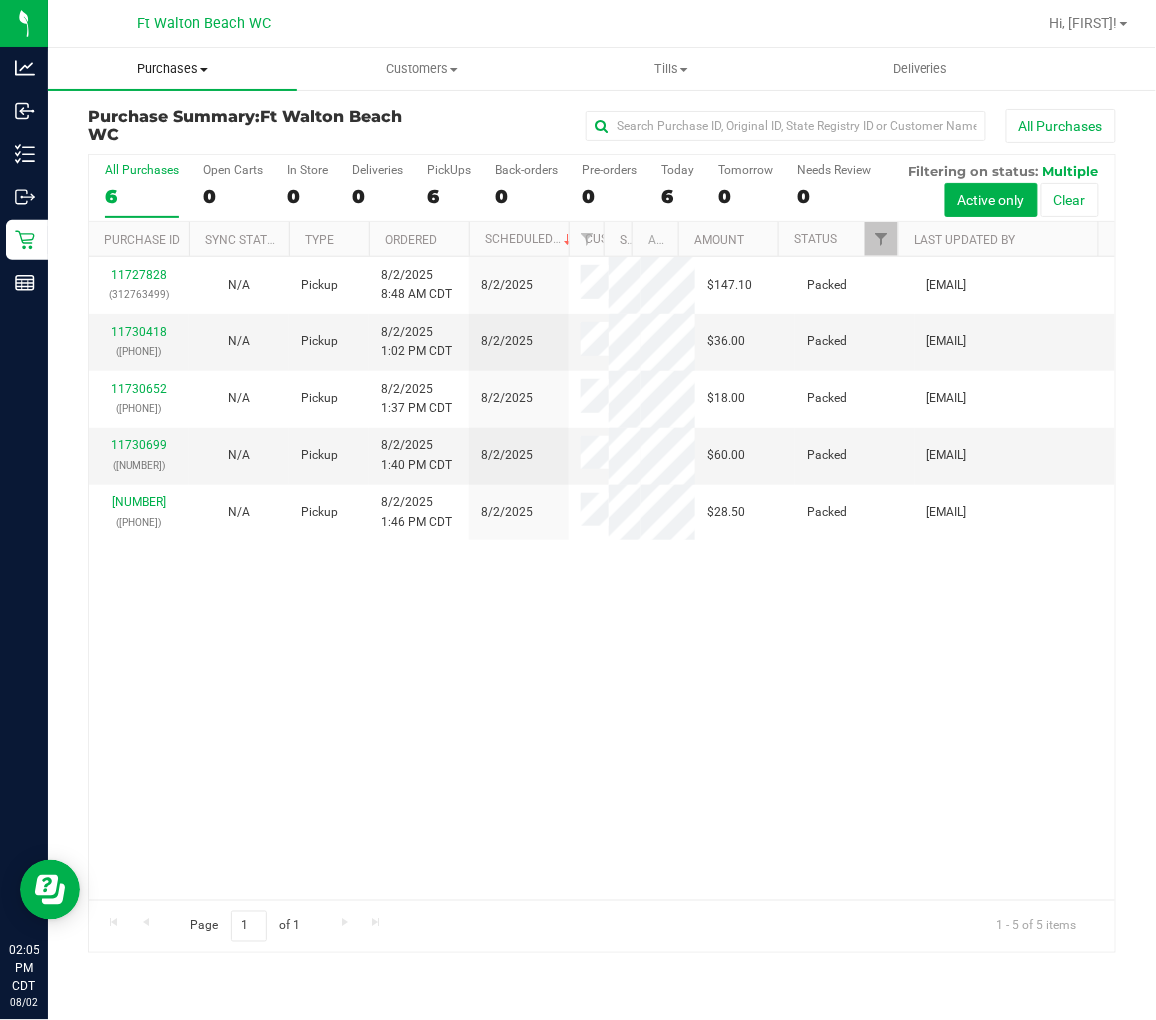 click on "Purchases" at bounding box center (172, 69) 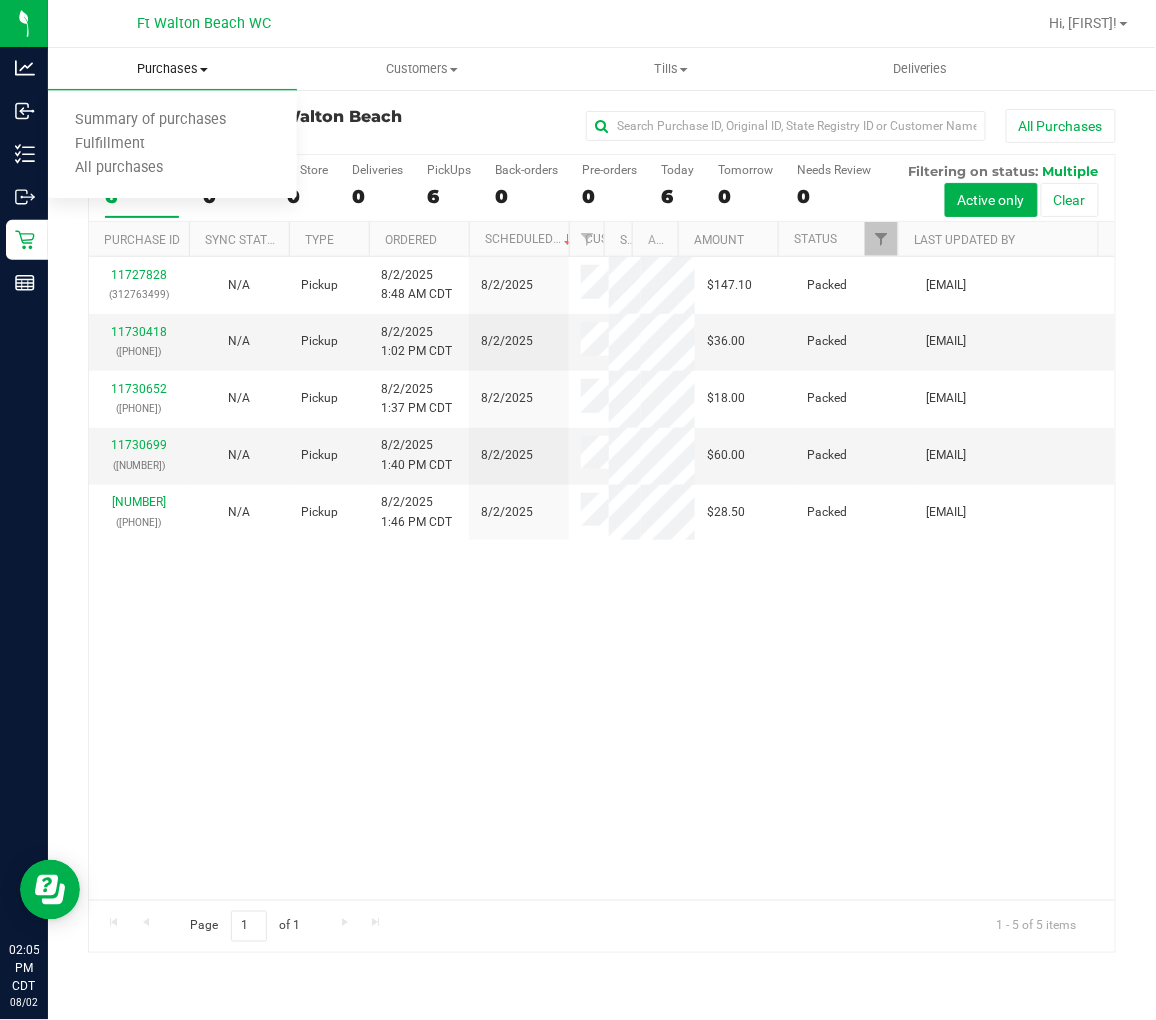 click on "Purchases" at bounding box center [172, 69] 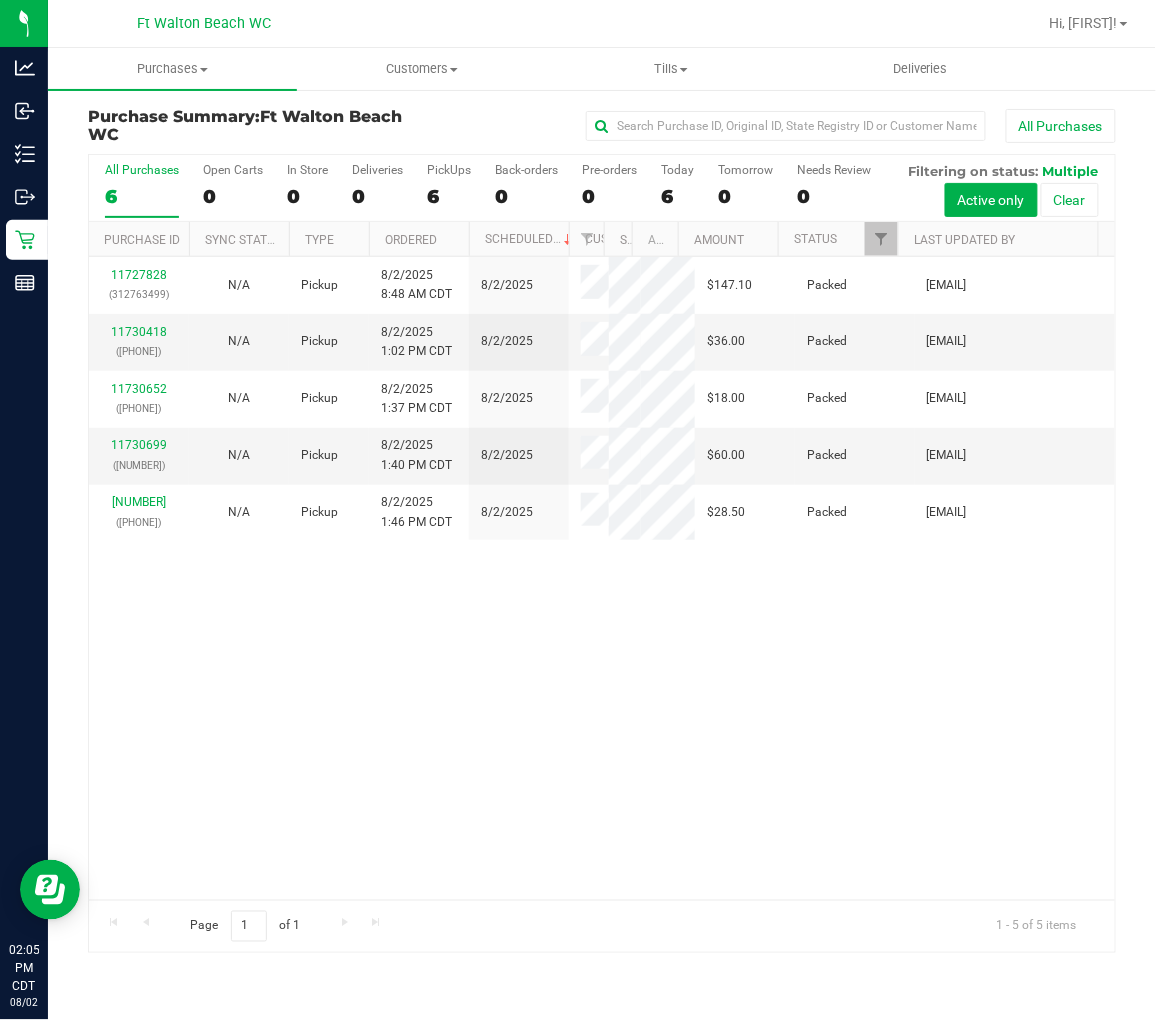 click on "6" at bounding box center [142, 196] 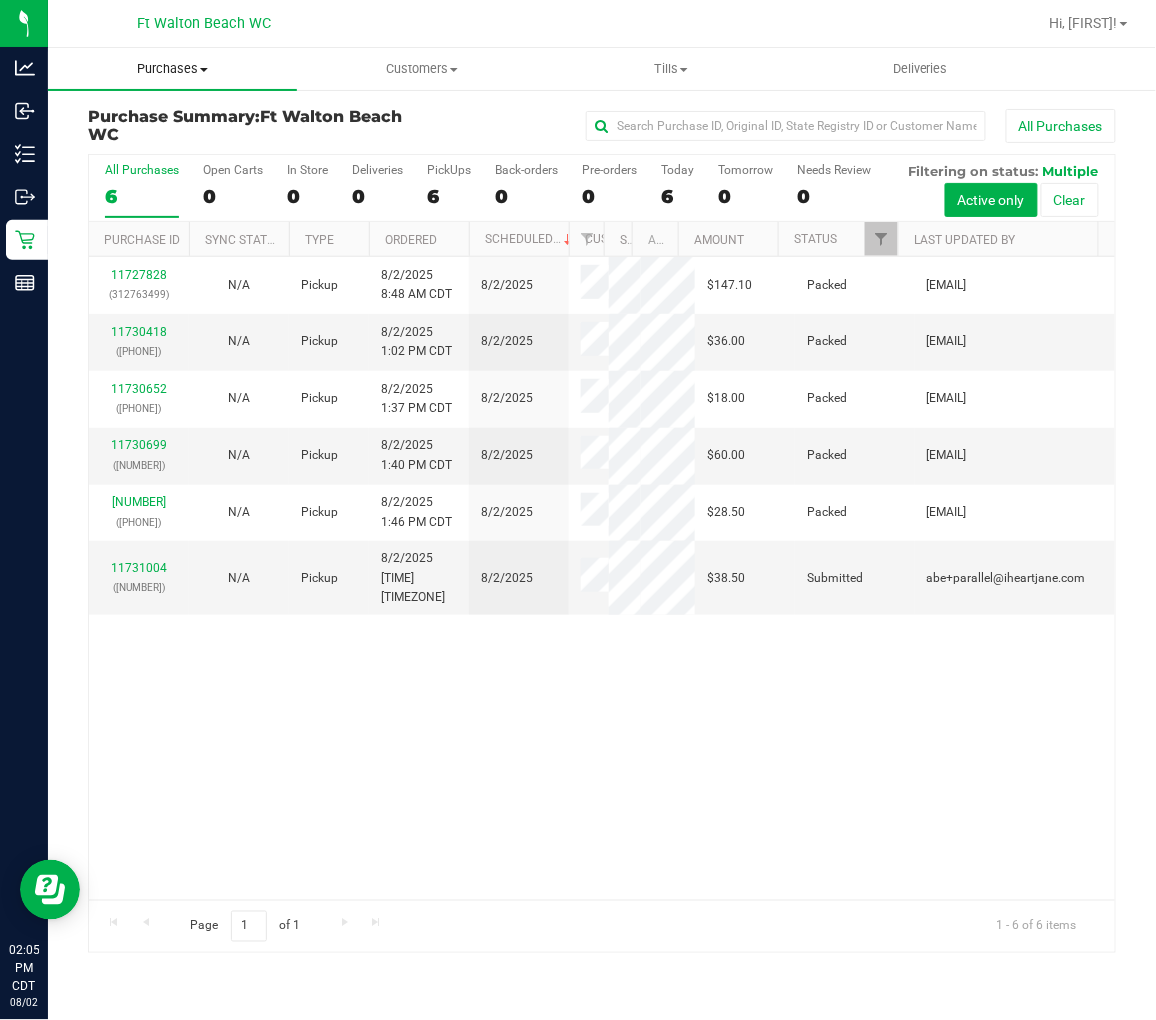 click on "Purchases" at bounding box center [172, 69] 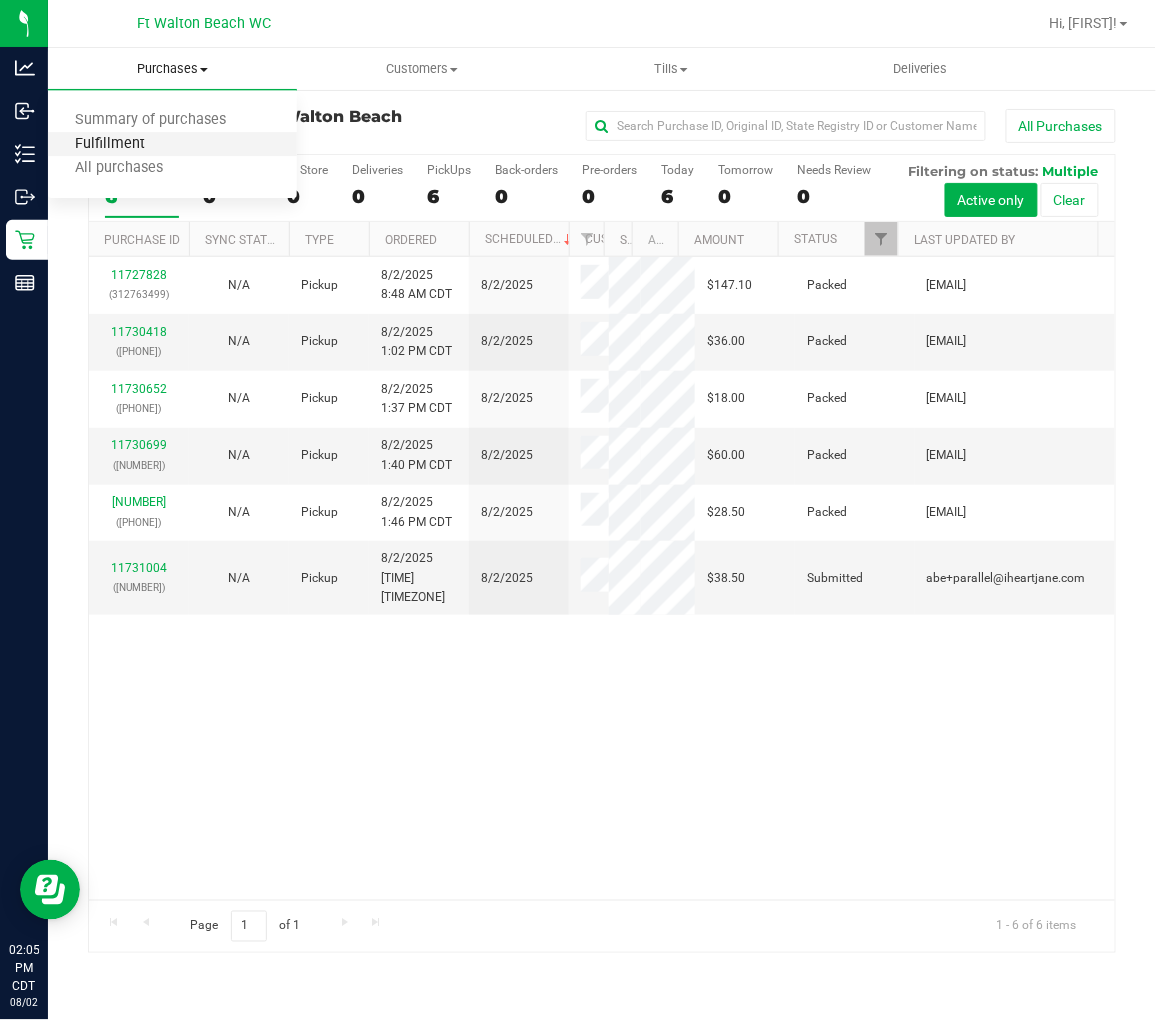 click on "Fulfillment" at bounding box center (110, 144) 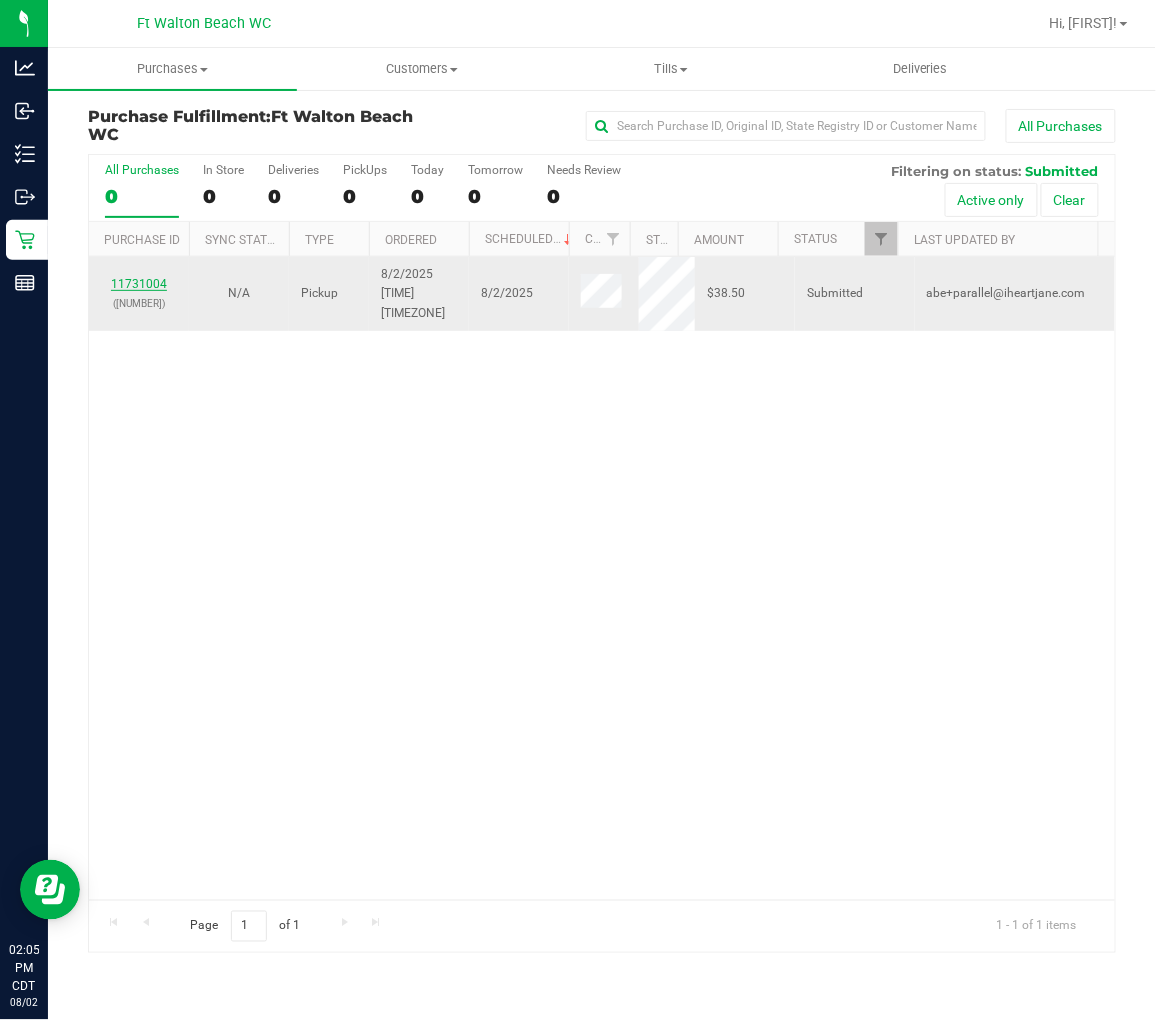 click on "11731004" at bounding box center [139, 284] 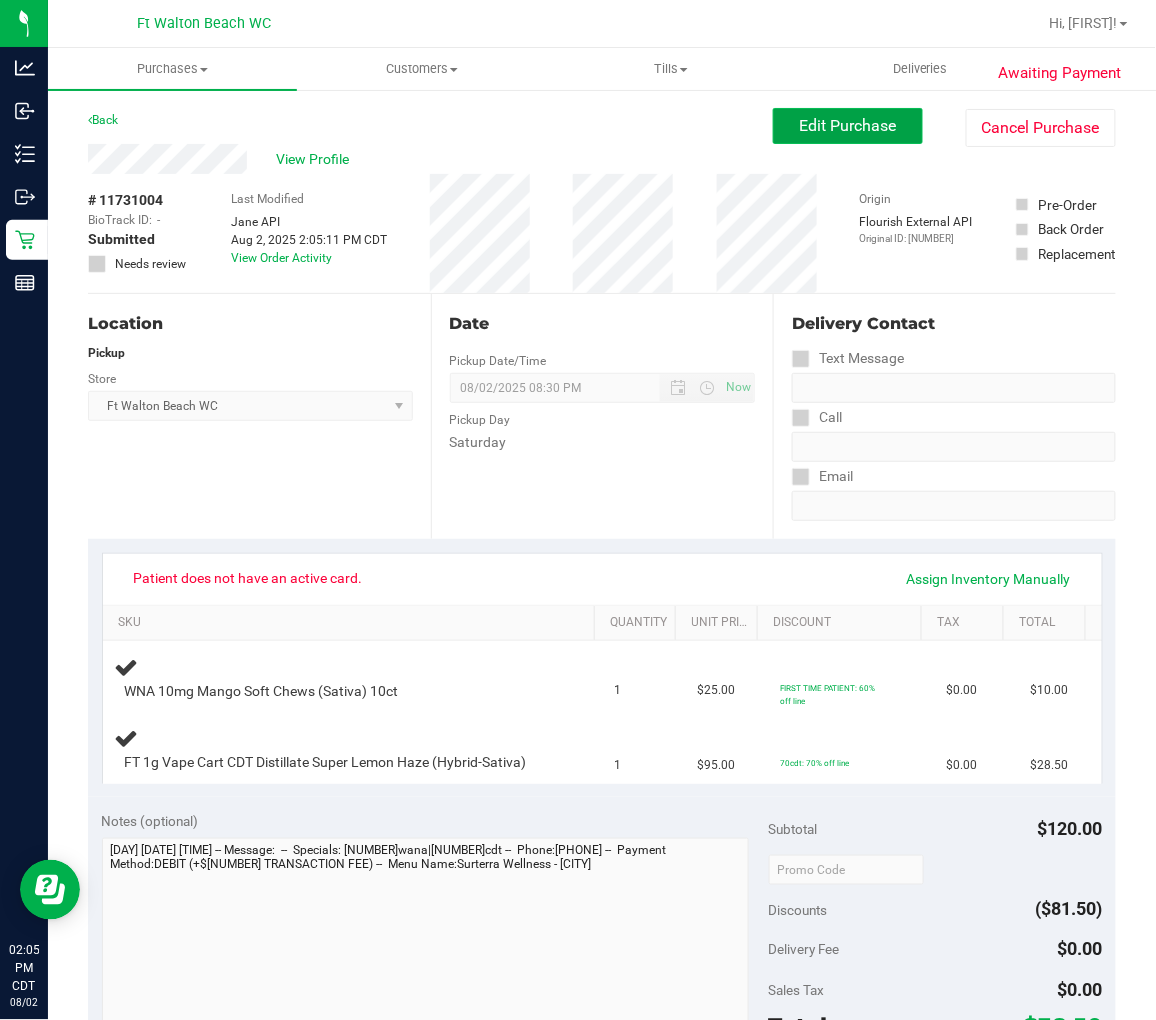 click on "Edit Purchase" at bounding box center [848, 125] 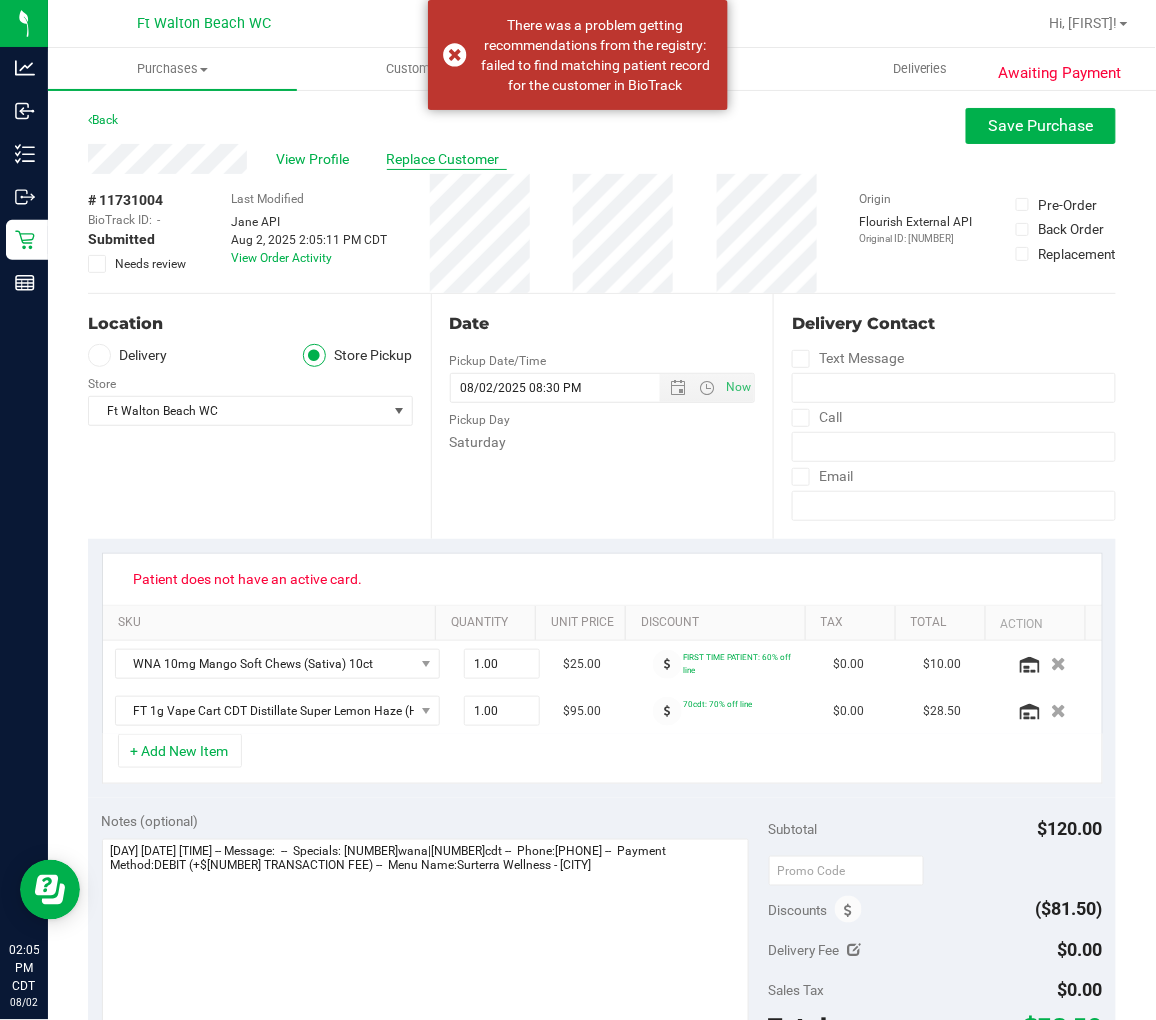 click on "Replace Customer" at bounding box center (447, 159) 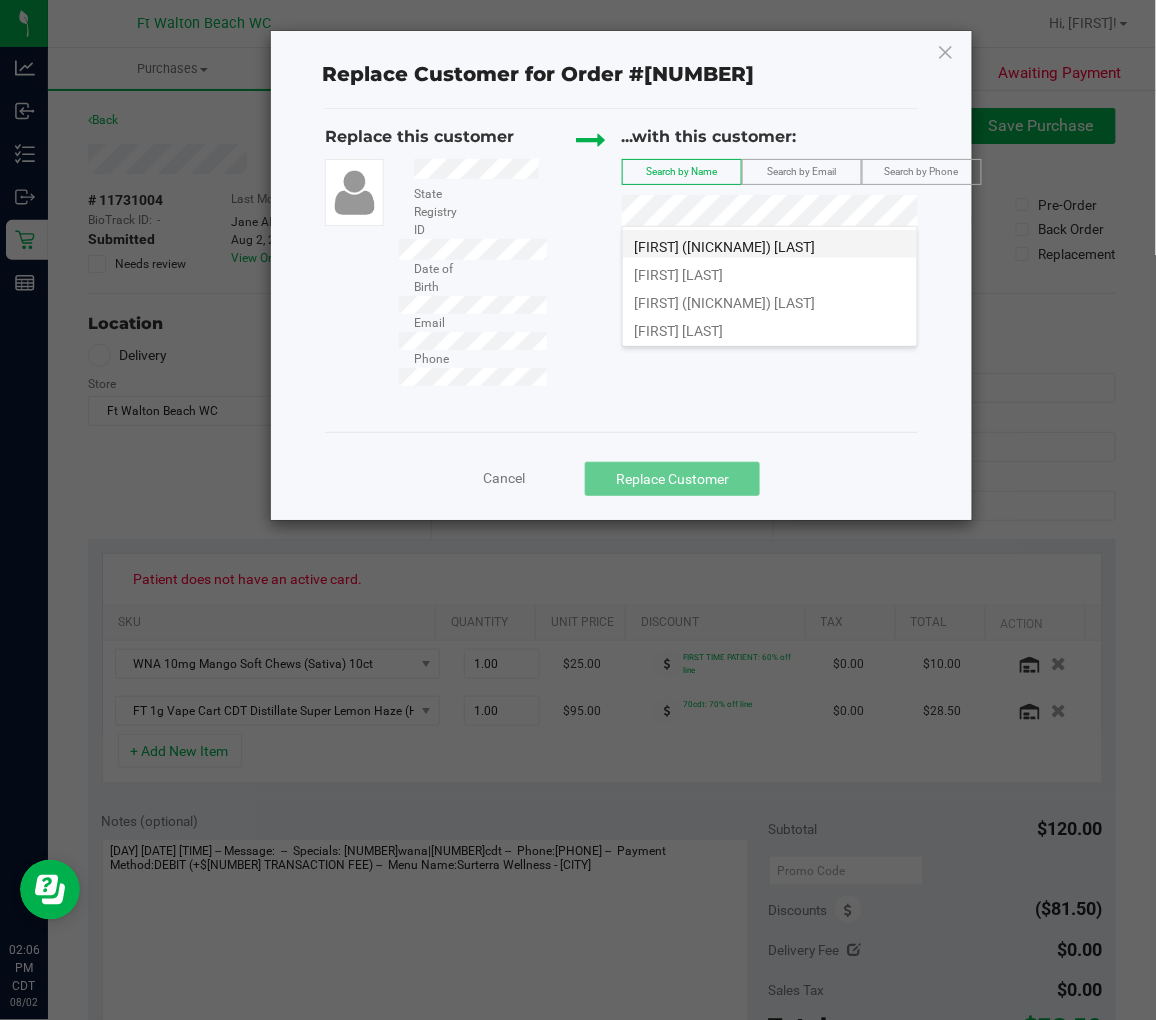 click on "[FIRST] ([NICKNAME]) [LAST]" at bounding box center (725, 247) 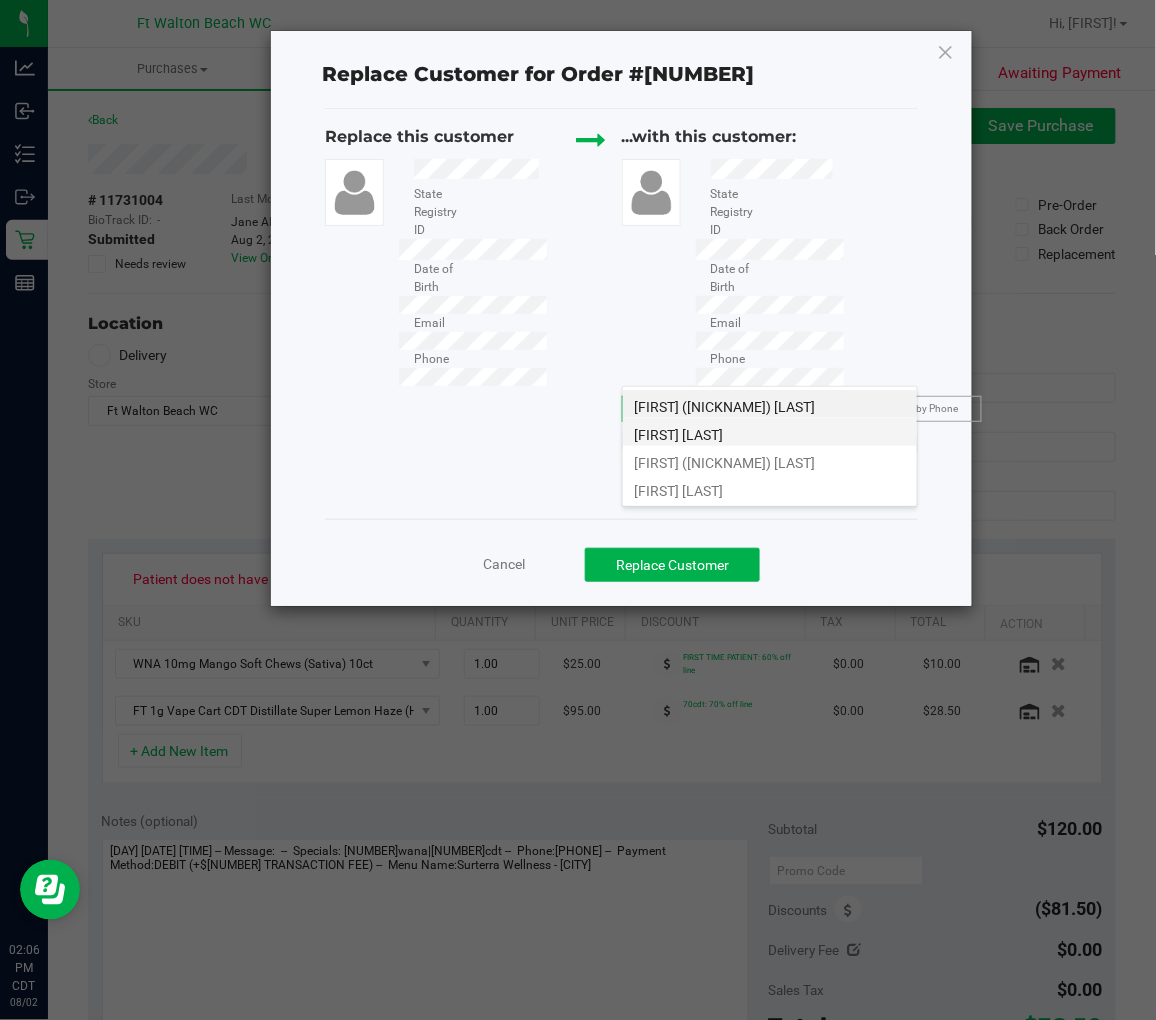 click on "[FIRST] [LAST]" at bounding box center (770, 432) 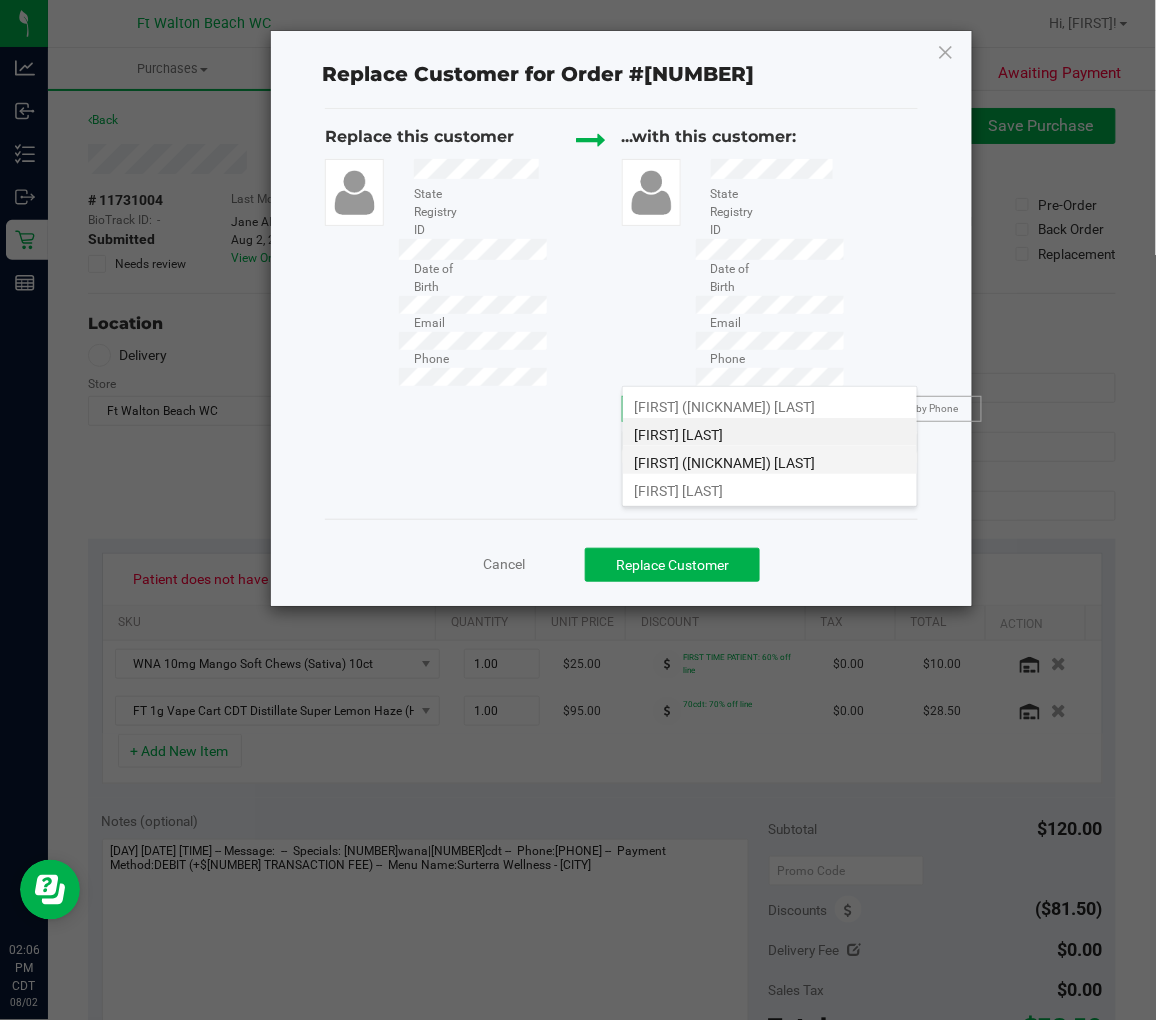 click on "[FIRST] ([NICKNAME]) [LAST]" at bounding box center (770, 460) 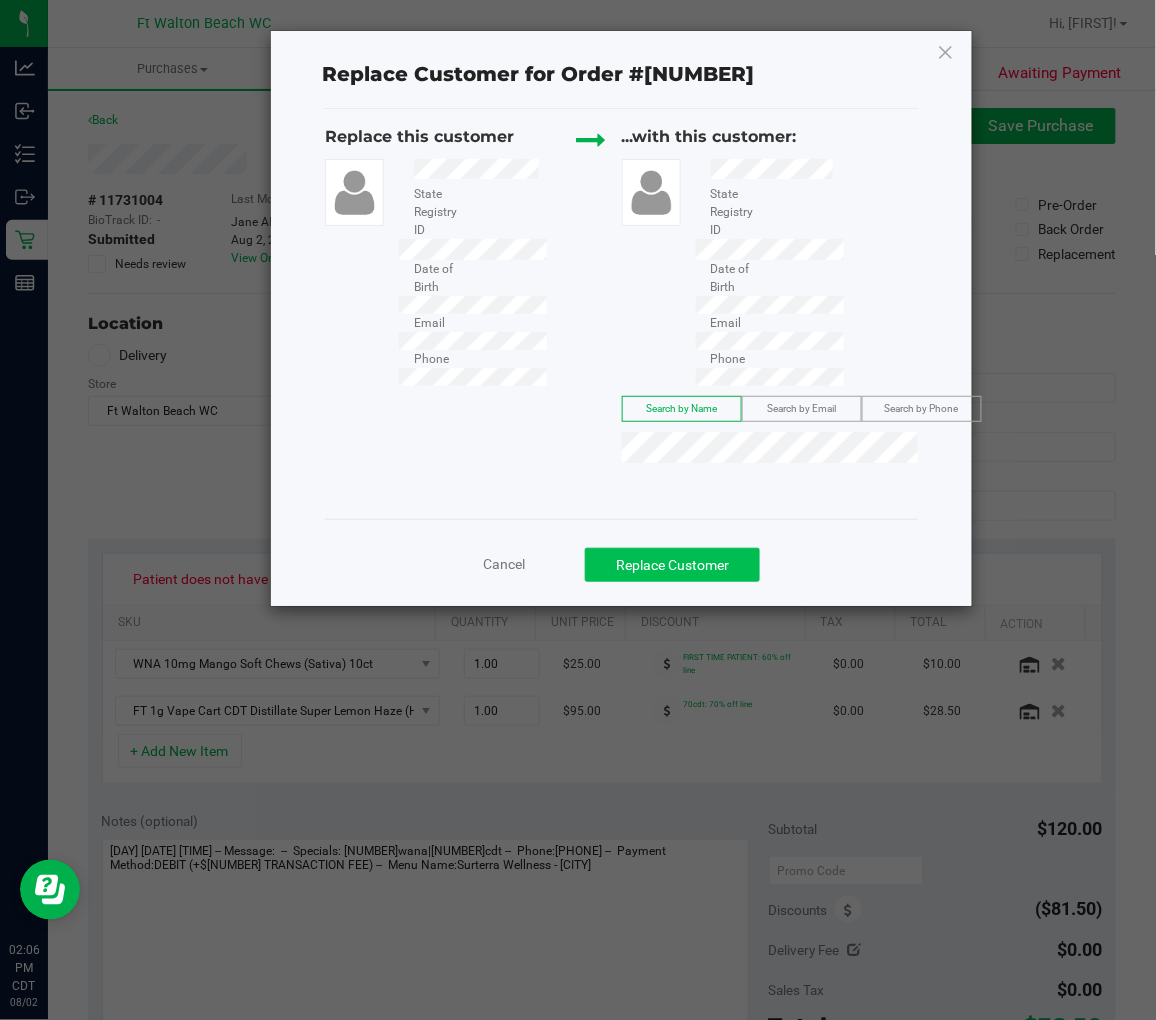 drag, startPoint x: 654, startPoint y: 480, endPoint x: 658, endPoint y: 491, distance: 11.7046995 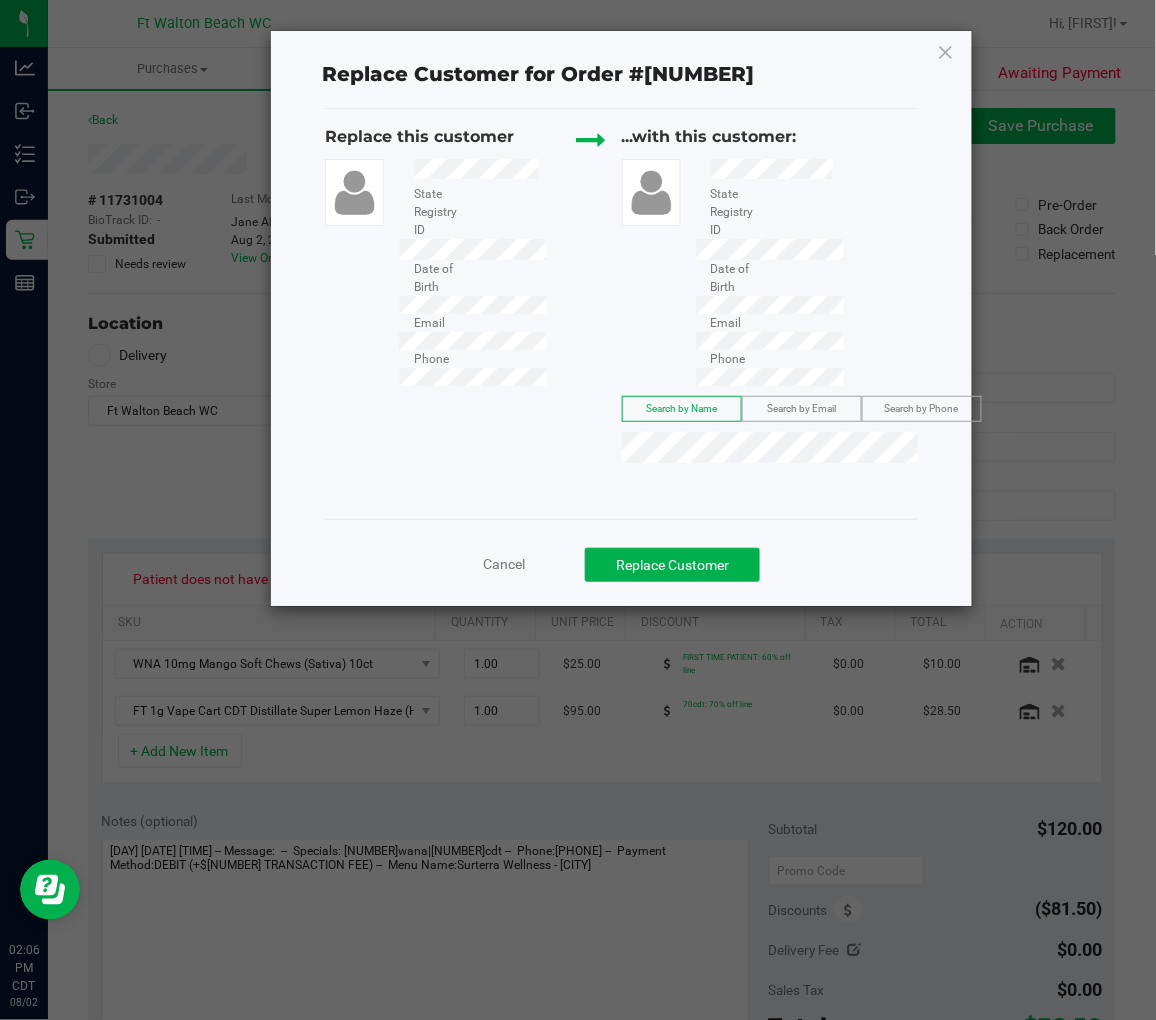 drag, startPoint x: 658, startPoint y: 491, endPoint x: 581, endPoint y: 432, distance: 97.00516 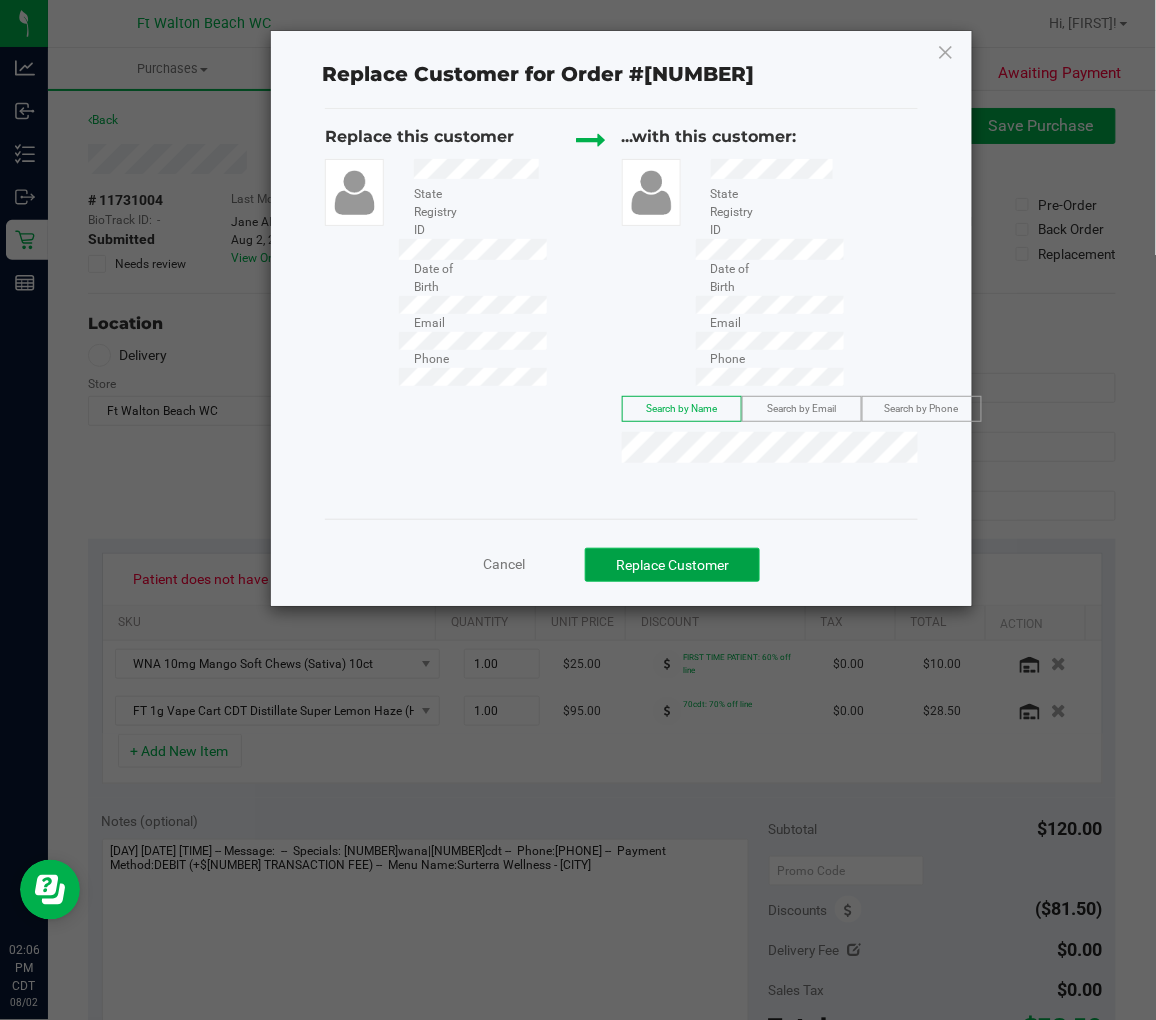 click on "Replace Customer" 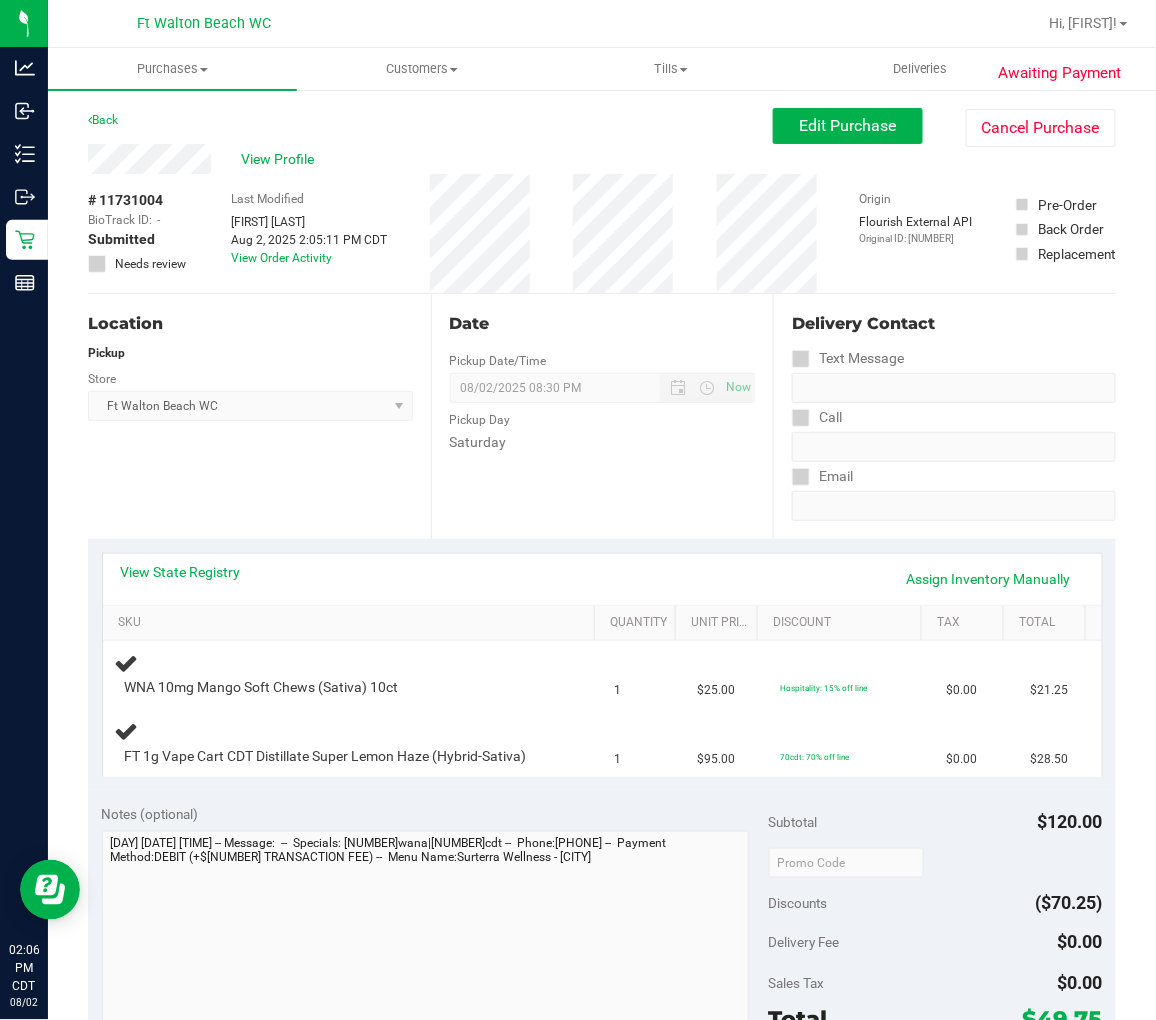 click on "Location
Pickup
Store
[CITY] WC Select Store [CITY] WC [CITY] WC [CITY] WC [CITY] WC [CITY] WC Call Center [CITY] WC [CITY] WC [CITY] WC [CITY] WC [CITY] WC [CITY] WC [CITY] WC [CITY] WC [CITY] WC [CITY] WC [CITY] WC [CITY] WC [CITY] WC [CITY] WC [CITY] WC [CITY] WC [CITY] WC [CITY] DC REP [CITY] WC [CITY] WC [CITY] DC Testing [CITY] Warehouse [CITY] WC TX [CITY] DC TX [CITY] Retail [CITY] DC" at bounding box center (259, 416) 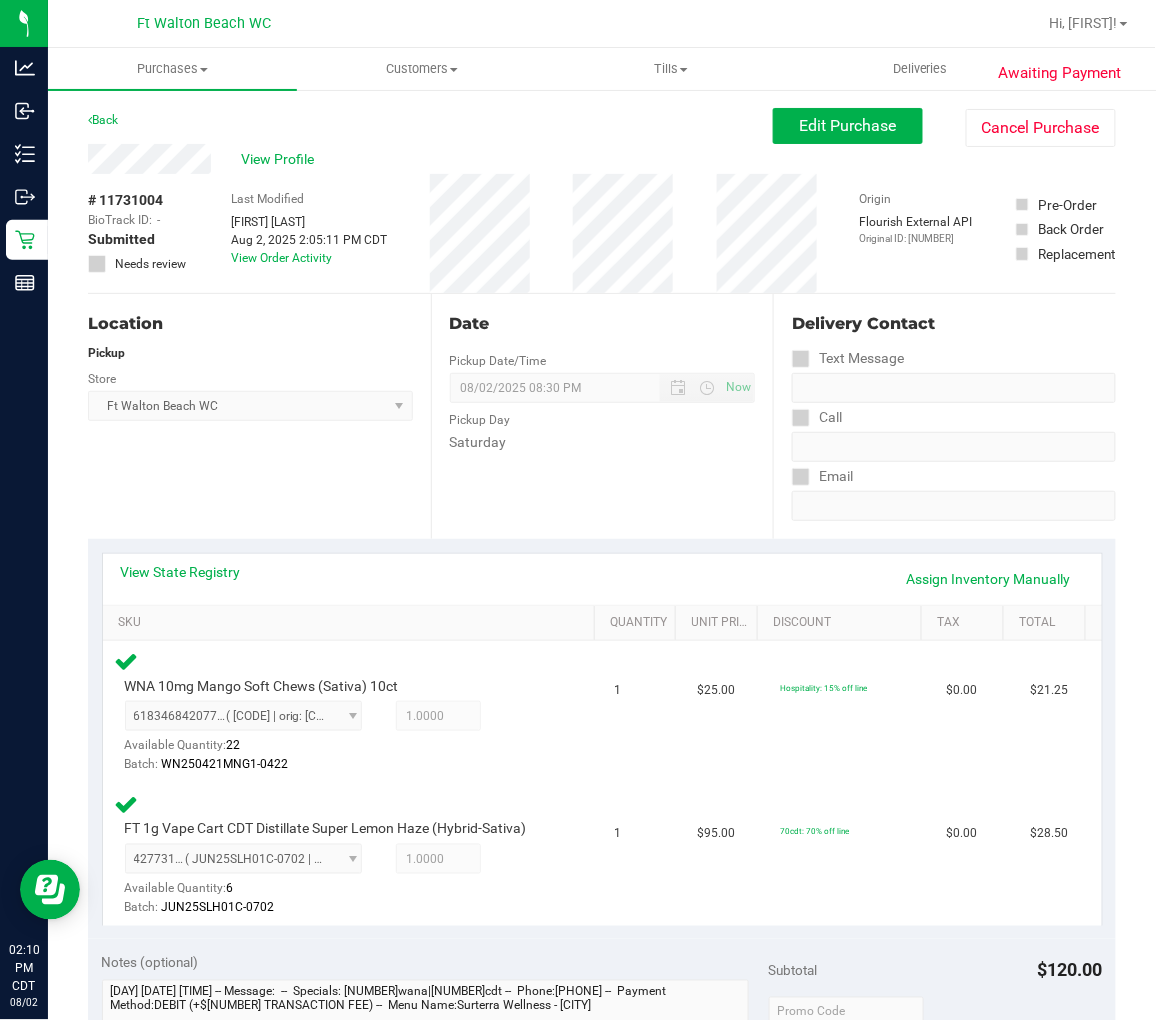 scroll, scrollTop: 444, scrollLeft: 0, axis: vertical 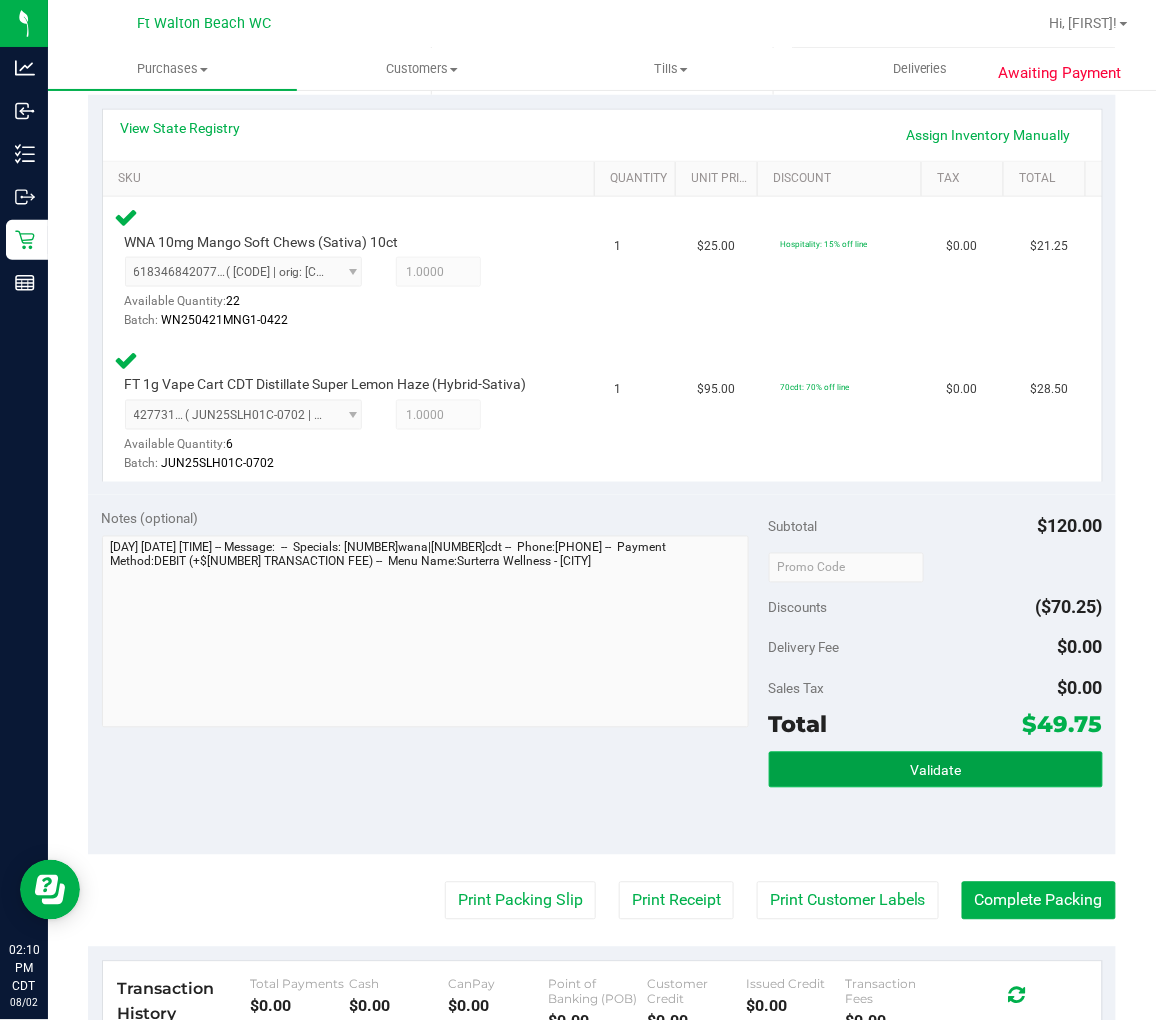 click on "Validate" at bounding box center [936, 770] 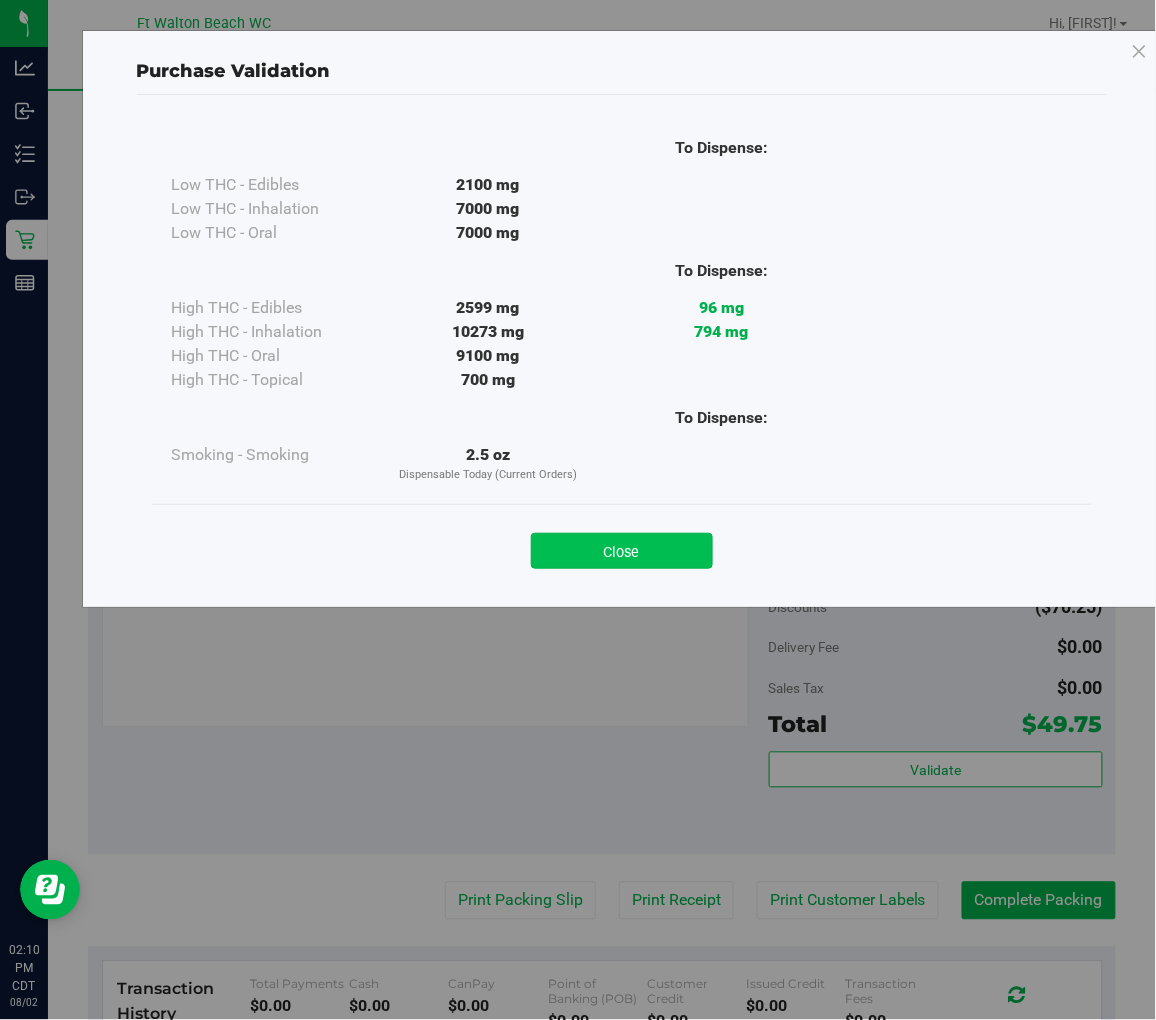 click on "Close" at bounding box center [622, 551] 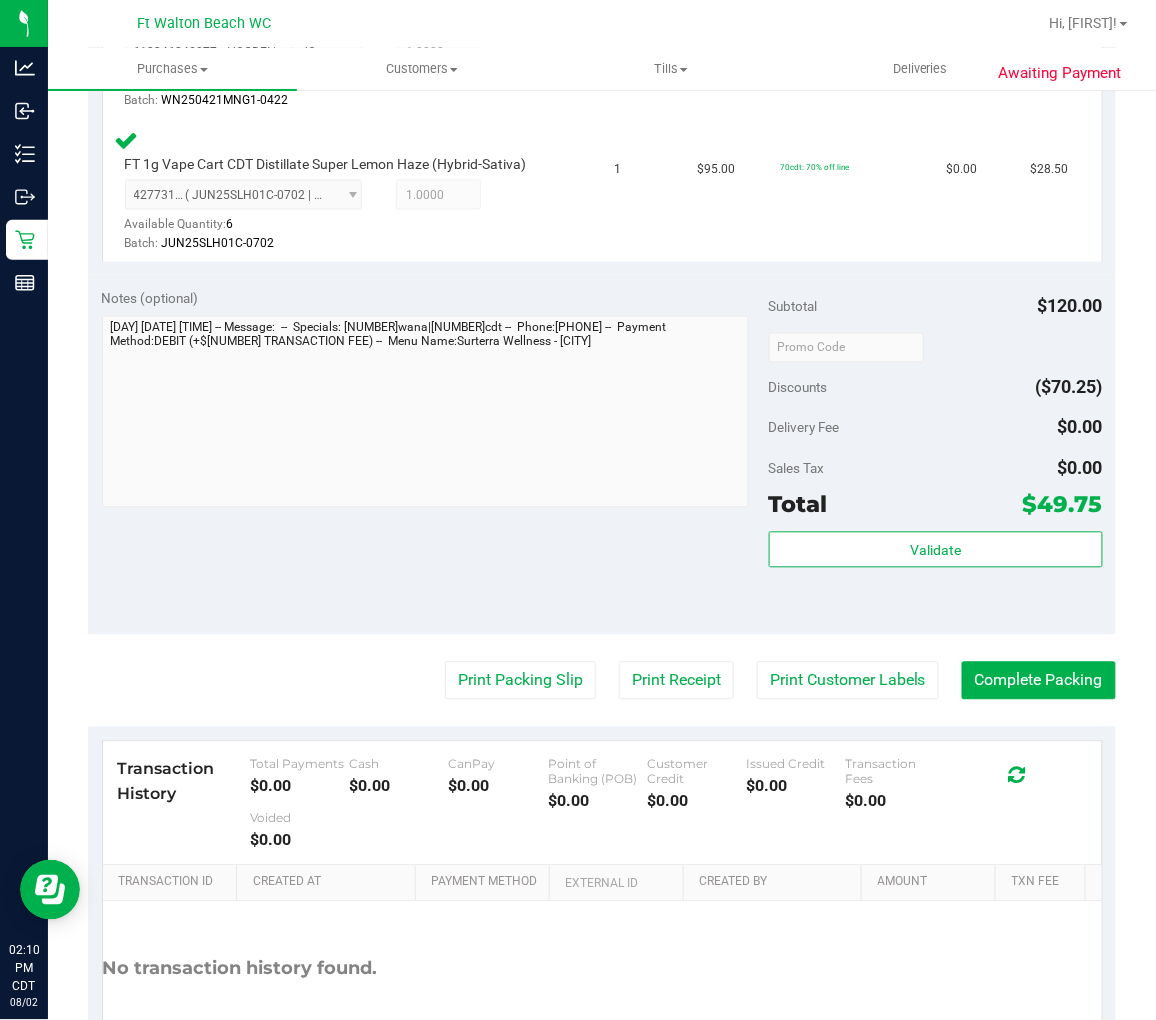 scroll, scrollTop: 666, scrollLeft: 0, axis: vertical 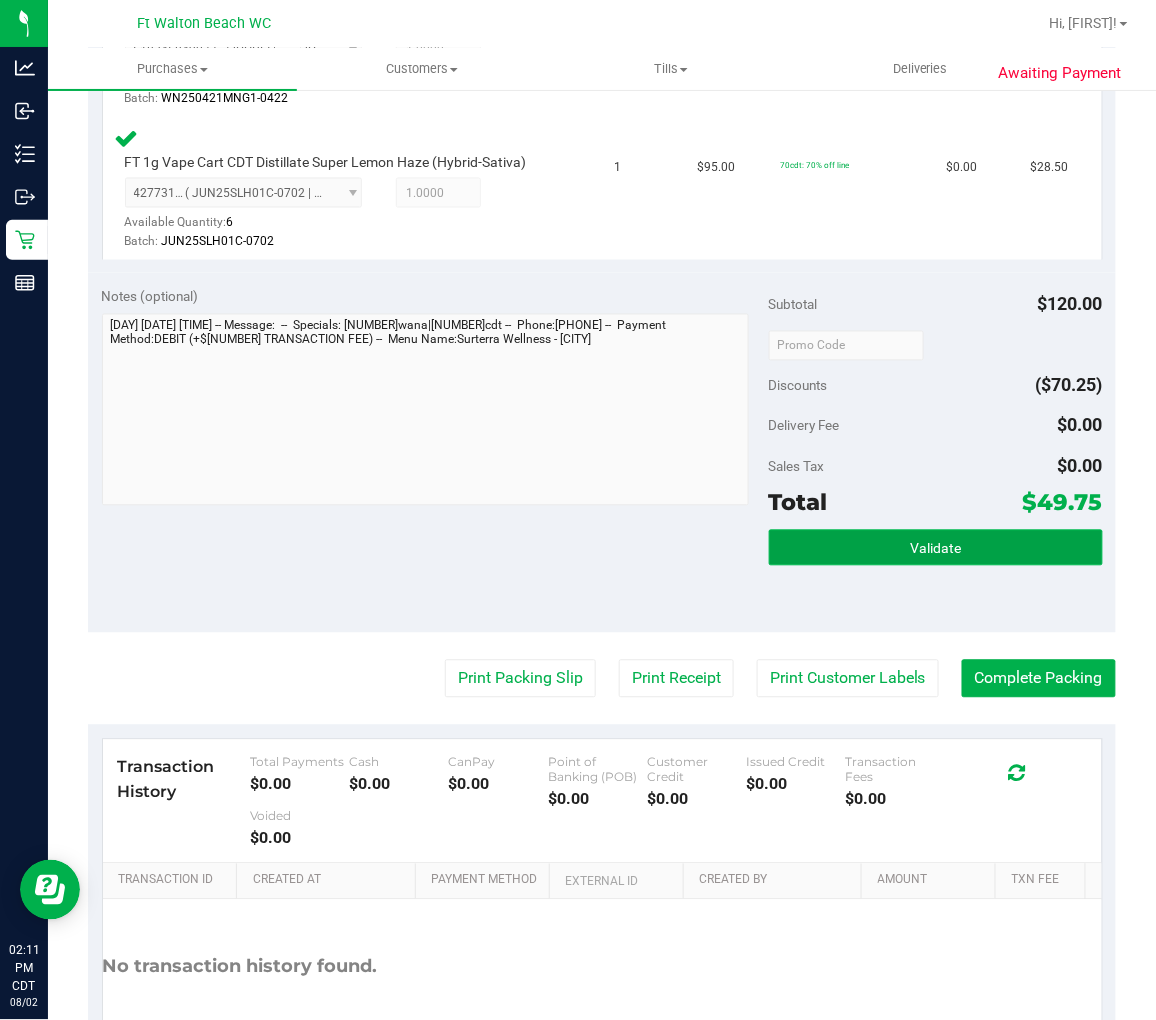 click on "Validate" at bounding box center [936, 548] 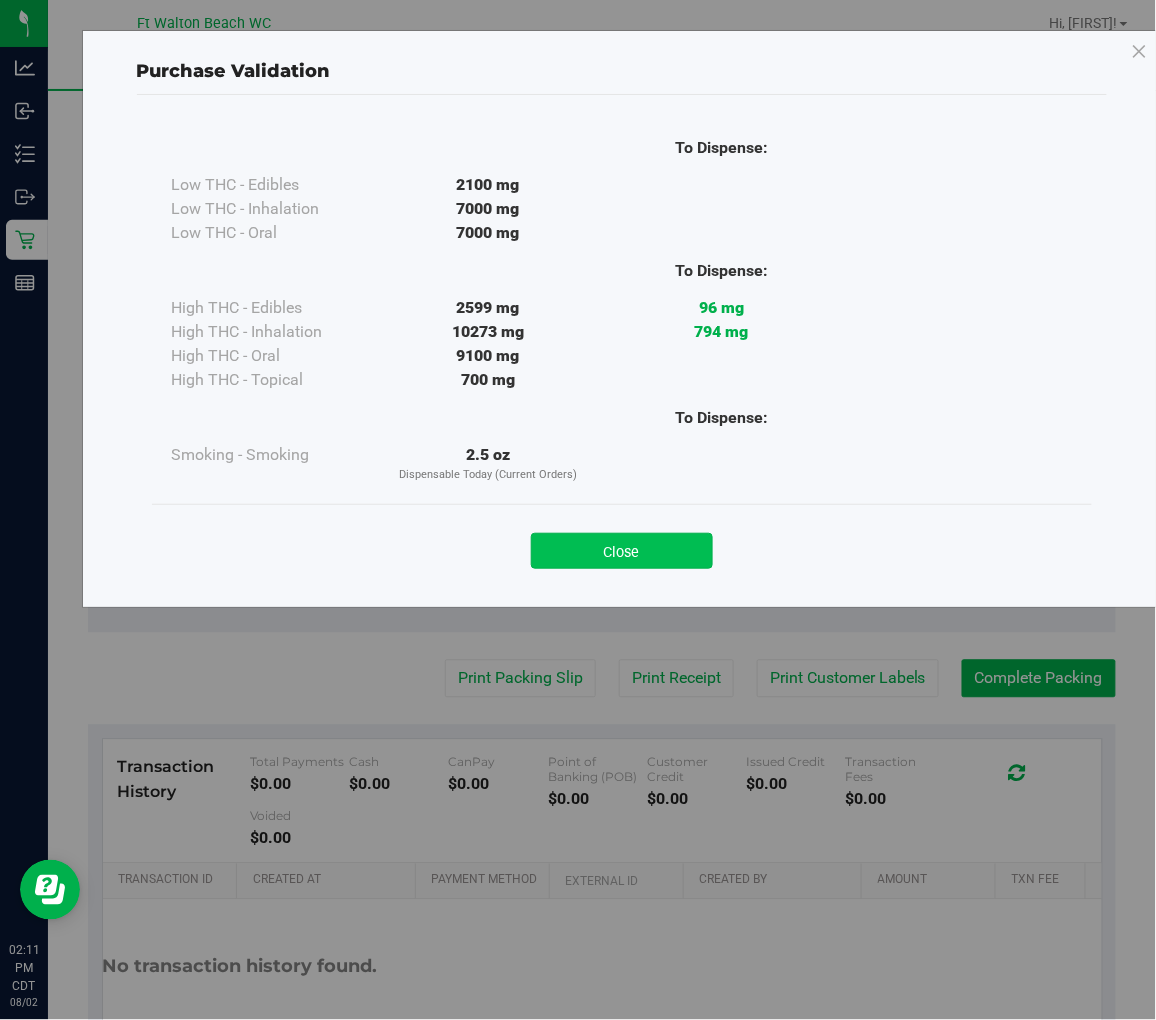 click on "Close" at bounding box center (622, 551) 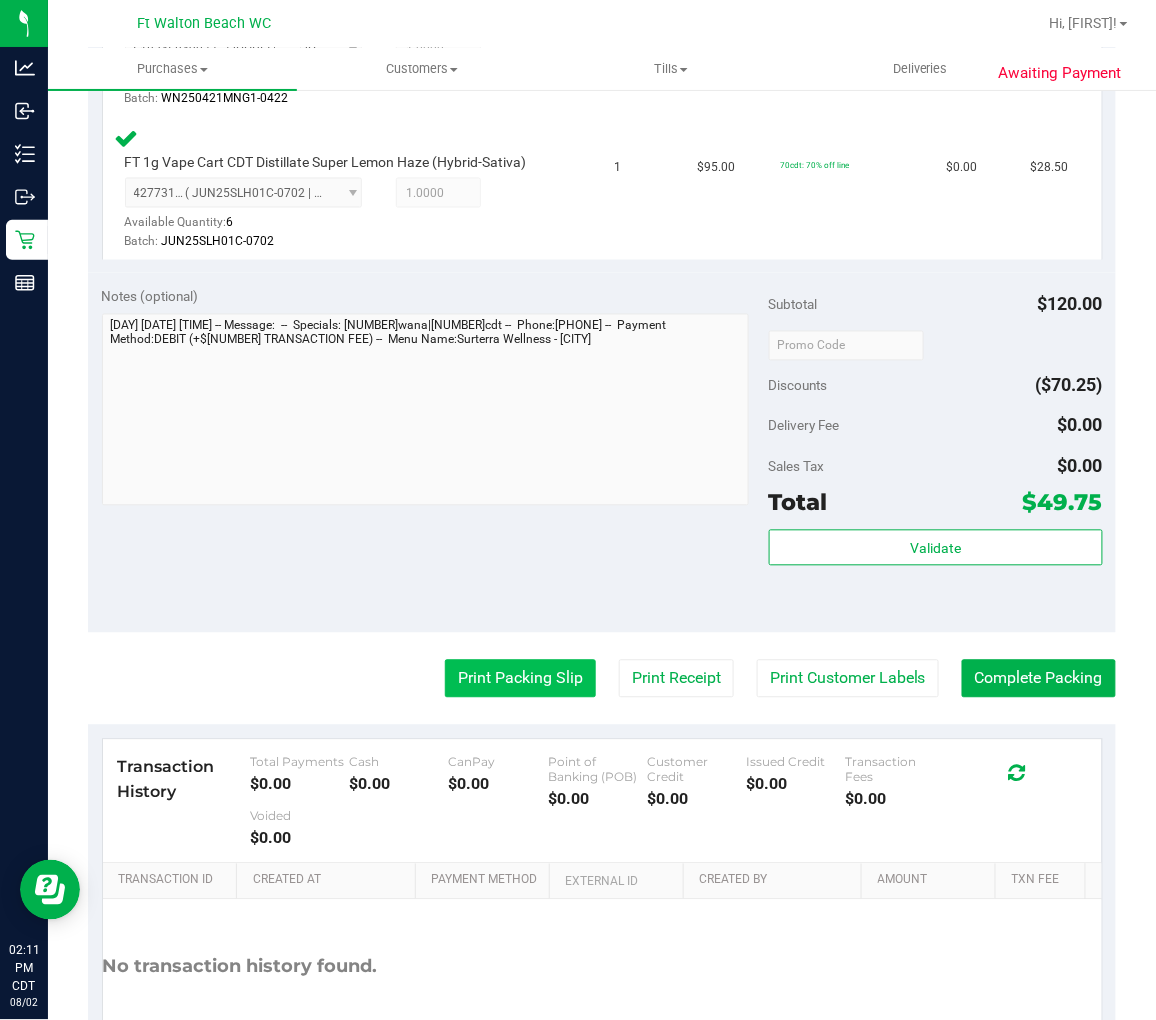click on "Print Packing Slip" at bounding box center [520, 679] 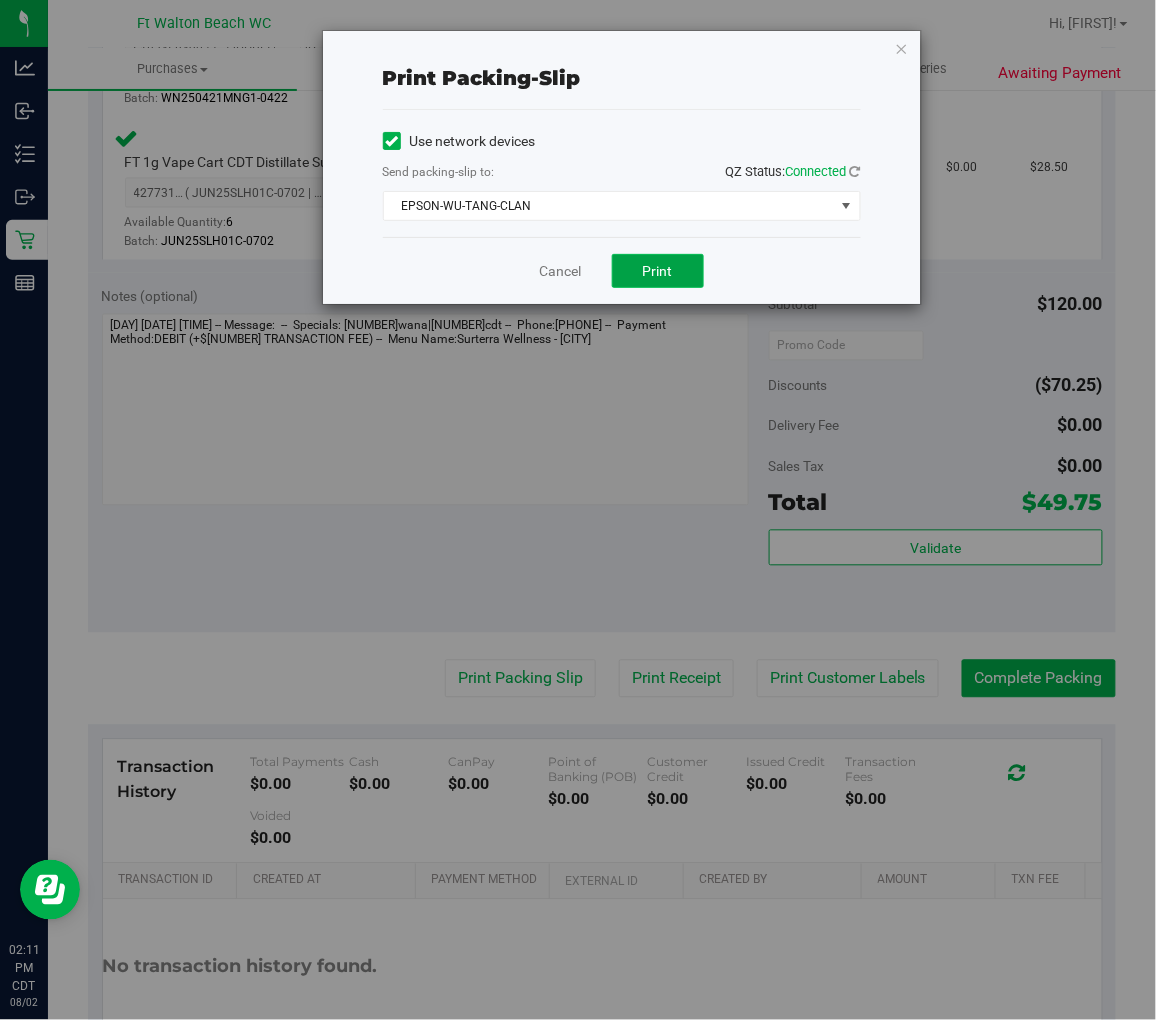 click on "Print" at bounding box center [658, 271] 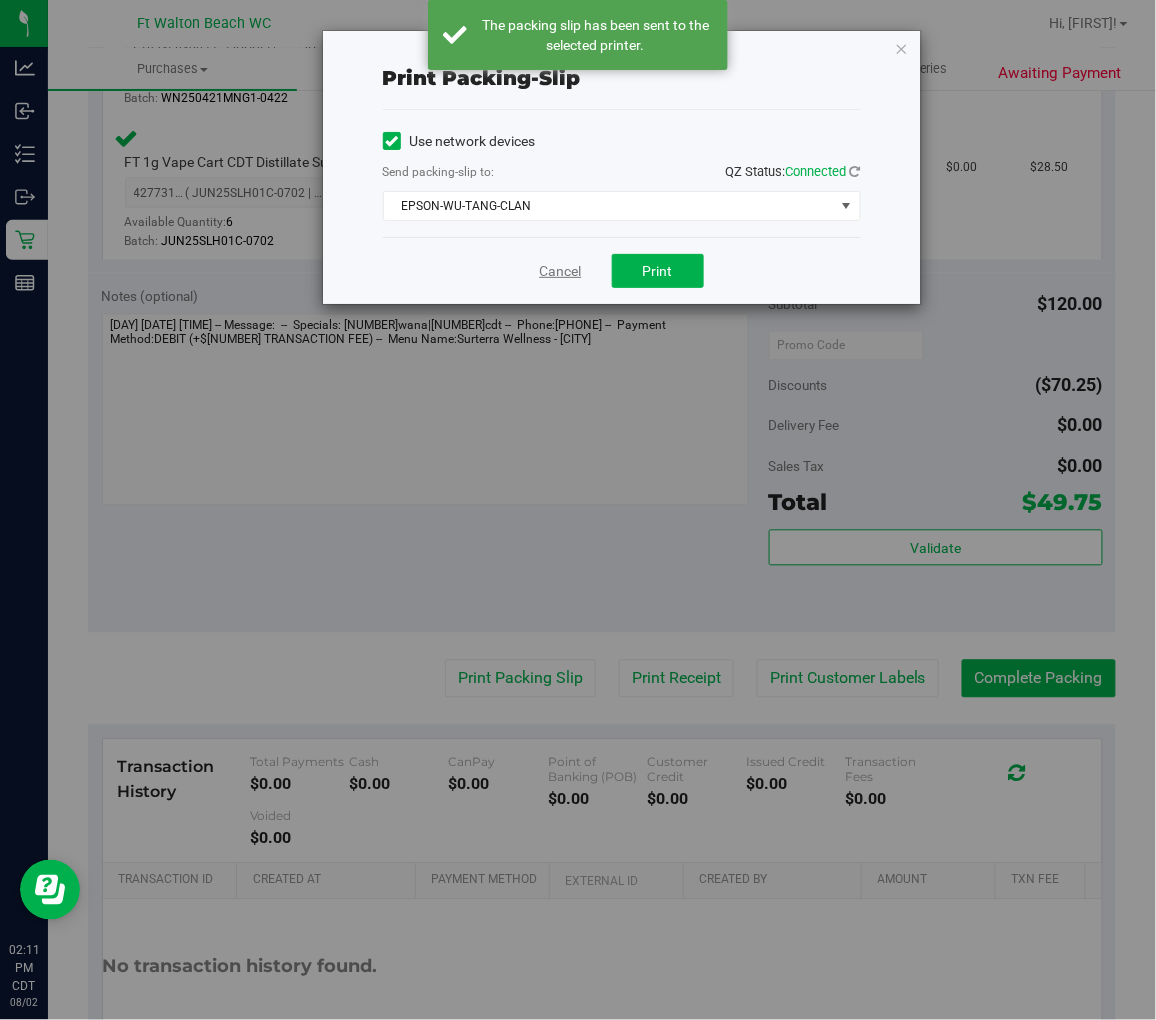 click on "Cancel" at bounding box center [561, 271] 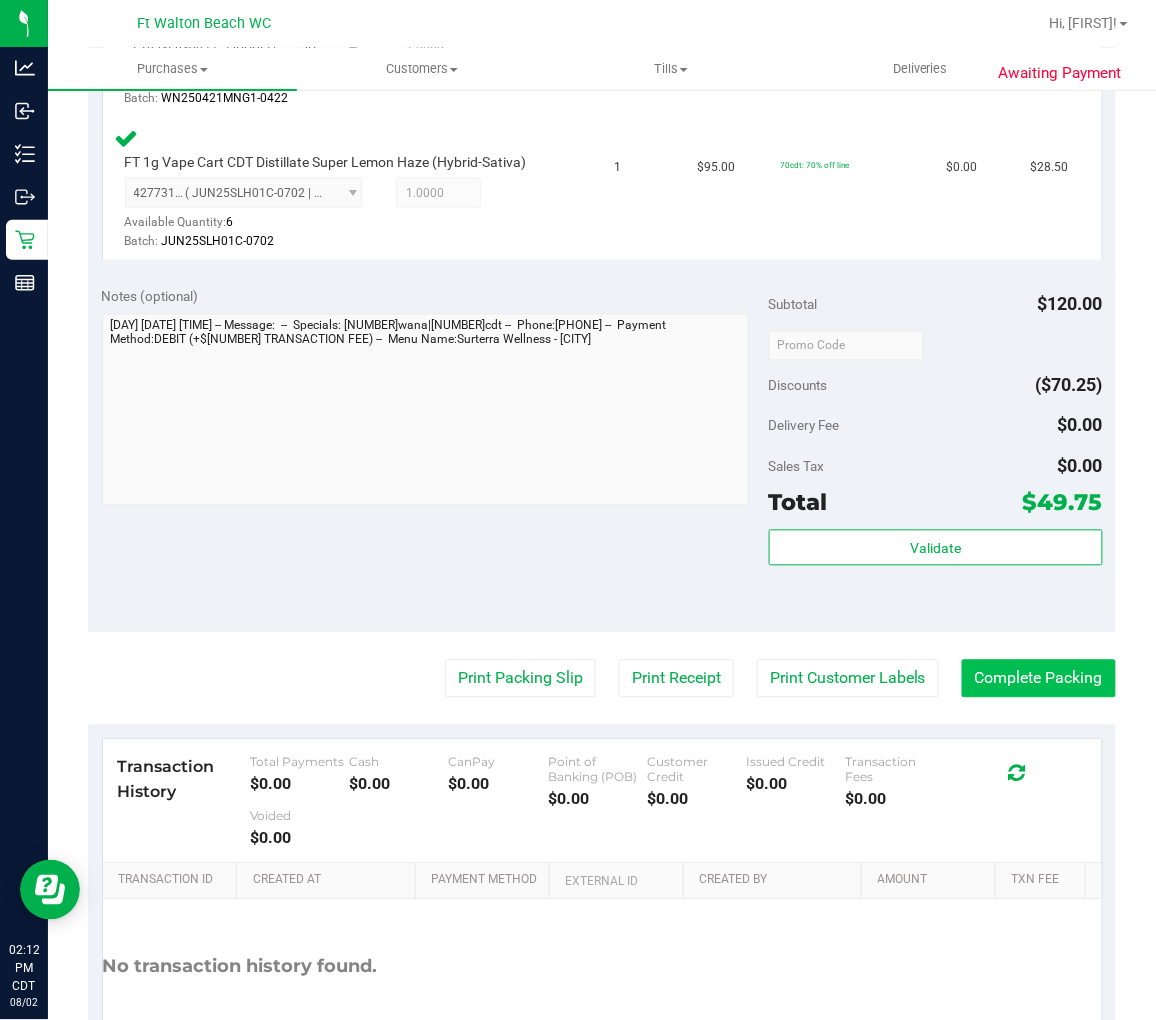 click on "Complete Packing" at bounding box center [1039, 679] 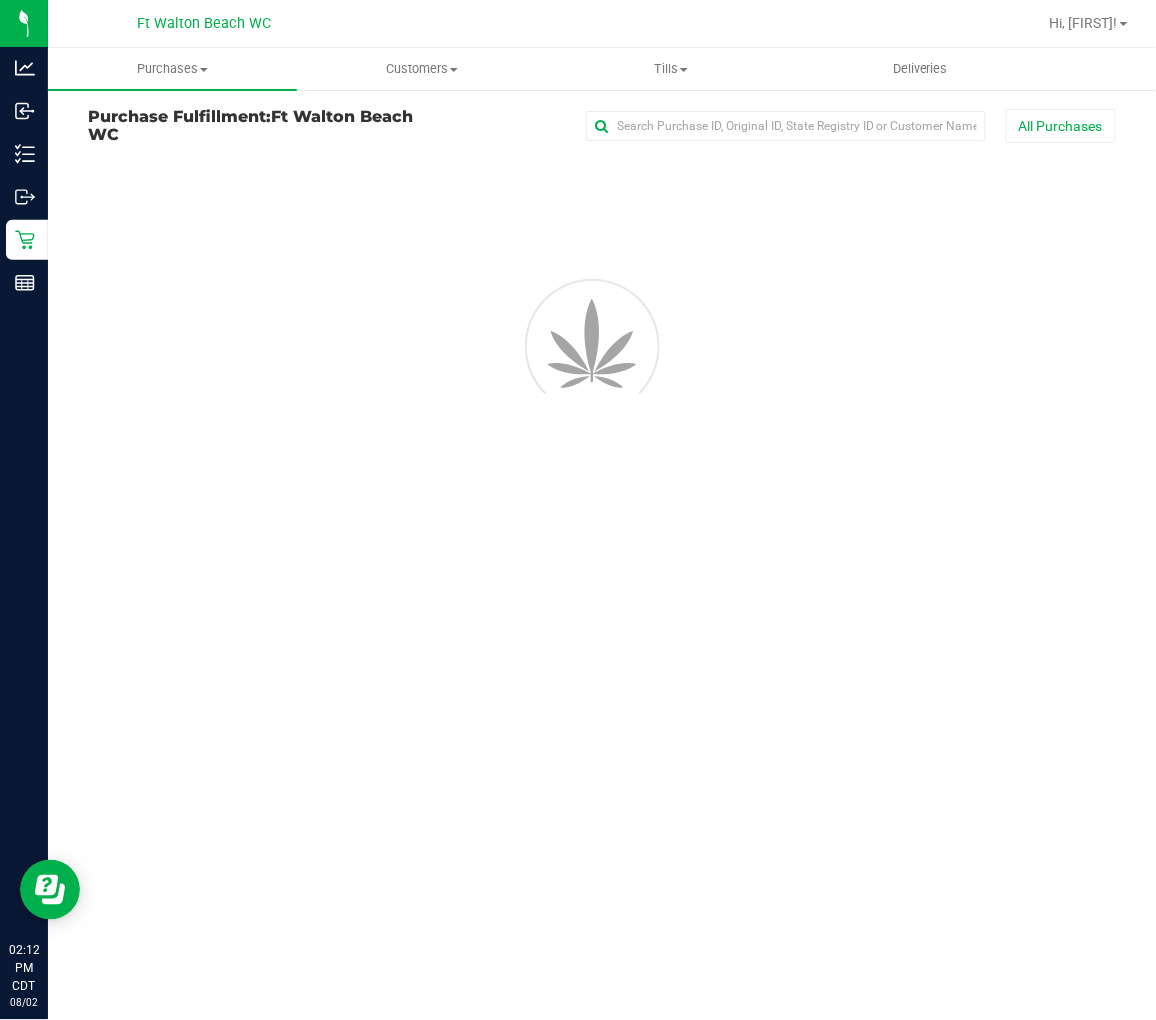 scroll, scrollTop: 0, scrollLeft: 0, axis: both 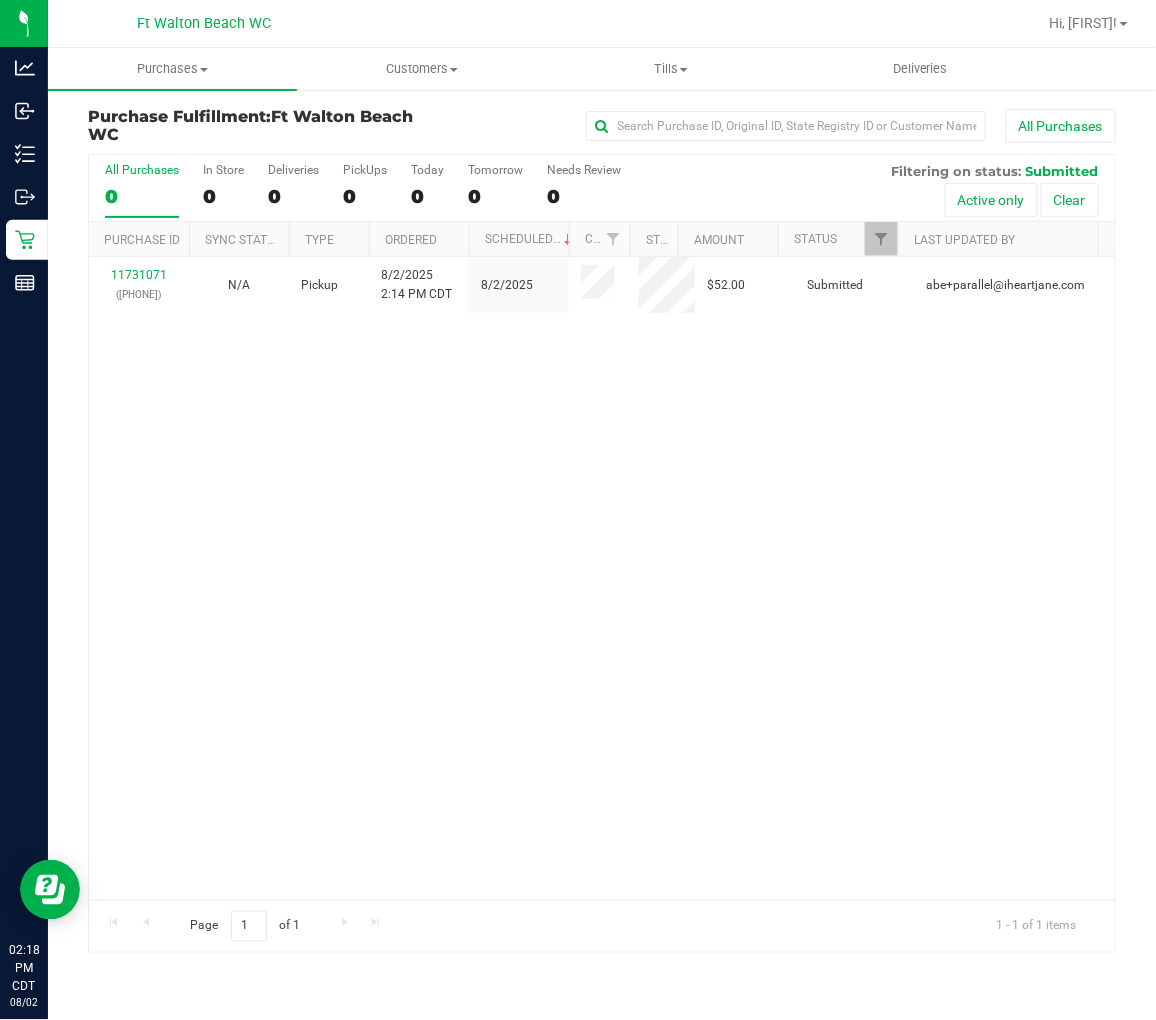 click on "All Purchases
0" at bounding box center (142, 190) 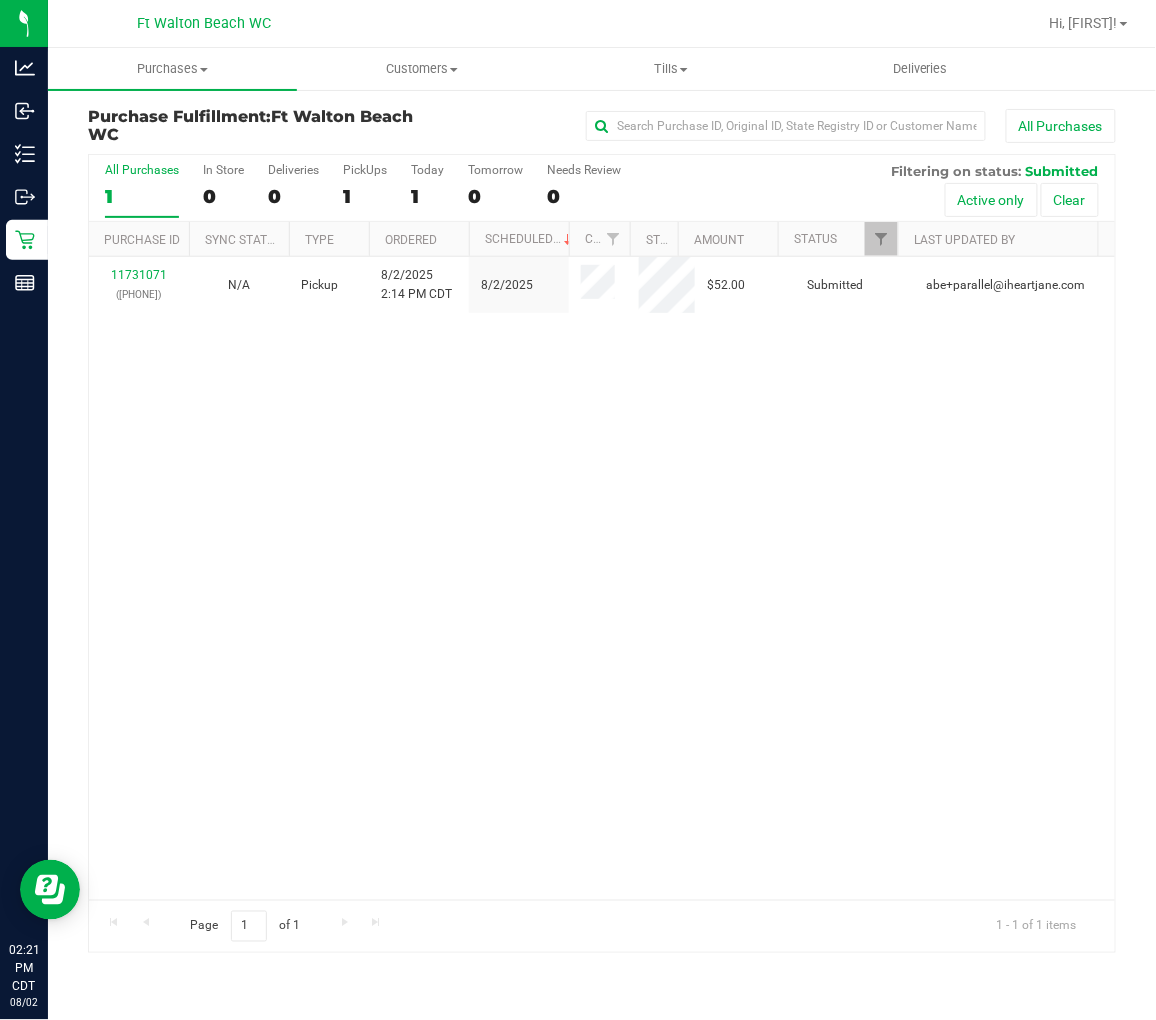 click on "1" at bounding box center (142, 196) 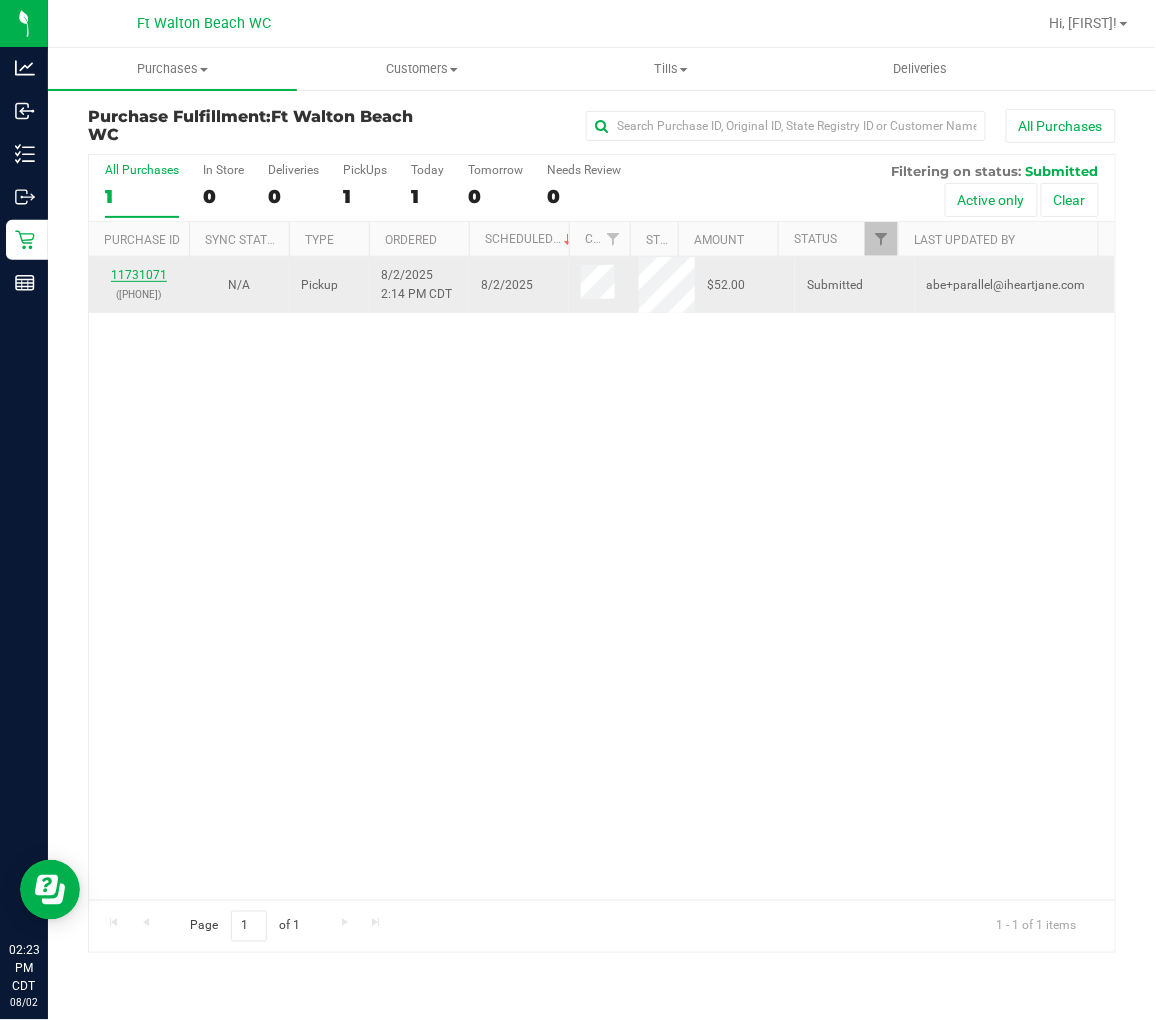 click on "11731071" at bounding box center (139, 275) 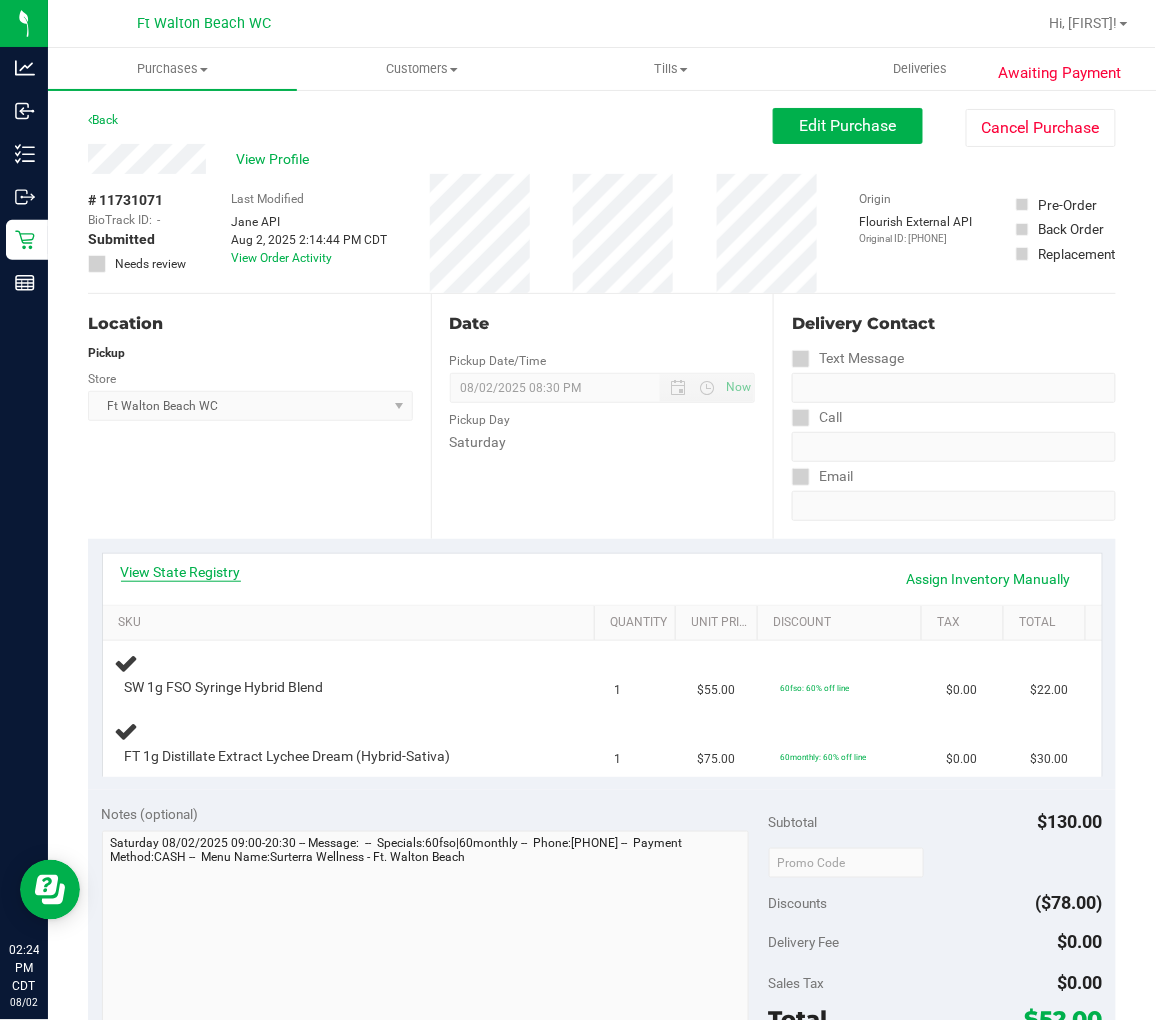 click on "View State Registry" at bounding box center [181, 572] 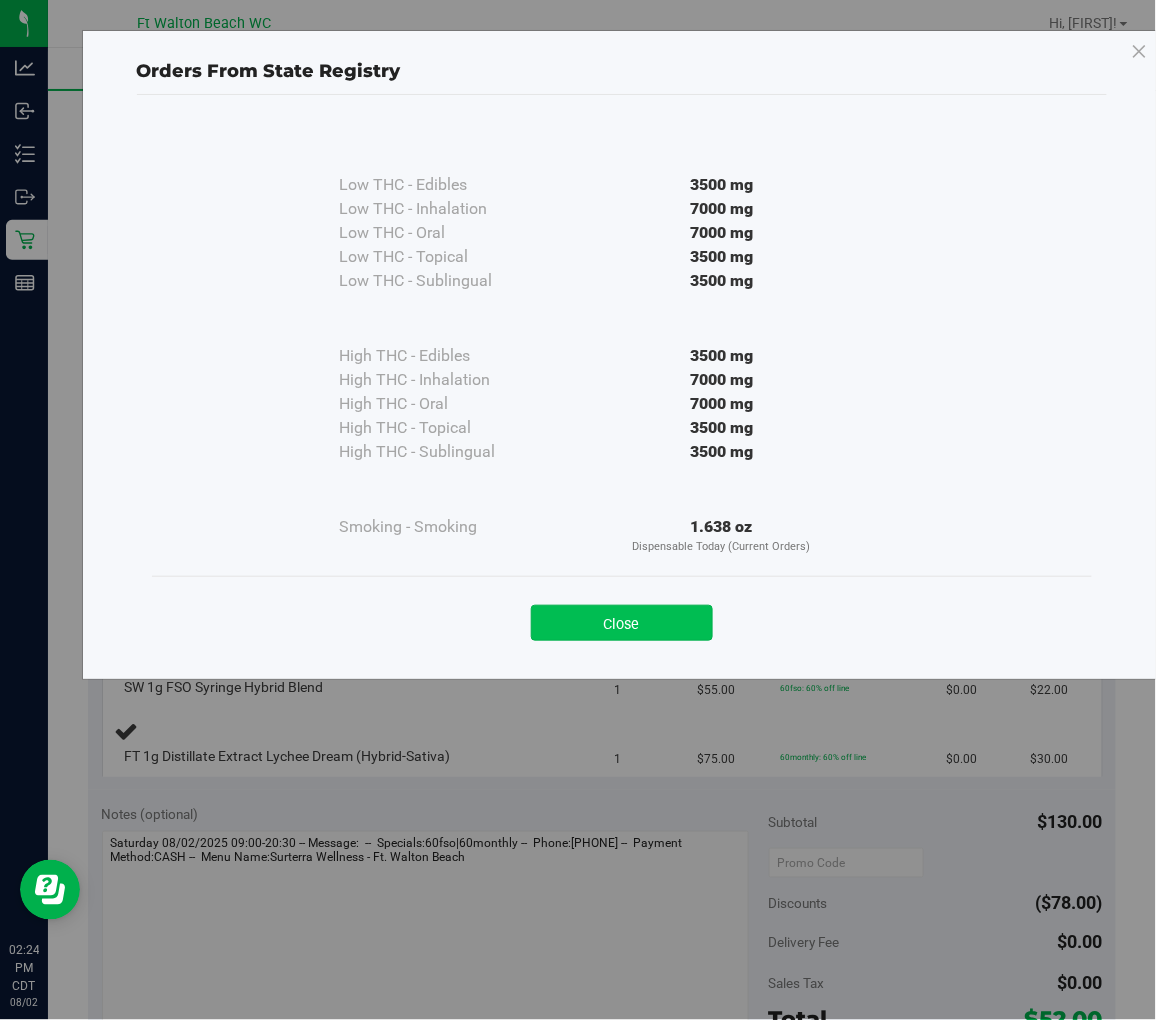 click on "Close" at bounding box center [622, 623] 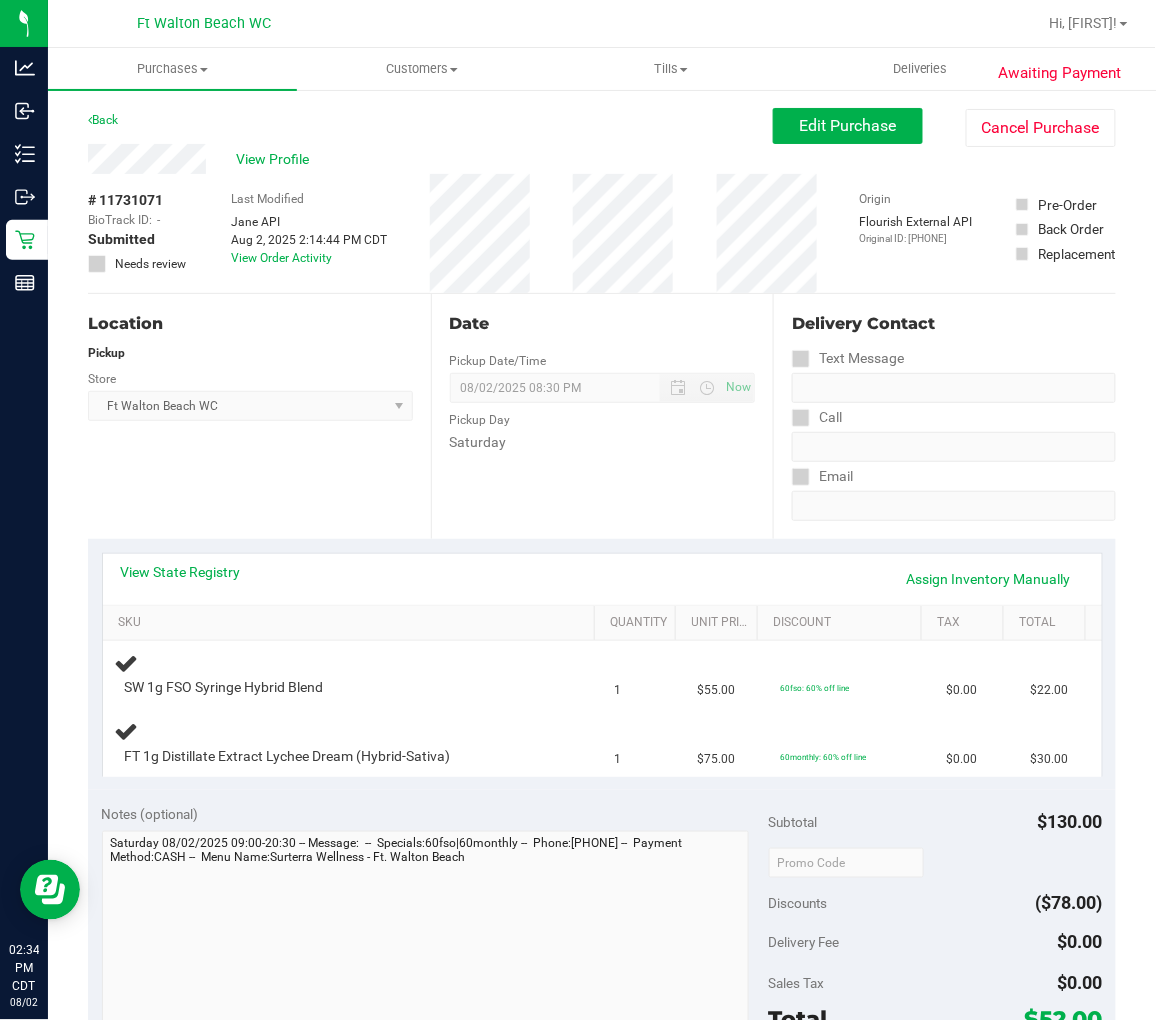 click on "Location
Pickup
Store
[CITY] WC Select Store [CITY] WC [CITY] WC [CITY] WC [CITY] WC [CITY] WC Call Center [CITY] WC [CITY] WC [CITY] WC [CITY] WC [CITY] WC [CITY] WC [CITY] WC [CITY] WC [CITY] WC [CITY] WC [CITY] WC [CITY] WC [CITY] WC [CITY] WC [CITY] WC [CITY] WC [CITY] WC [CITY] DC REP [CITY] WC [CITY] WC [CITY] DC Testing [CITY] Warehouse [CITY] WC TX [CITY] DC TX [CITY] Retail [CITY] DC" at bounding box center [259, 416] 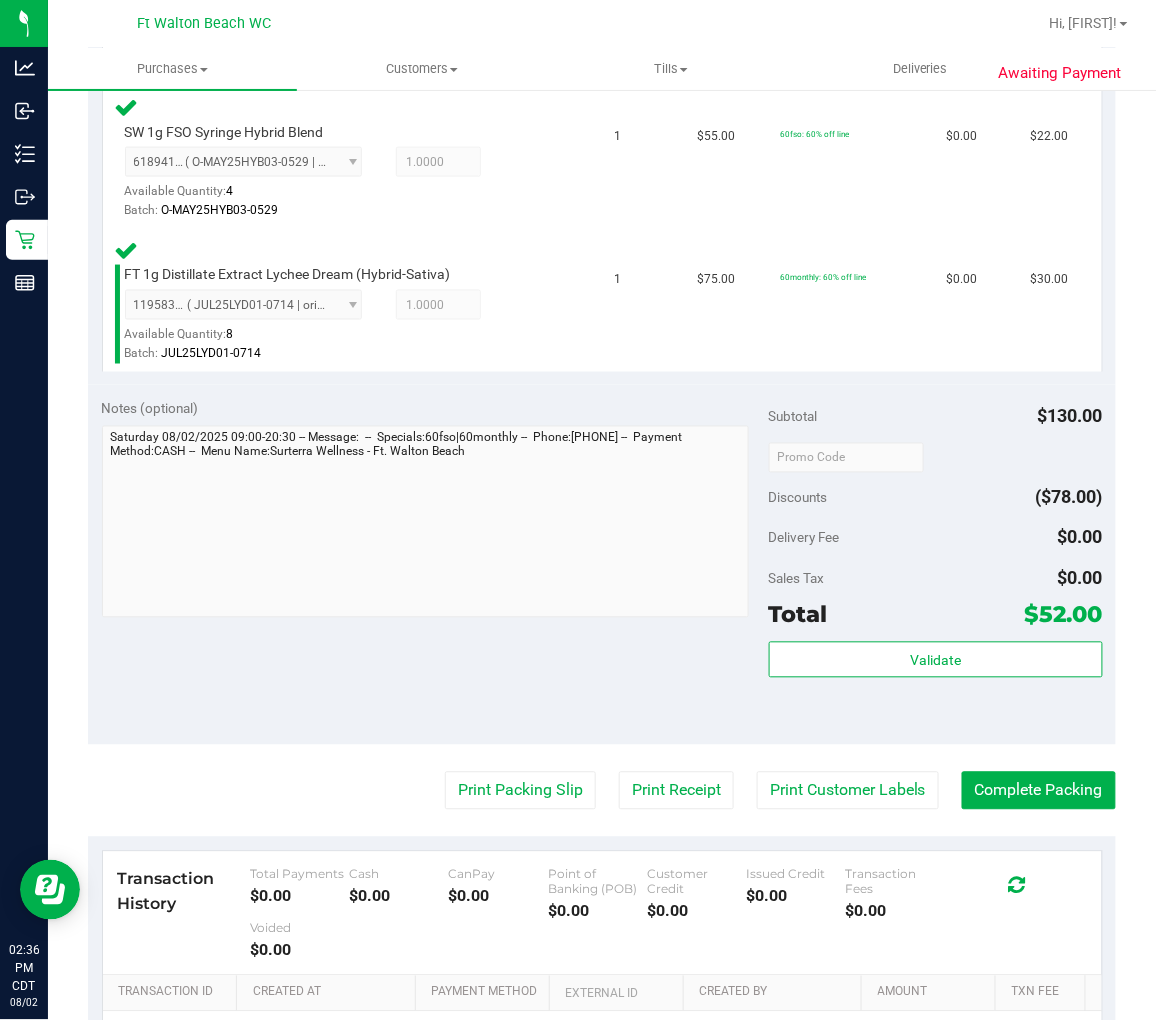 scroll, scrollTop: 555, scrollLeft: 0, axis: vertical 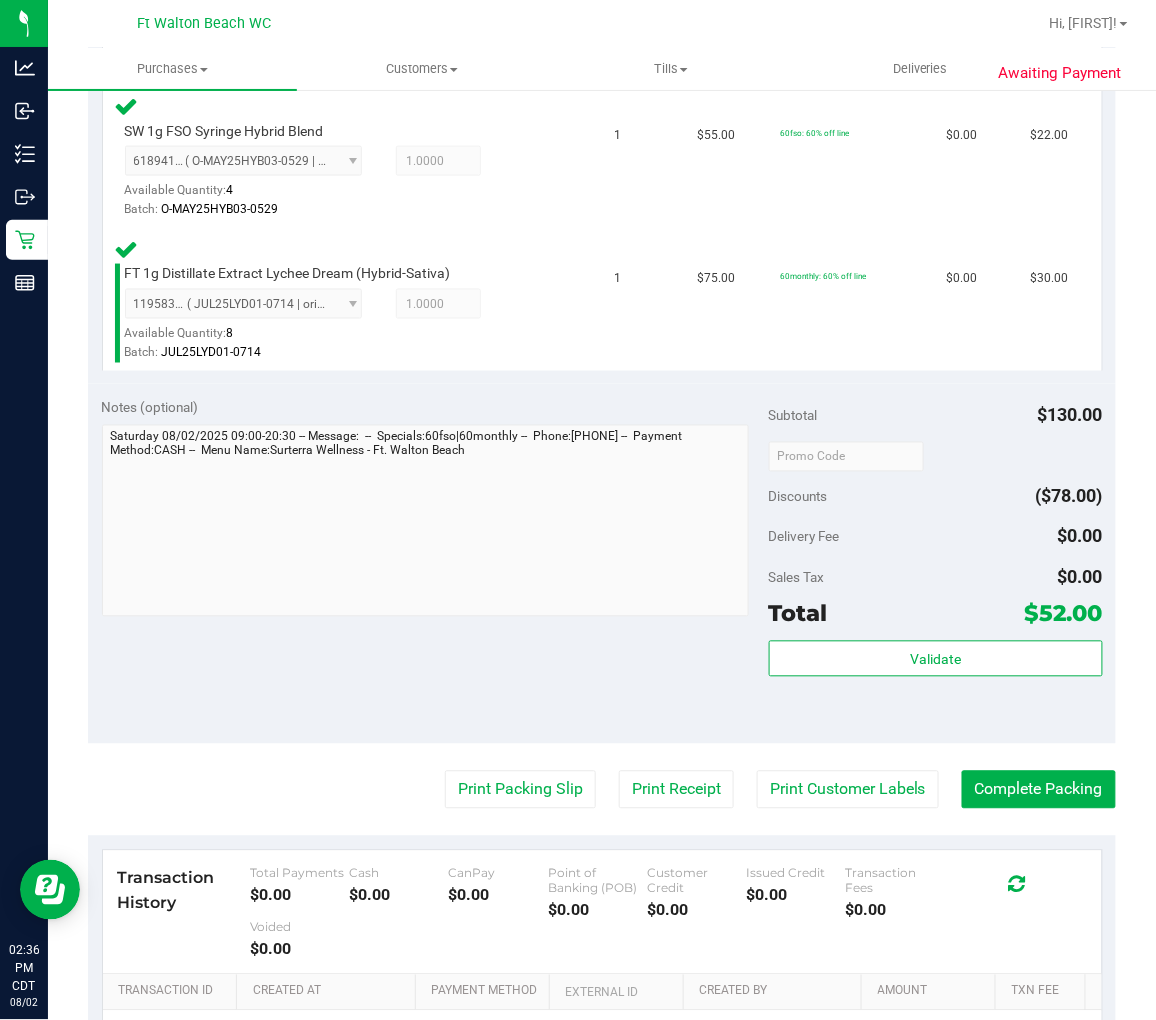 click on "Validate" at bounding box center (936, 686) 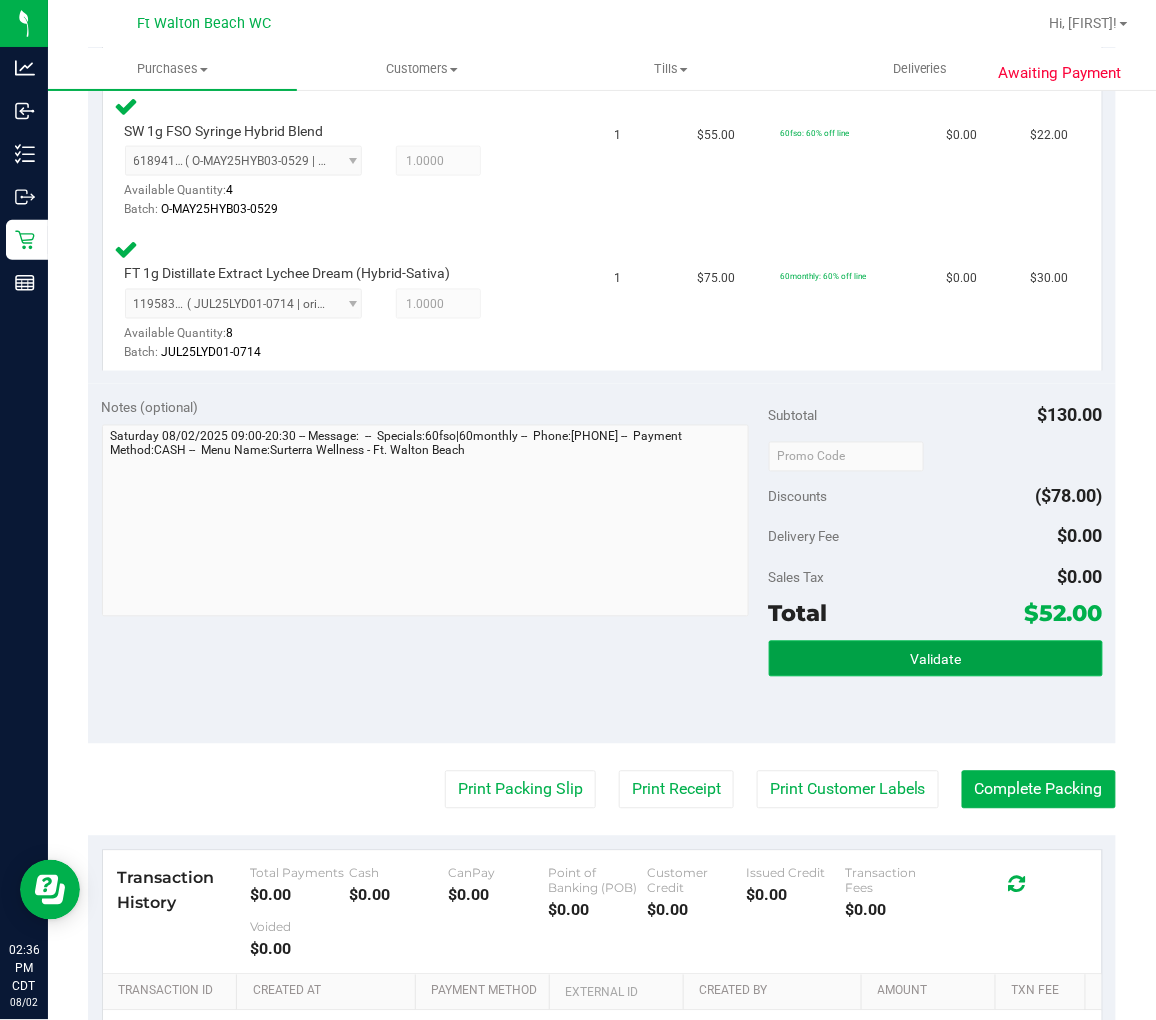 click on "Validate" at bounding box center [936, 659] 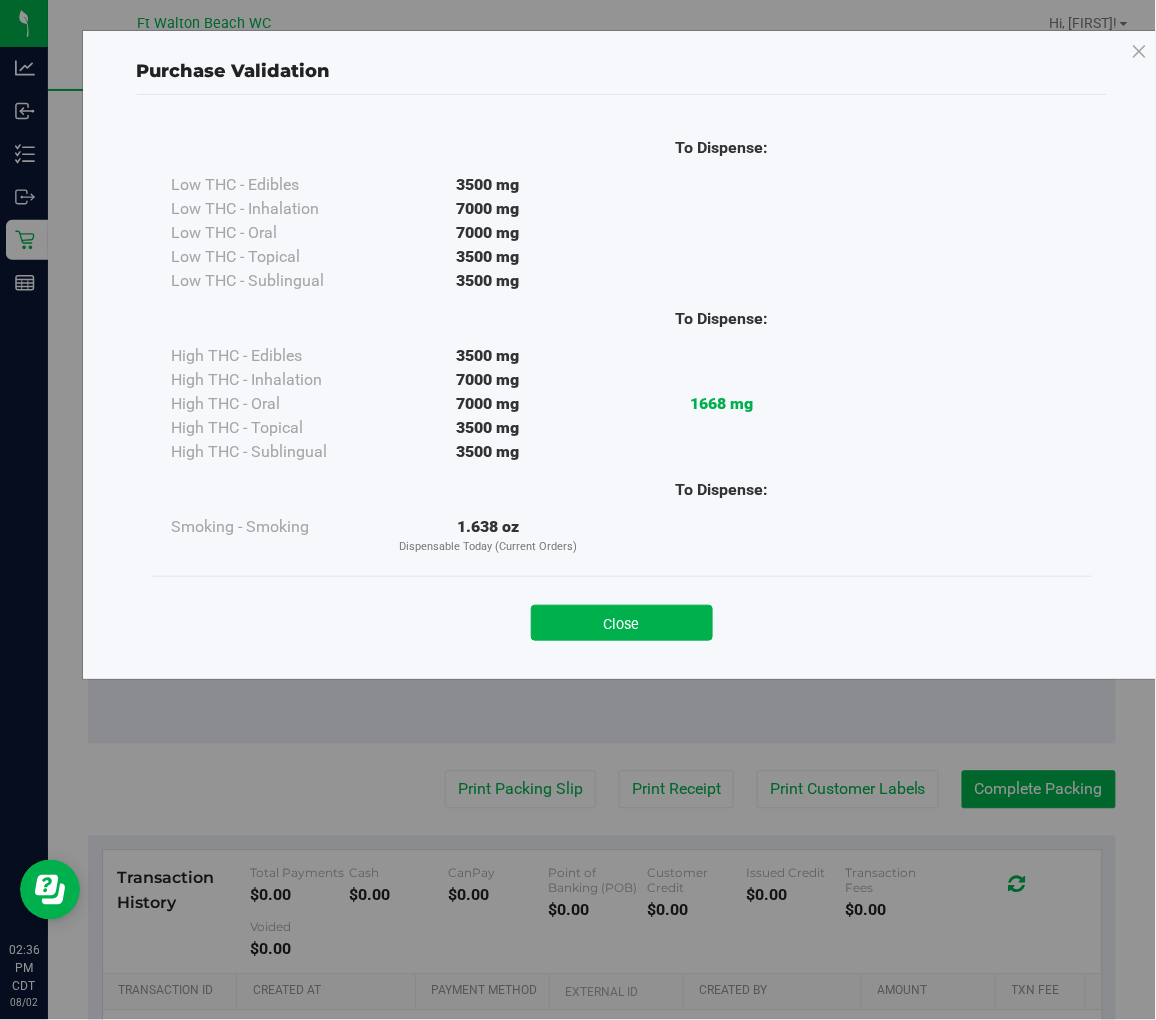 click on "Close" at bounding box center [622, 617] 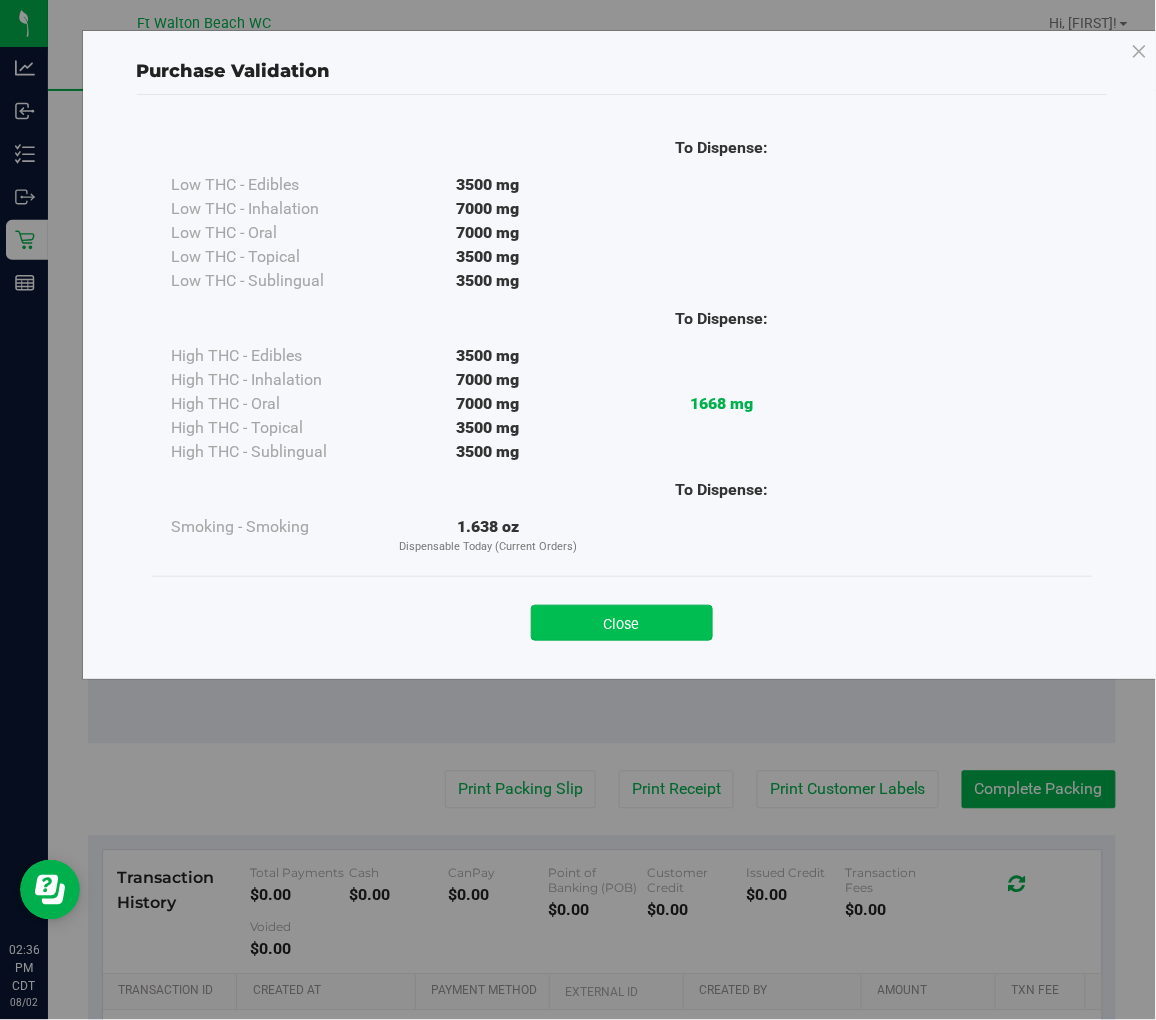 click on "Close" at bounding box center [622, 623] 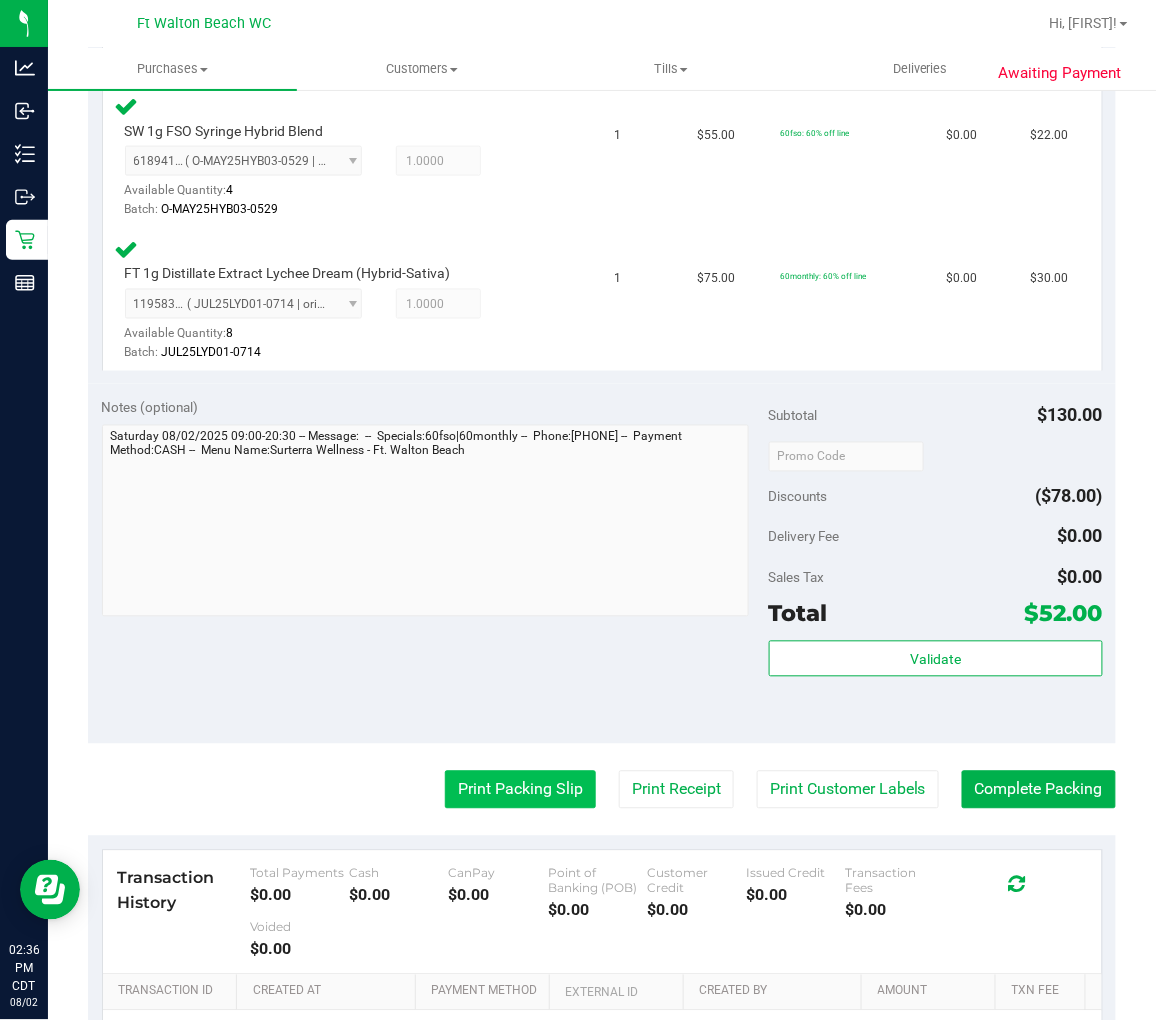 click on "Print Packing Slip" at bounding box center (520, 790) 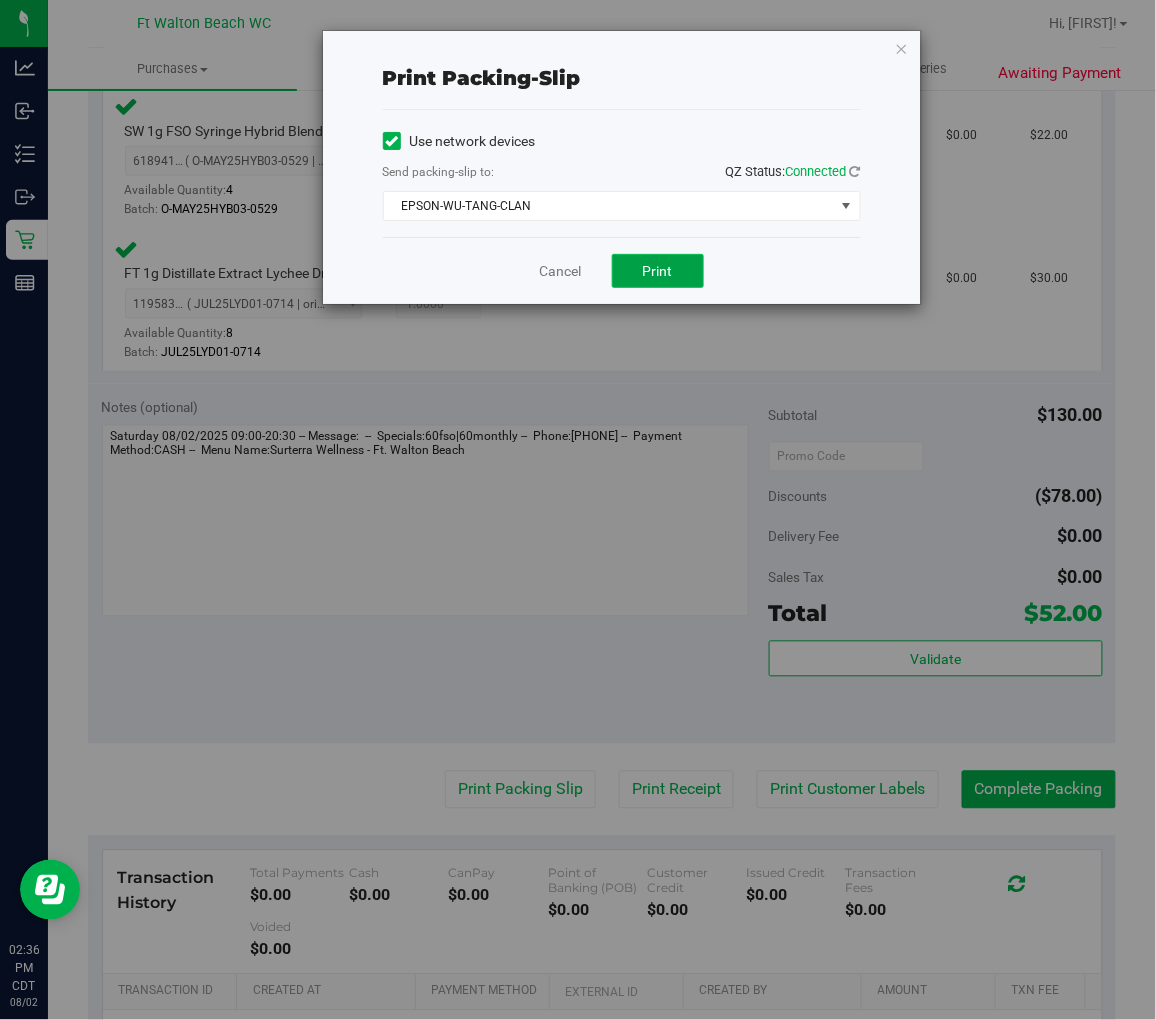 click on "Print" at bounding box center [658, 271] 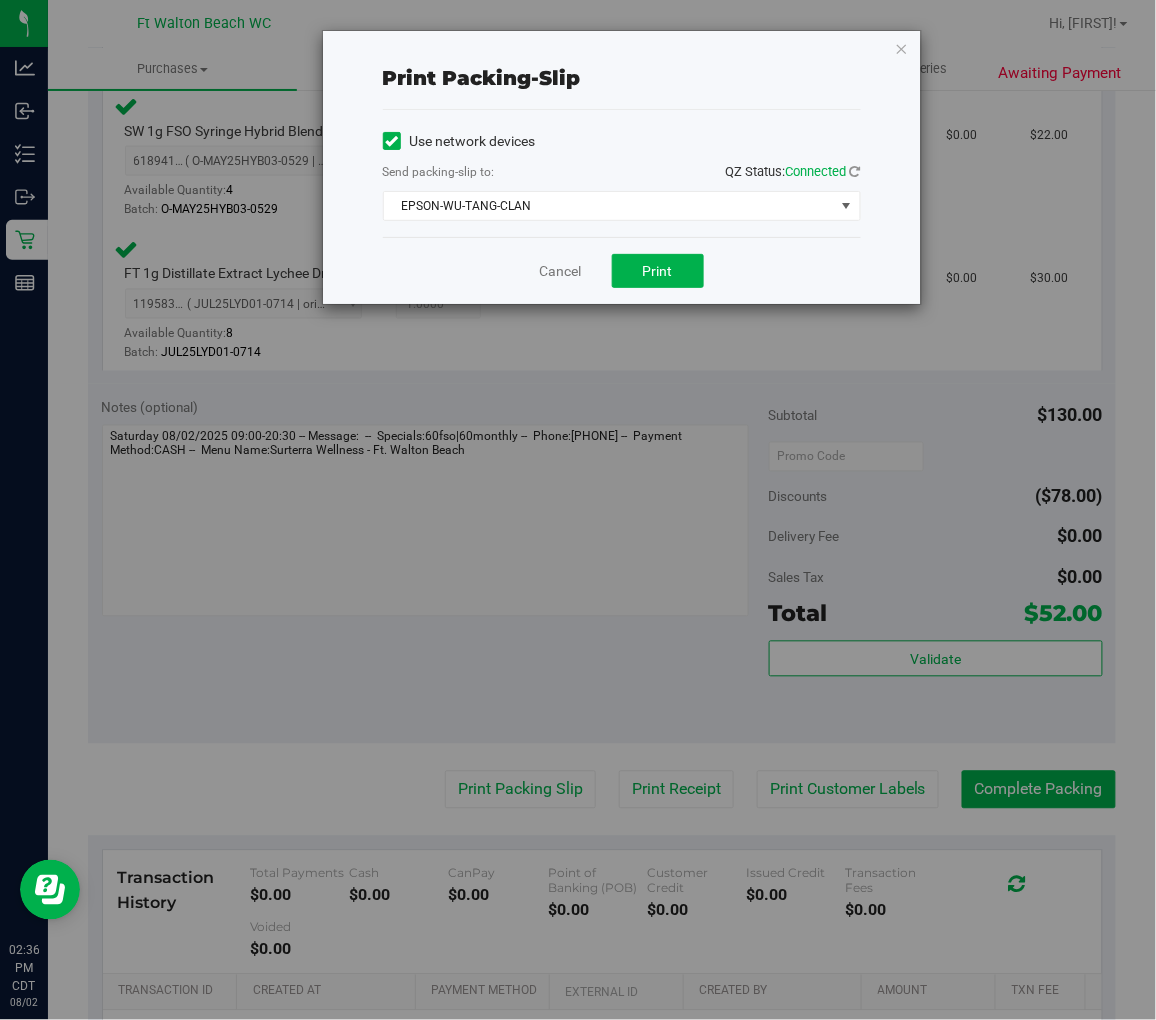 click on "Cancel
Print" at bounding box center [622, 270] 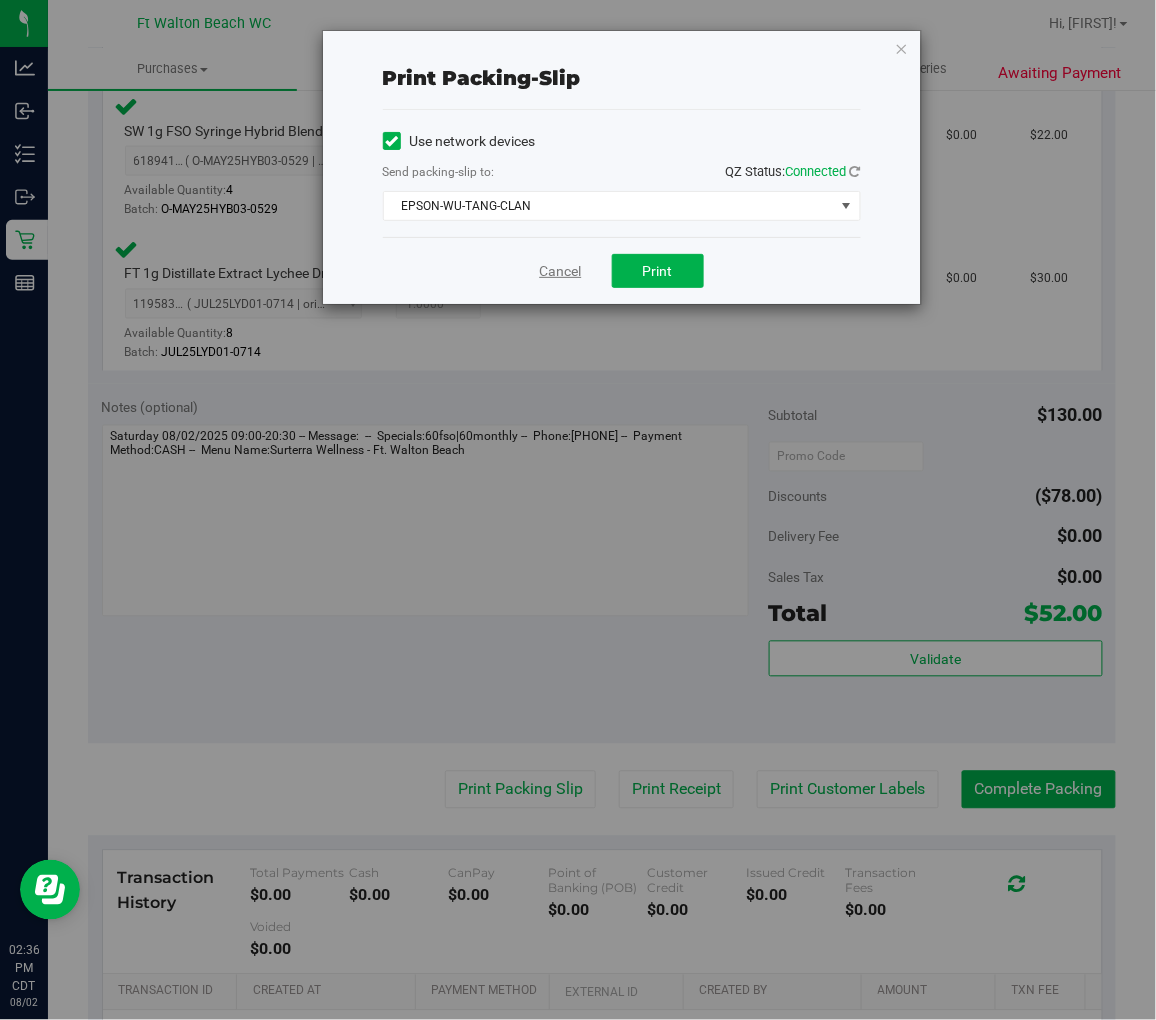 click on "Cancel" at bounding box center [561, 271] 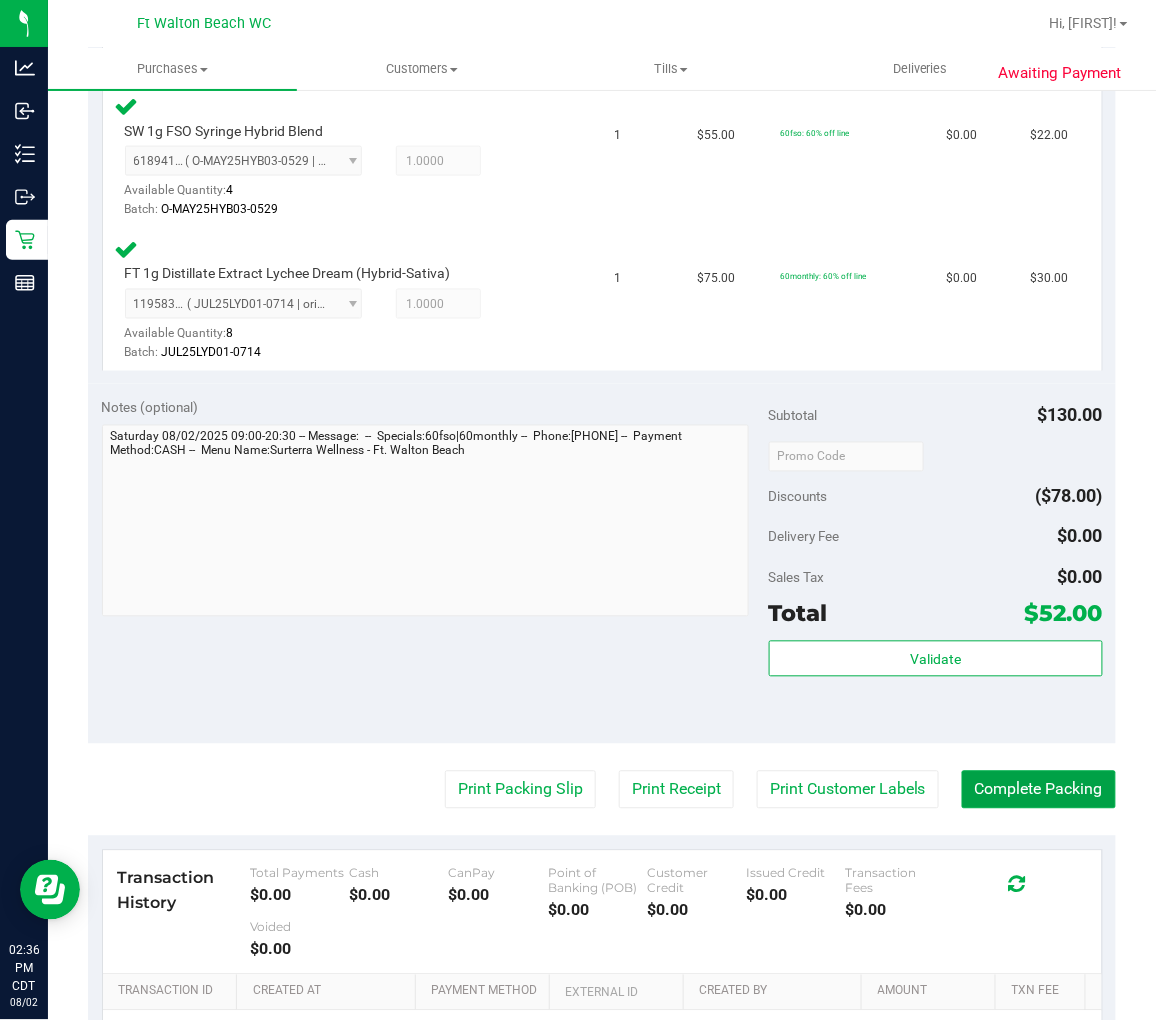 drag, startPoint x: 997, startPoint y: 794, endPoint x: 838, endPoint y: 615, distance: 239.42014 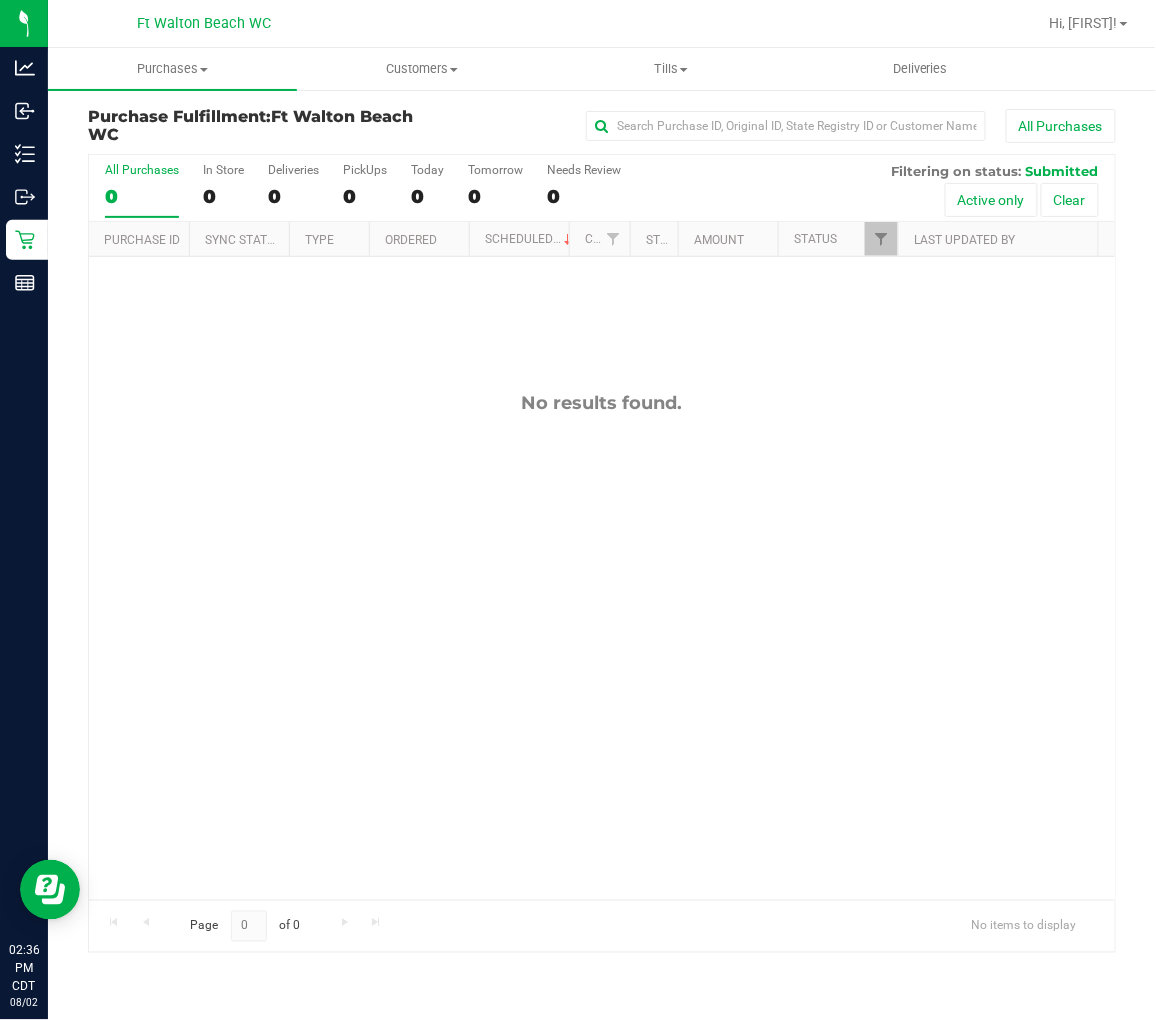 scroll, scrollTop: 0, scrollLeft: 0, axis: both 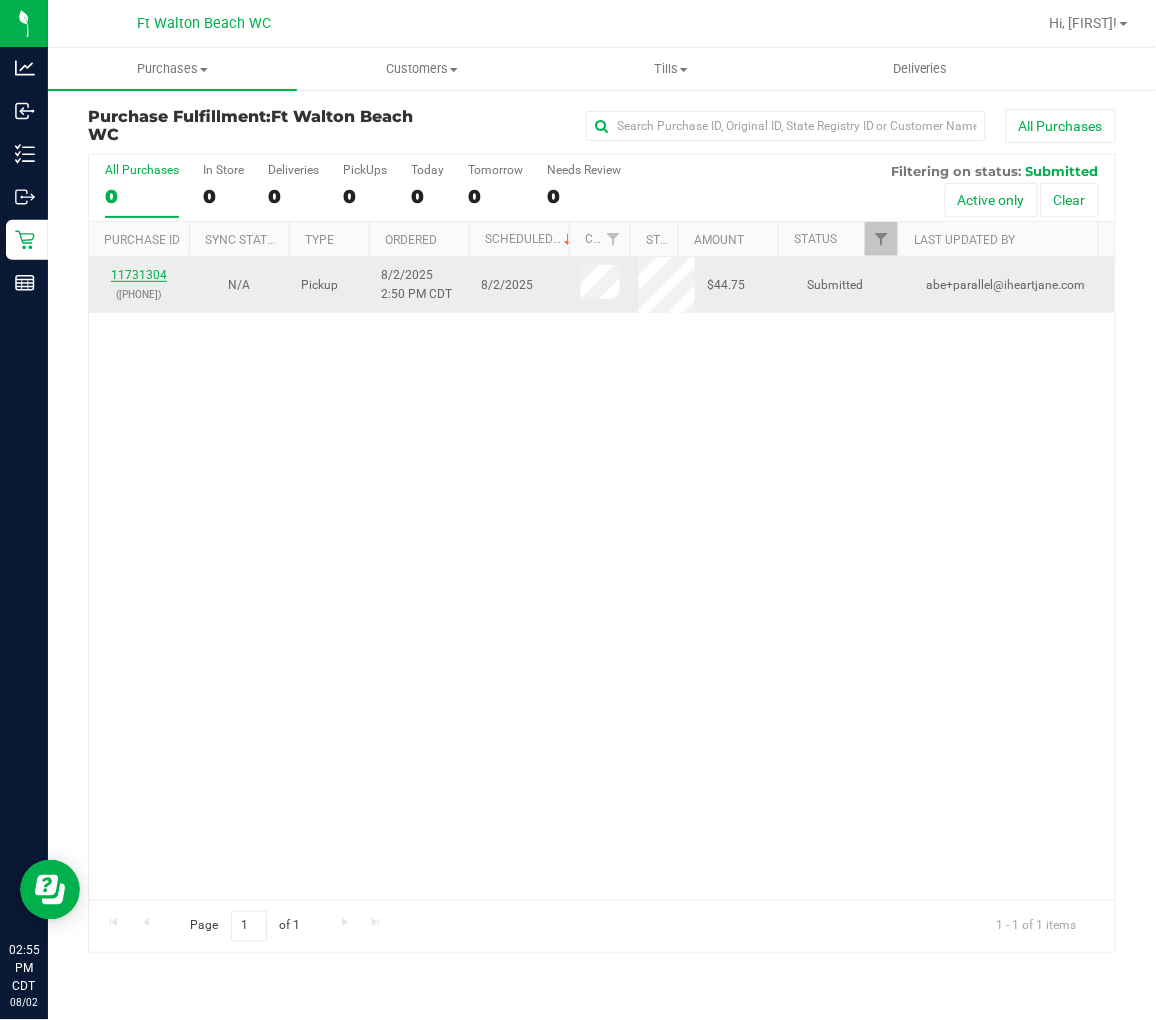 click on "11731304" at bounding box center [139, 275] 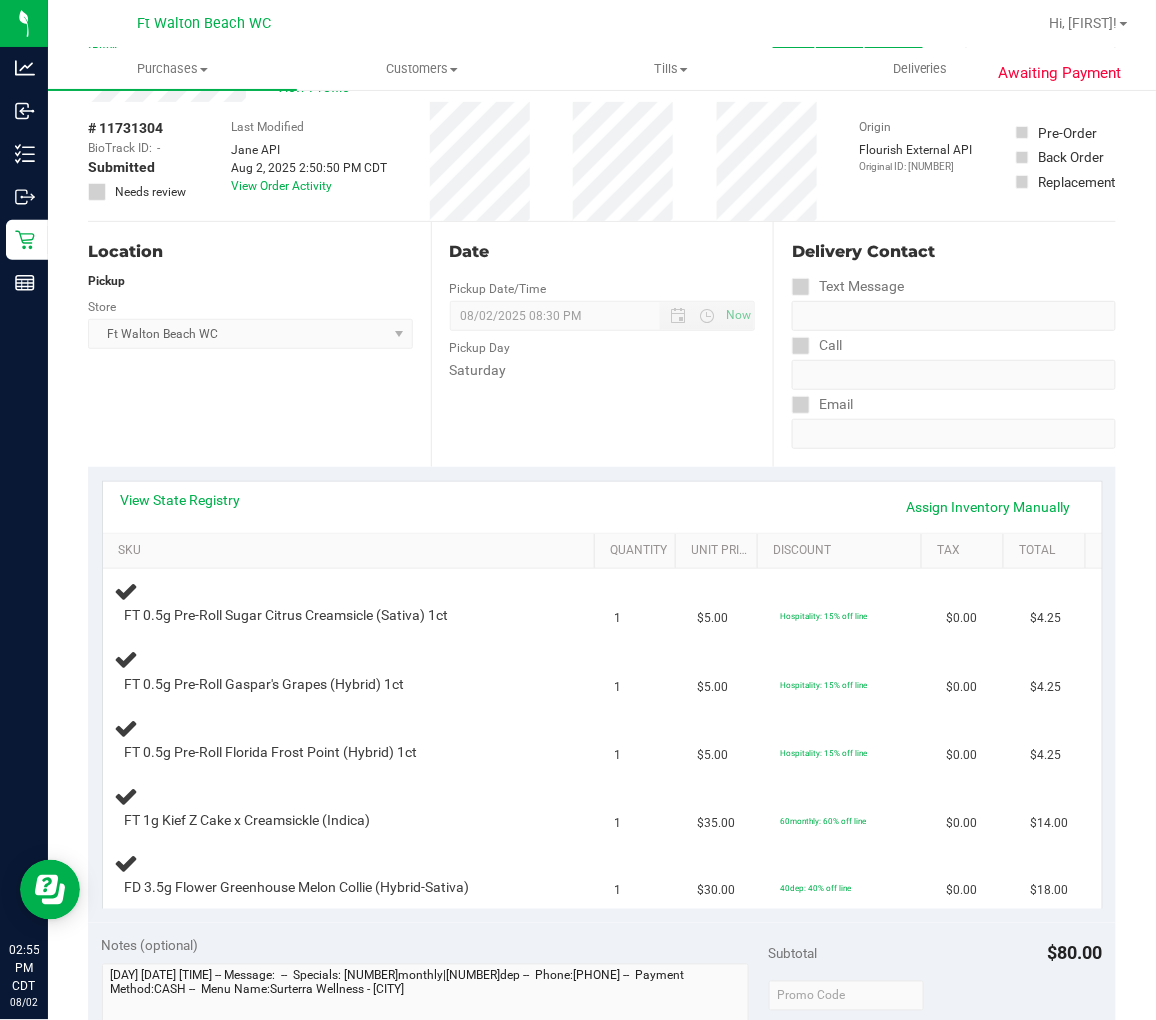 scroll, scrollTop: 75, scrollLeft: 0, axis: vertical 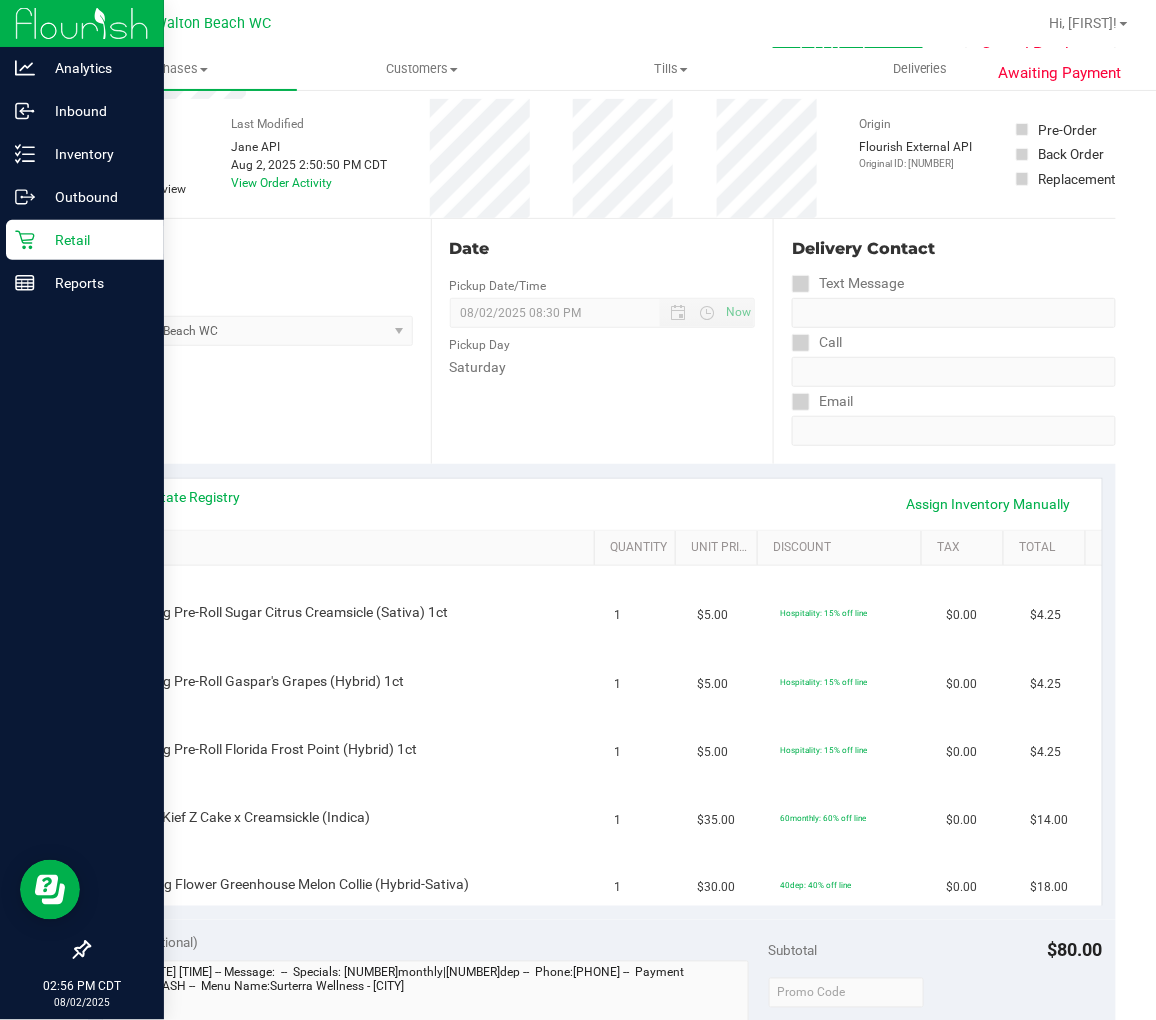 click 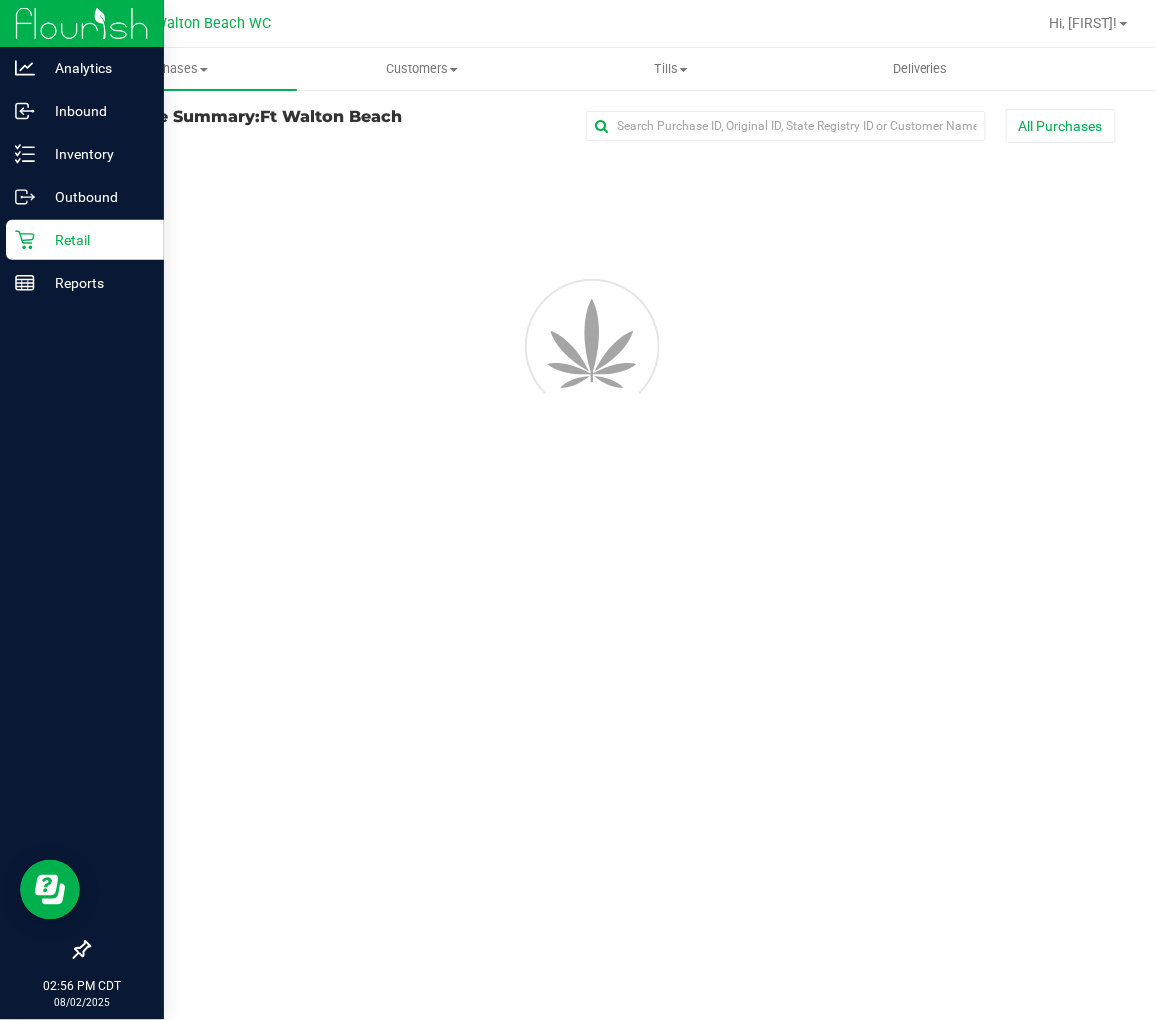 scroll, scrollTop: 0, scrollLeft: 0, axis: both 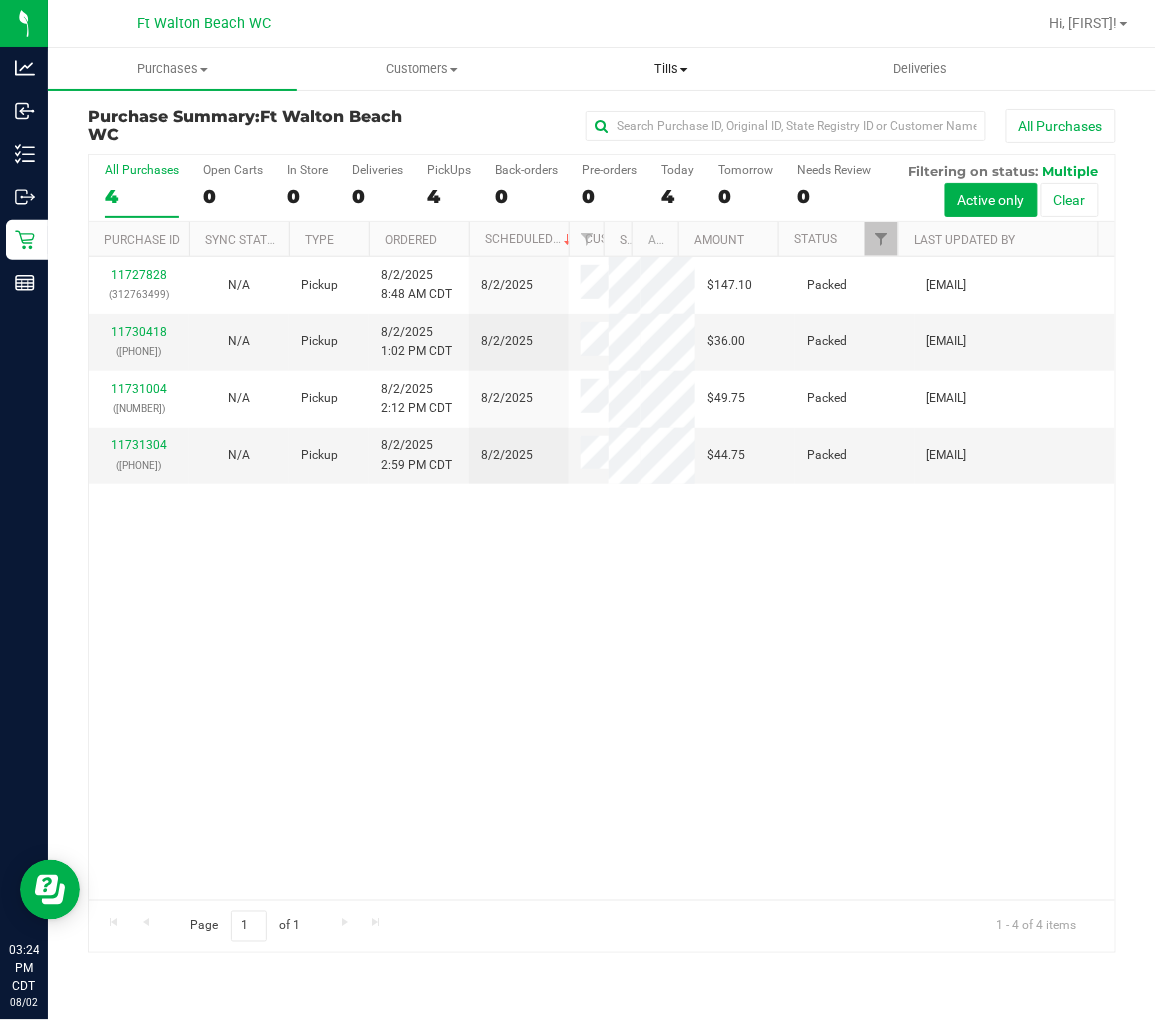 click on "Tills" at bounding box center (671, 69) 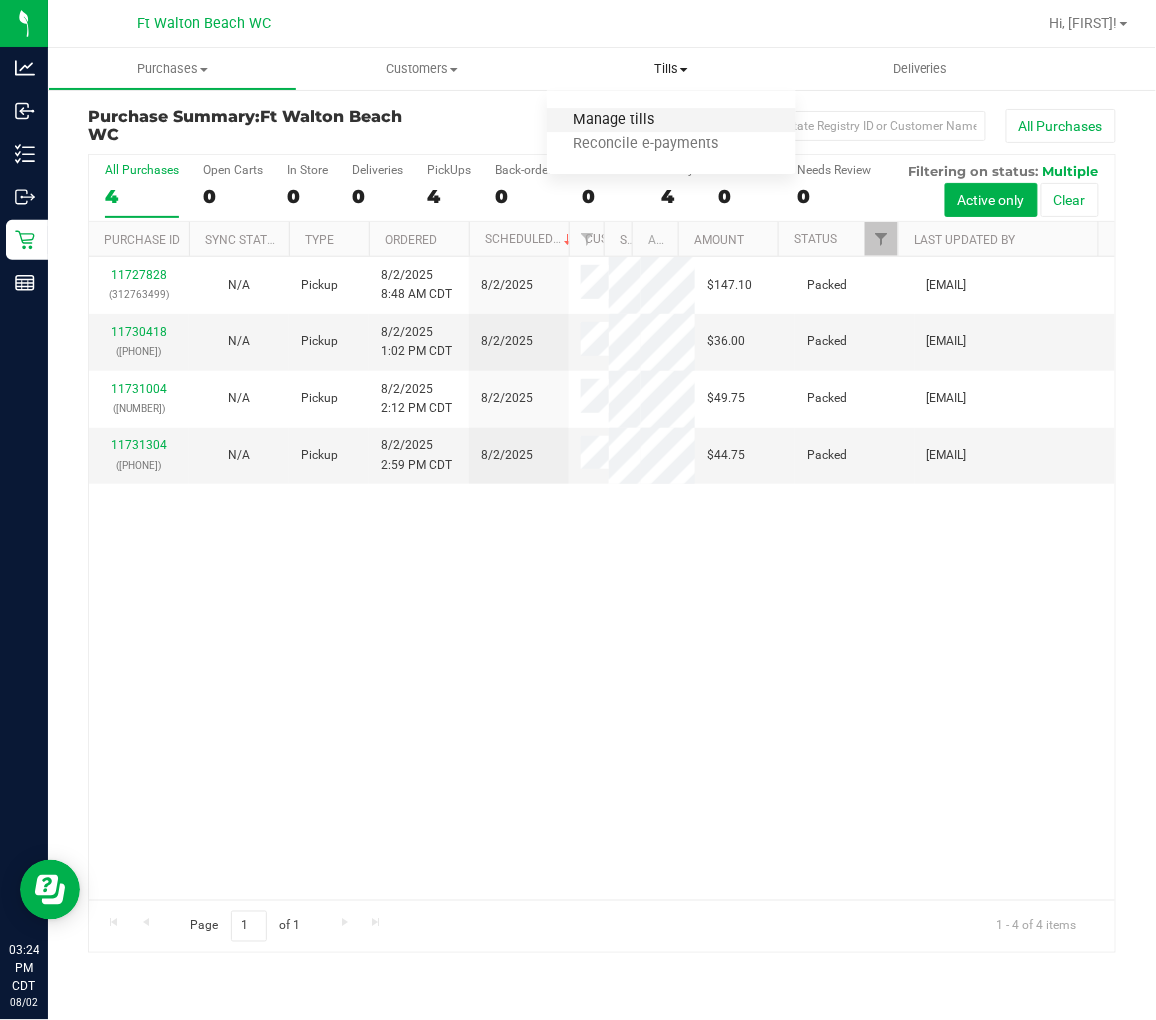 click on "Manage tills" at bounding box center [614, 120] 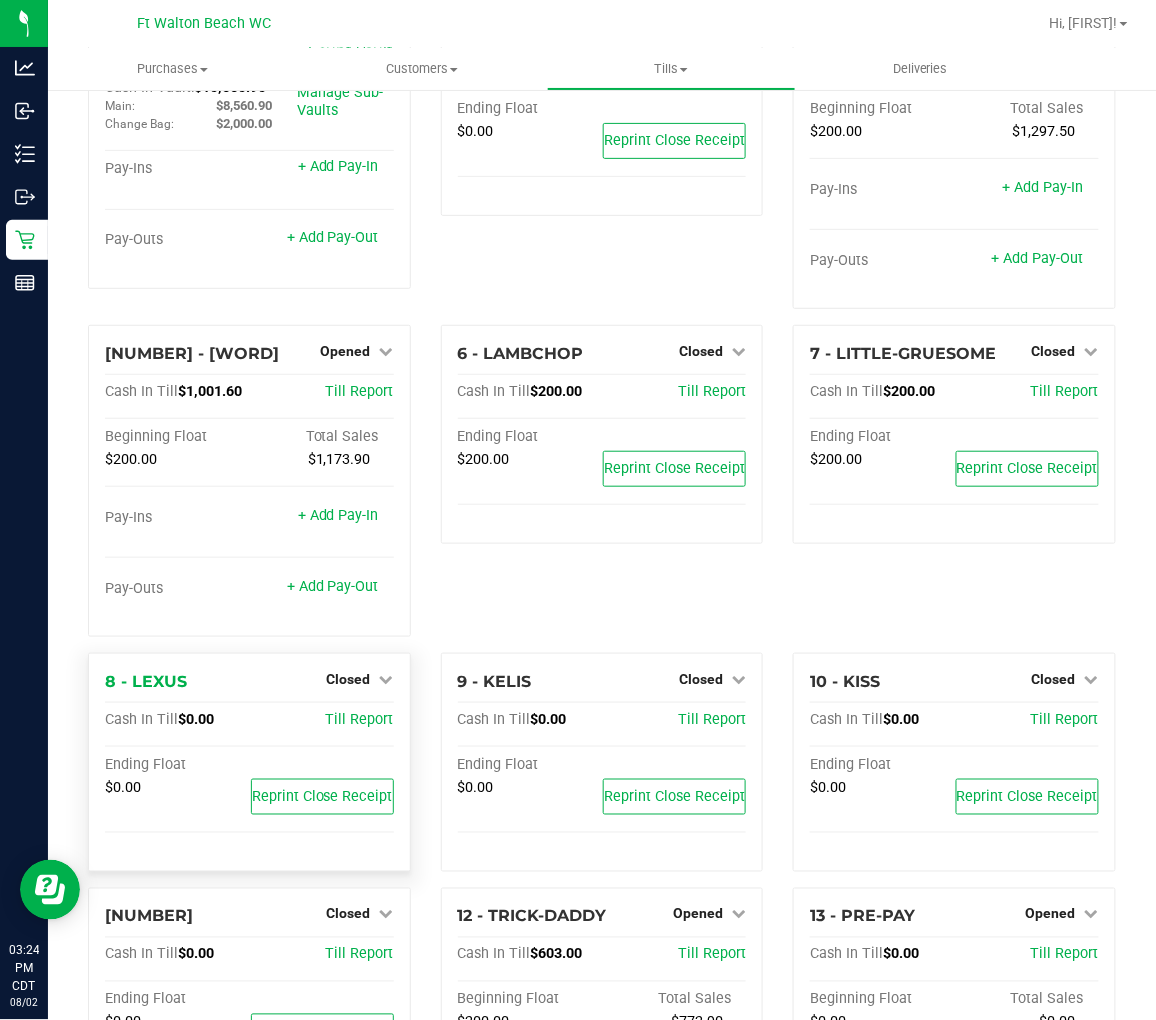 scroll, scrollTop: 0, scrollLeft: 0, axis: both 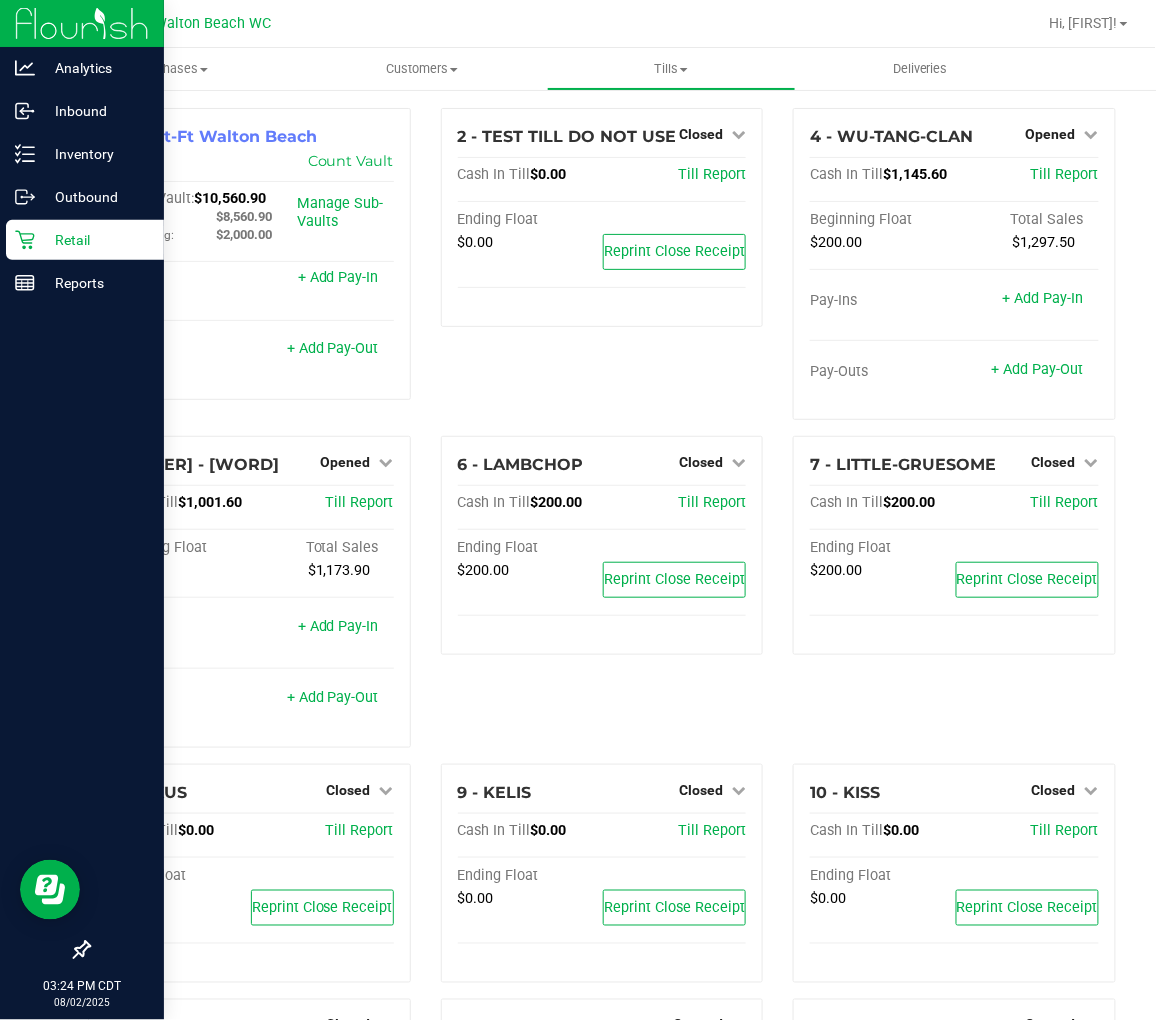 click on "Retail" at bounding box center (95, 240) 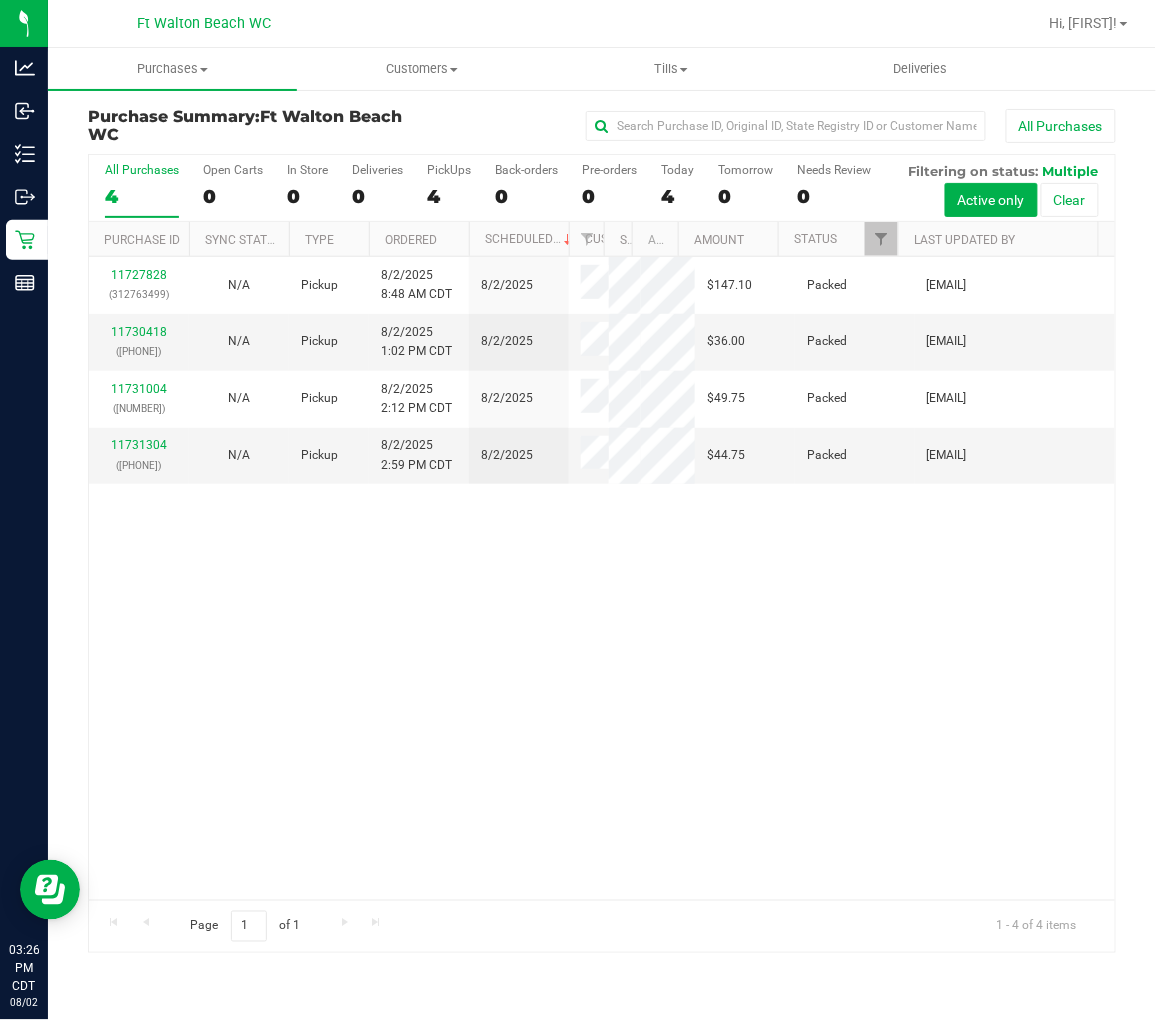 click on "11727828
([PHONE])
N/A
Pickup 8/2/2025 8:48 AM CDT 8/2/2025
$147.10
Packed [EMAIL]
11730418
([PHONE])
N/A
Pickup 8/2/2025 1:02 PM CDT 8/2/2025
$36.00
Packed [EMAIL]
11731004
([PHONE])
N/A
Pickup 8/2/2025 2:12 PM CDT 8/2/2025
$49.75
Packed [EMAIL]
11731304" at bounding box center [602, 578] 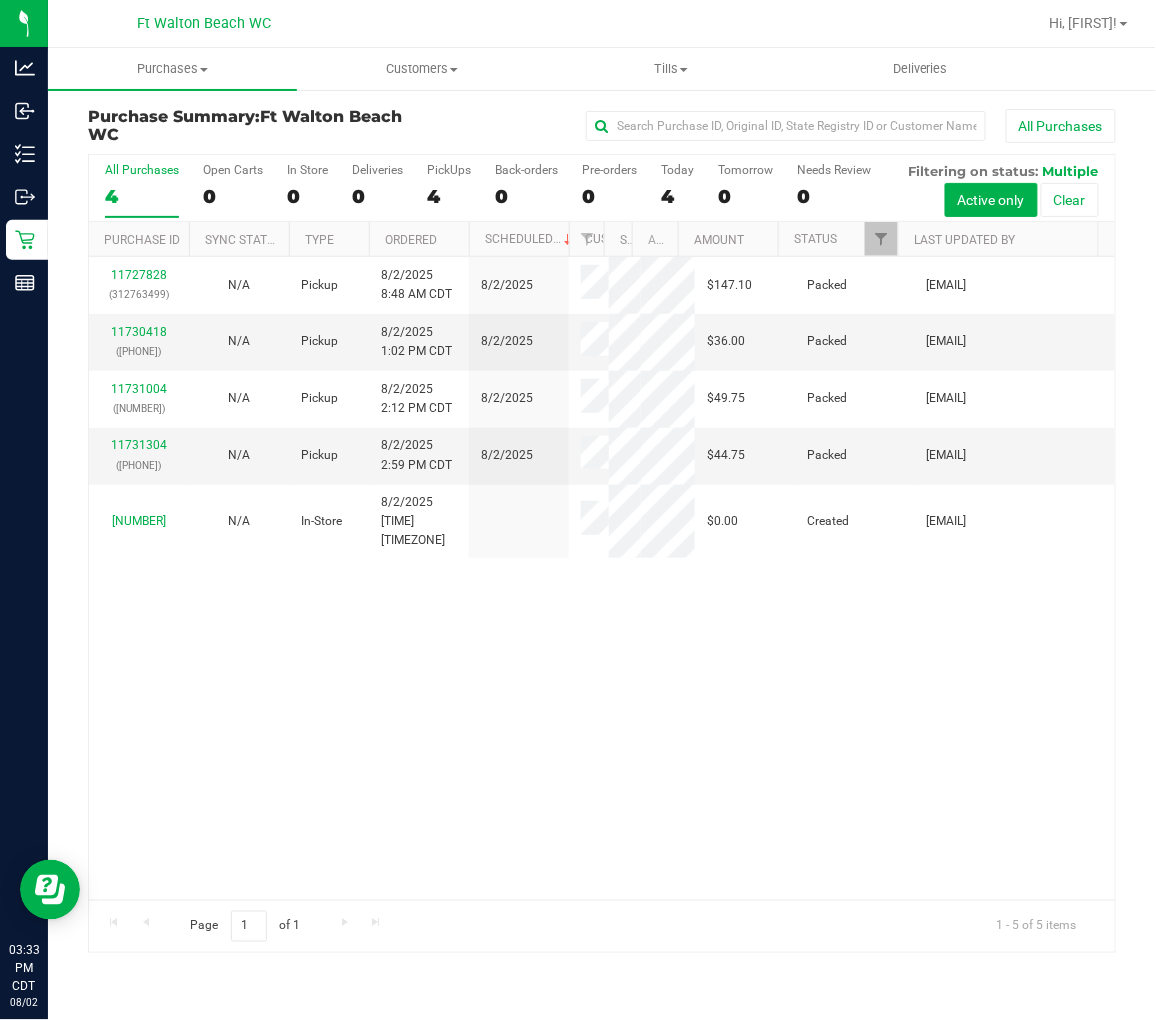 click on "11727828
([PHONE])
N/A
Pickup 8/2/2025 8:48 AM CDT 8/2/2025
$147.10
Packed [EMAIL]
11730418
([PHONE])
N/A
Pickup 8/2/2025 1:02 PM CDT 8/2/2025
$36.00
Packed [EMAIL]
11731004
([PHONE])
N/A
Pickup 8/2/2025 2:12 PM CDT 8/2/2025
$49.75
Packed [EMAIL]
11731304" at bounding box center [602, 578] 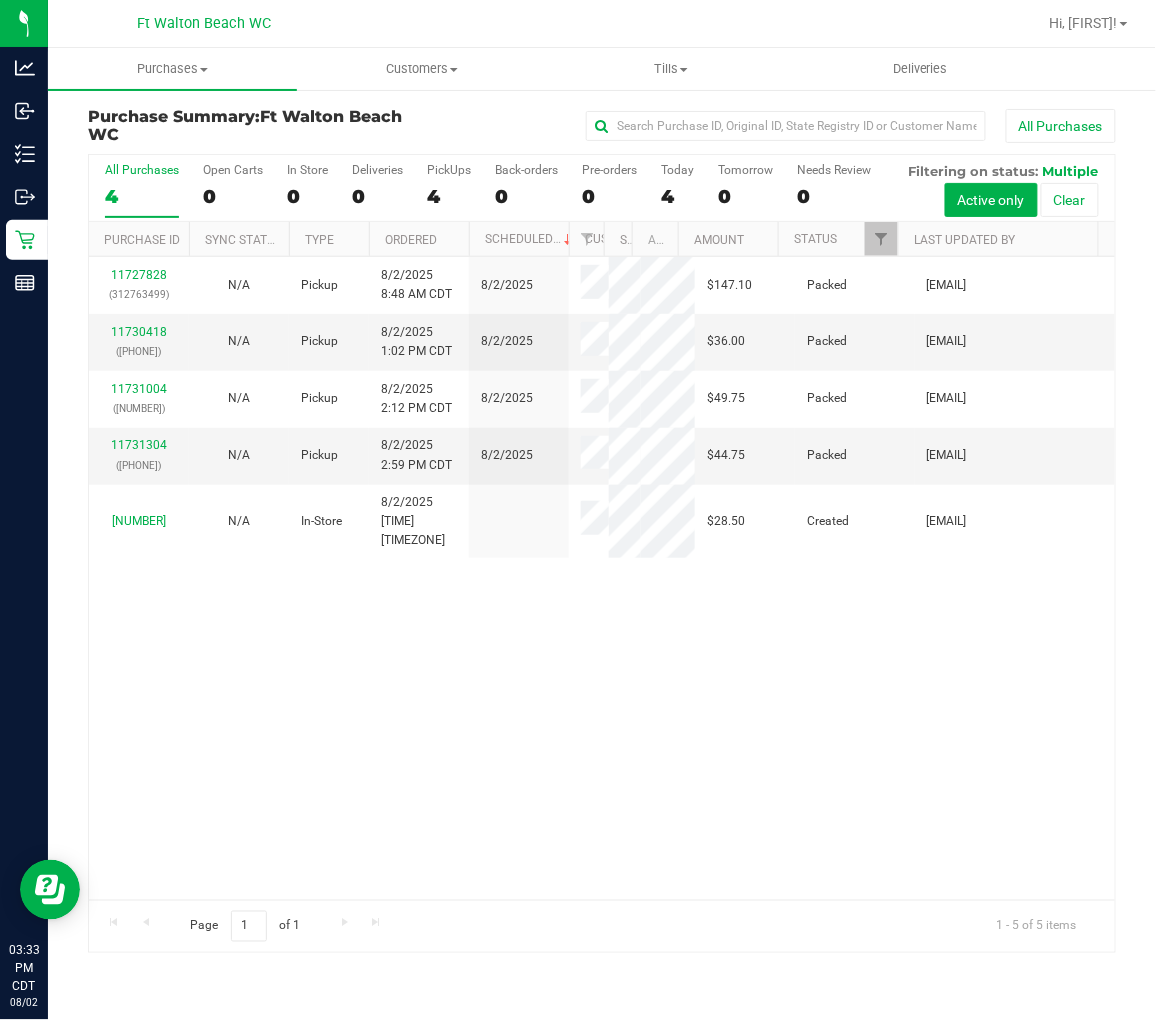 click on "4" at bounding box center (142, 196) 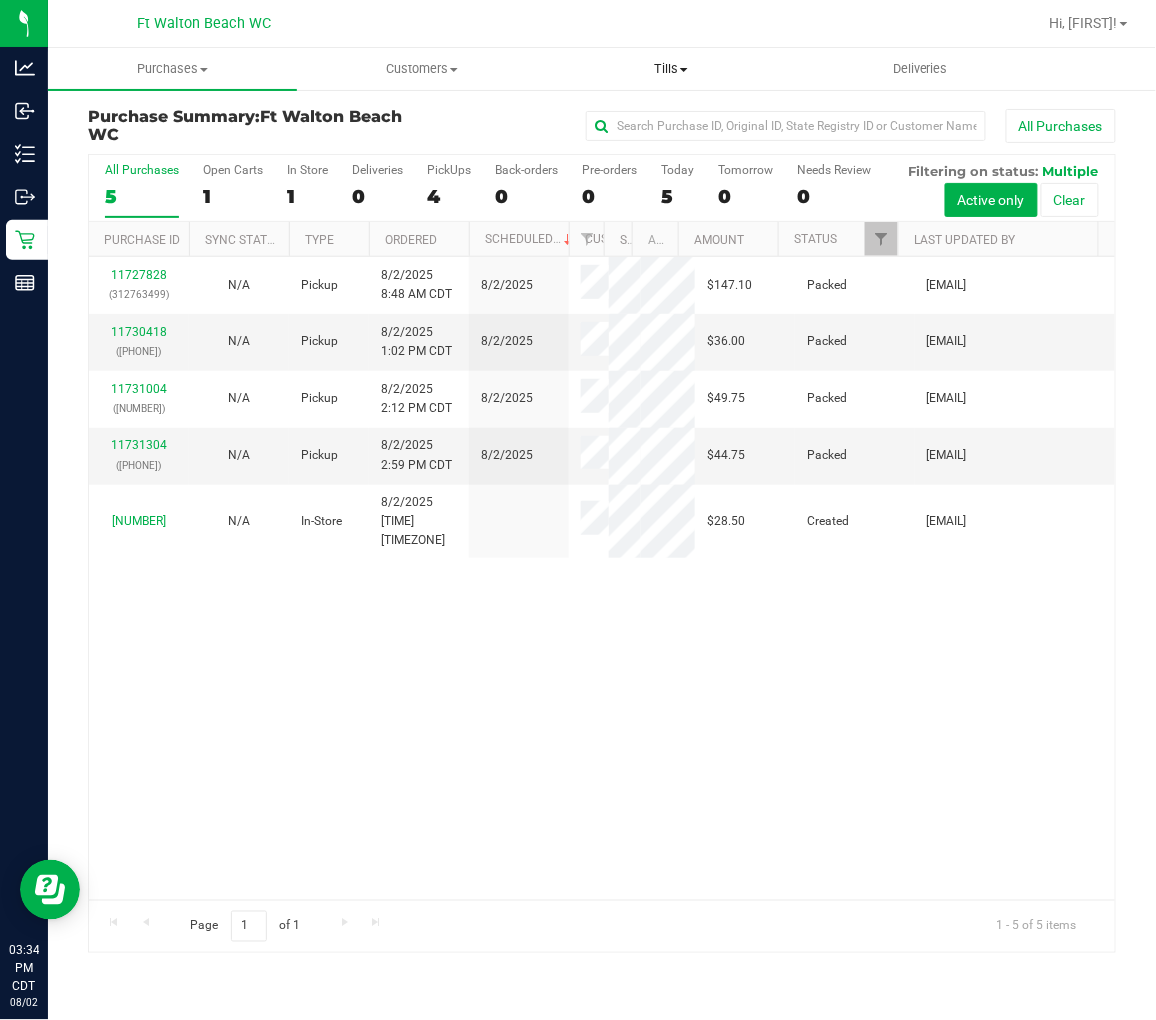 click on "Tills" at bounding box center [671, 69] 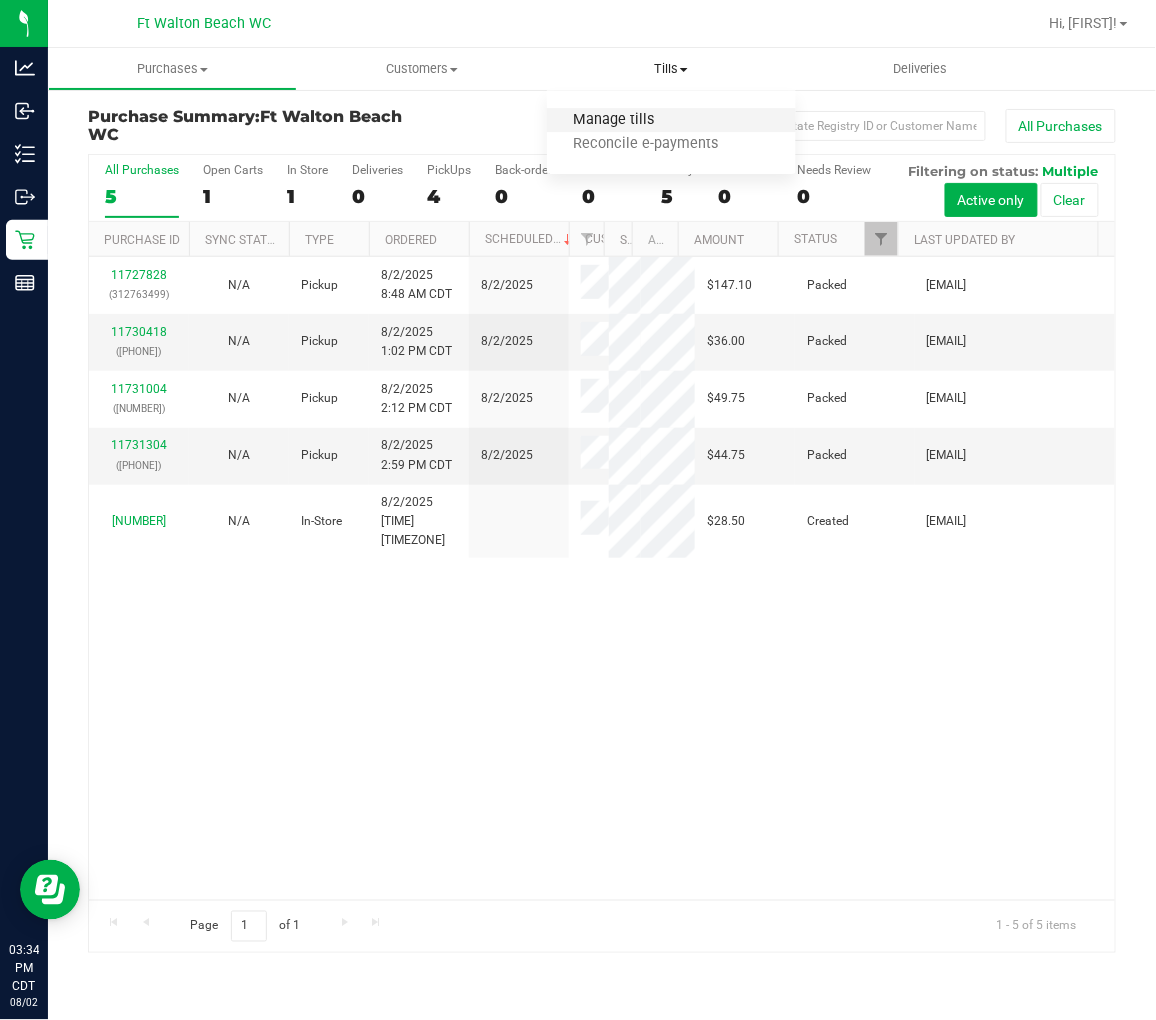 click on "Manage tills" at bounding box center [614, 120] 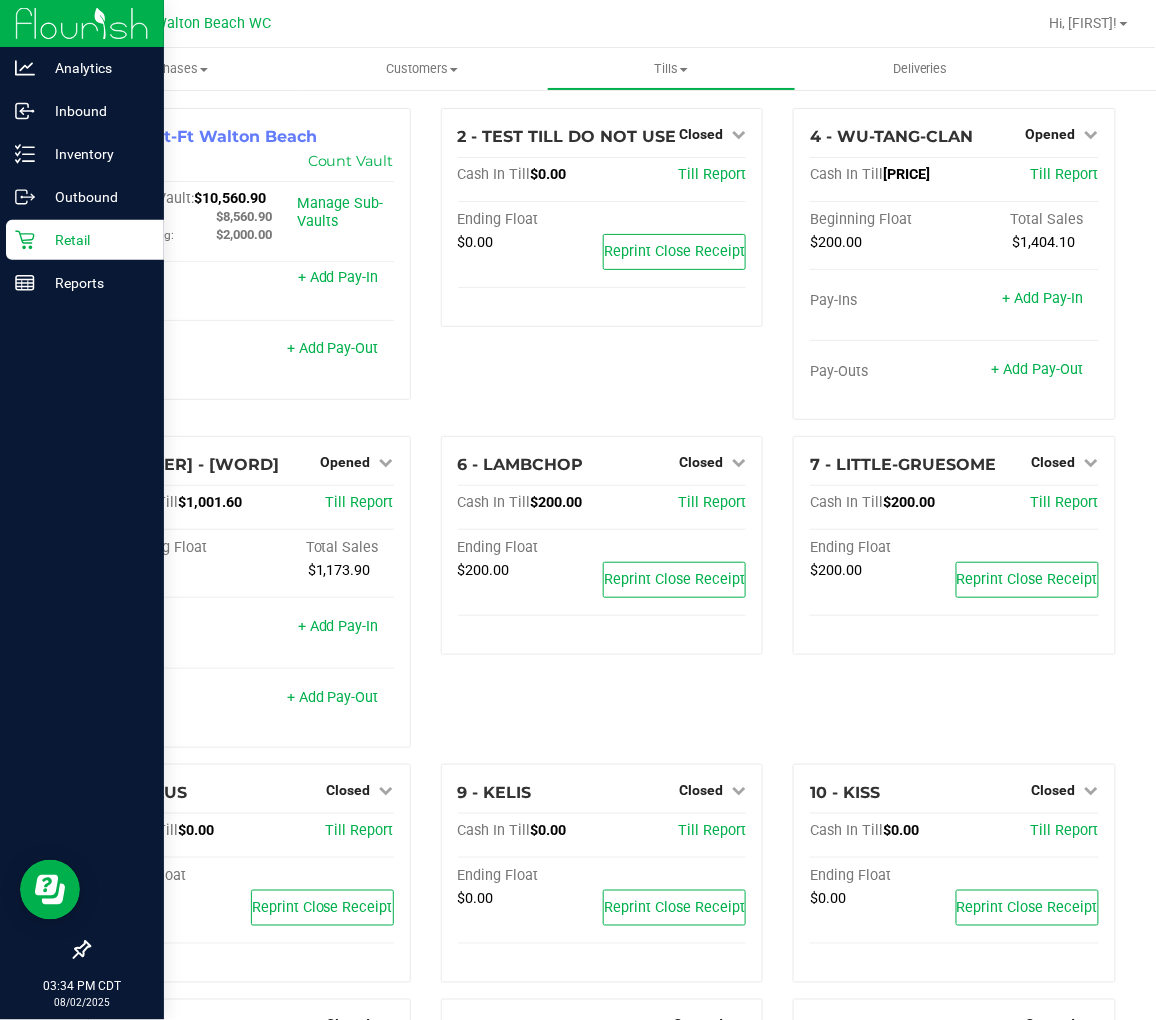 click on "Retail" at bounding box center [95, 240] 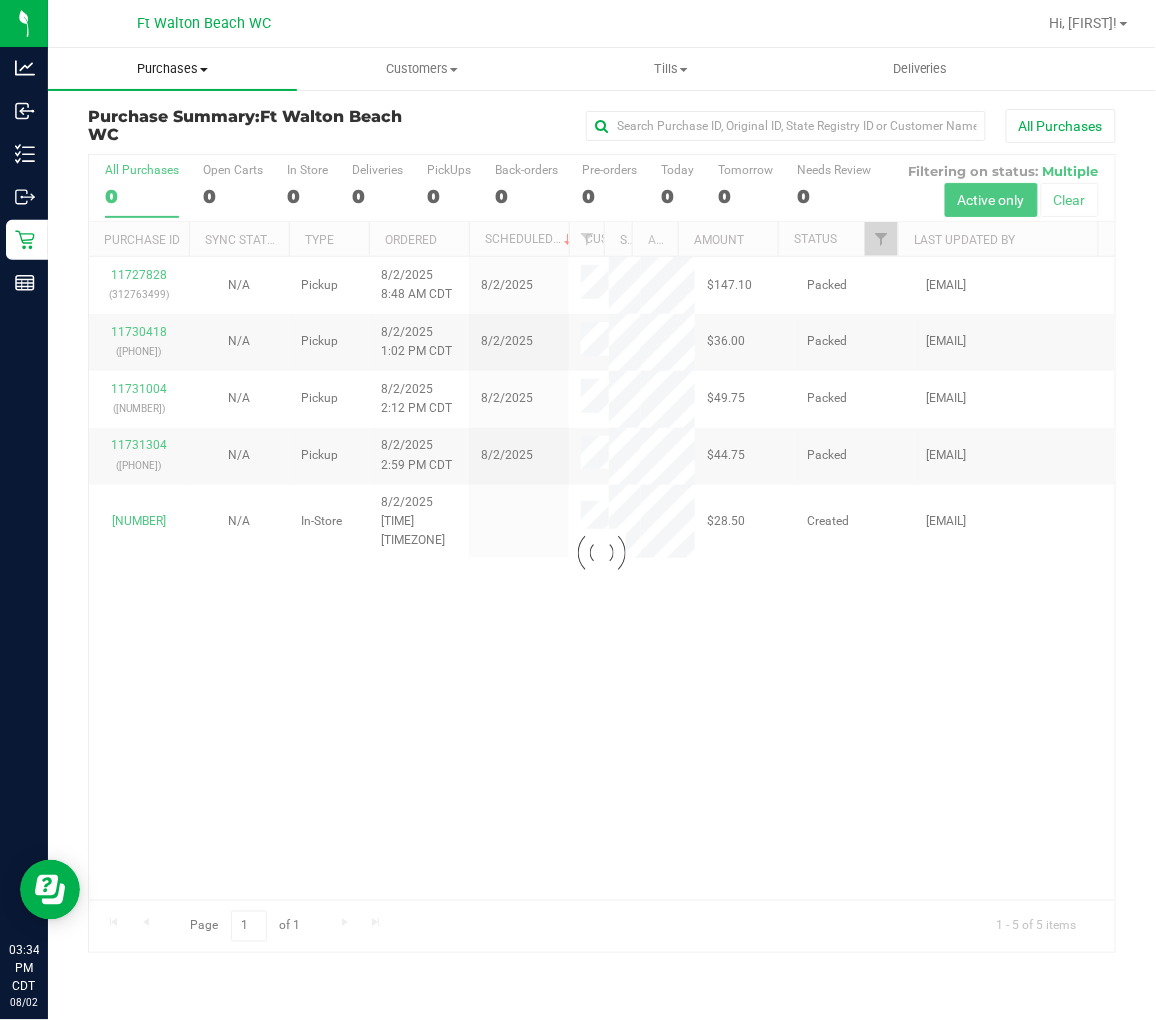 click on "Purchases" at bounding box center (172, 69) 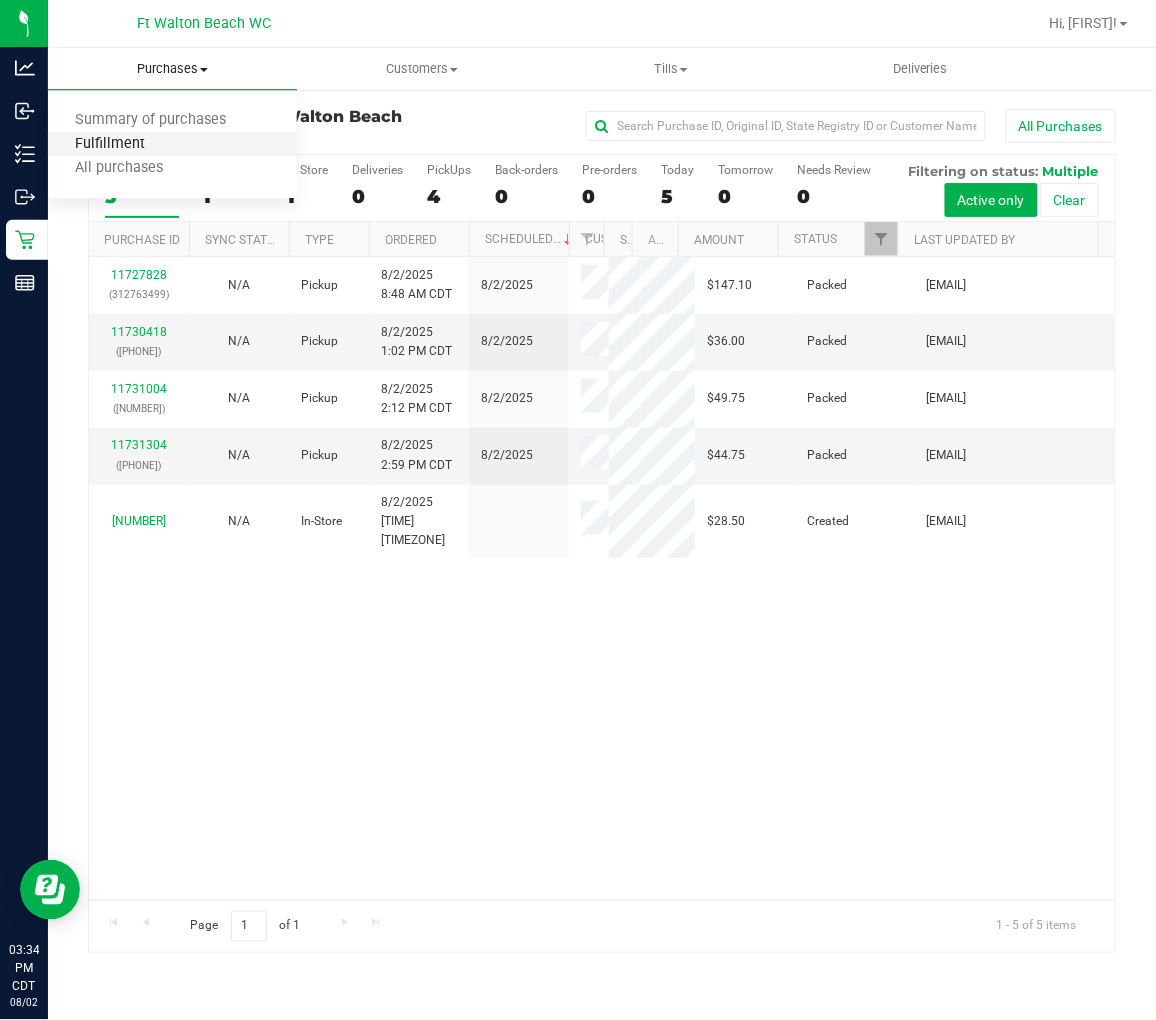 click on "Fulfillment" at bounding box center (110, 144) 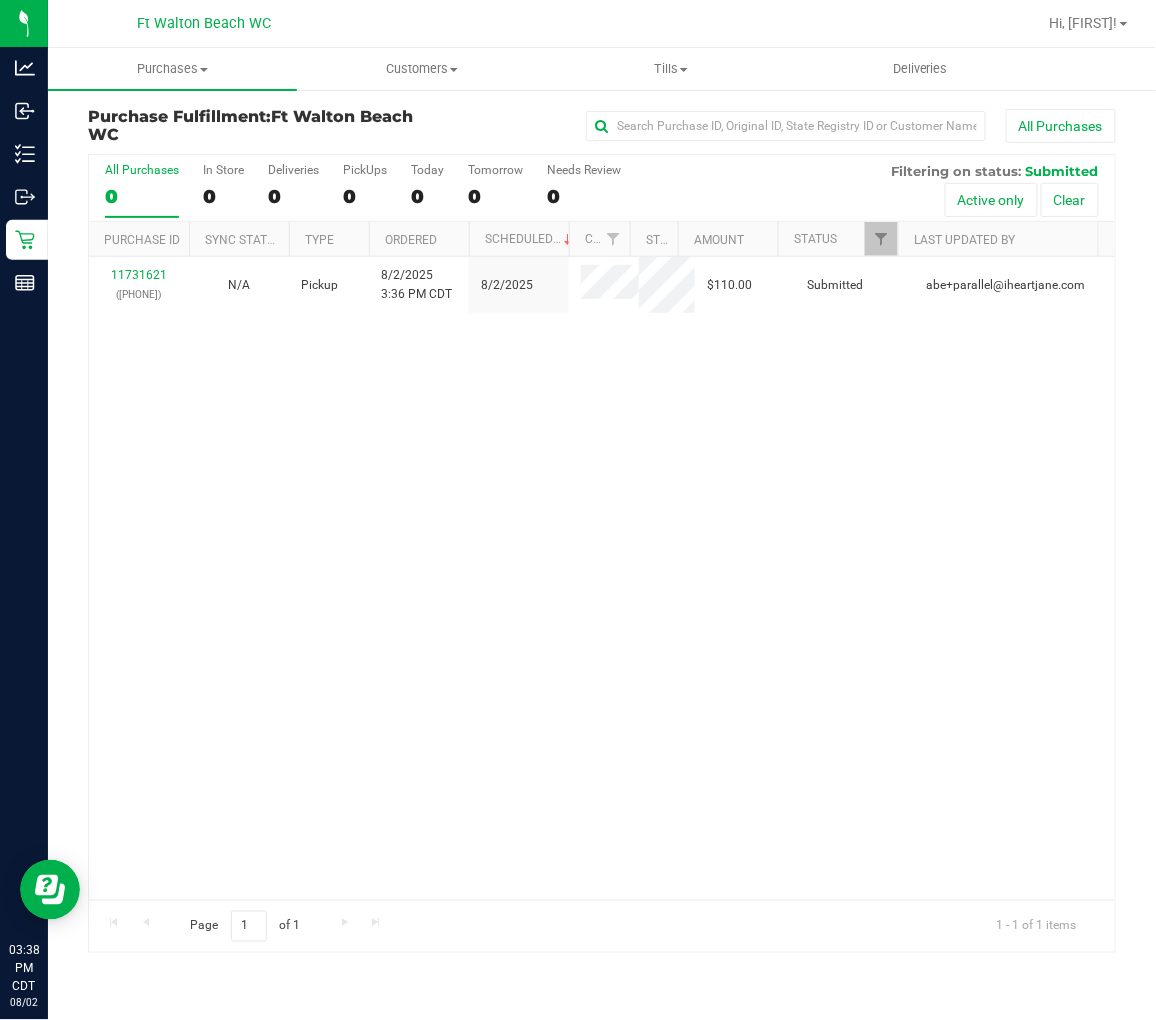click on "0" at bounding box center [142, 196] 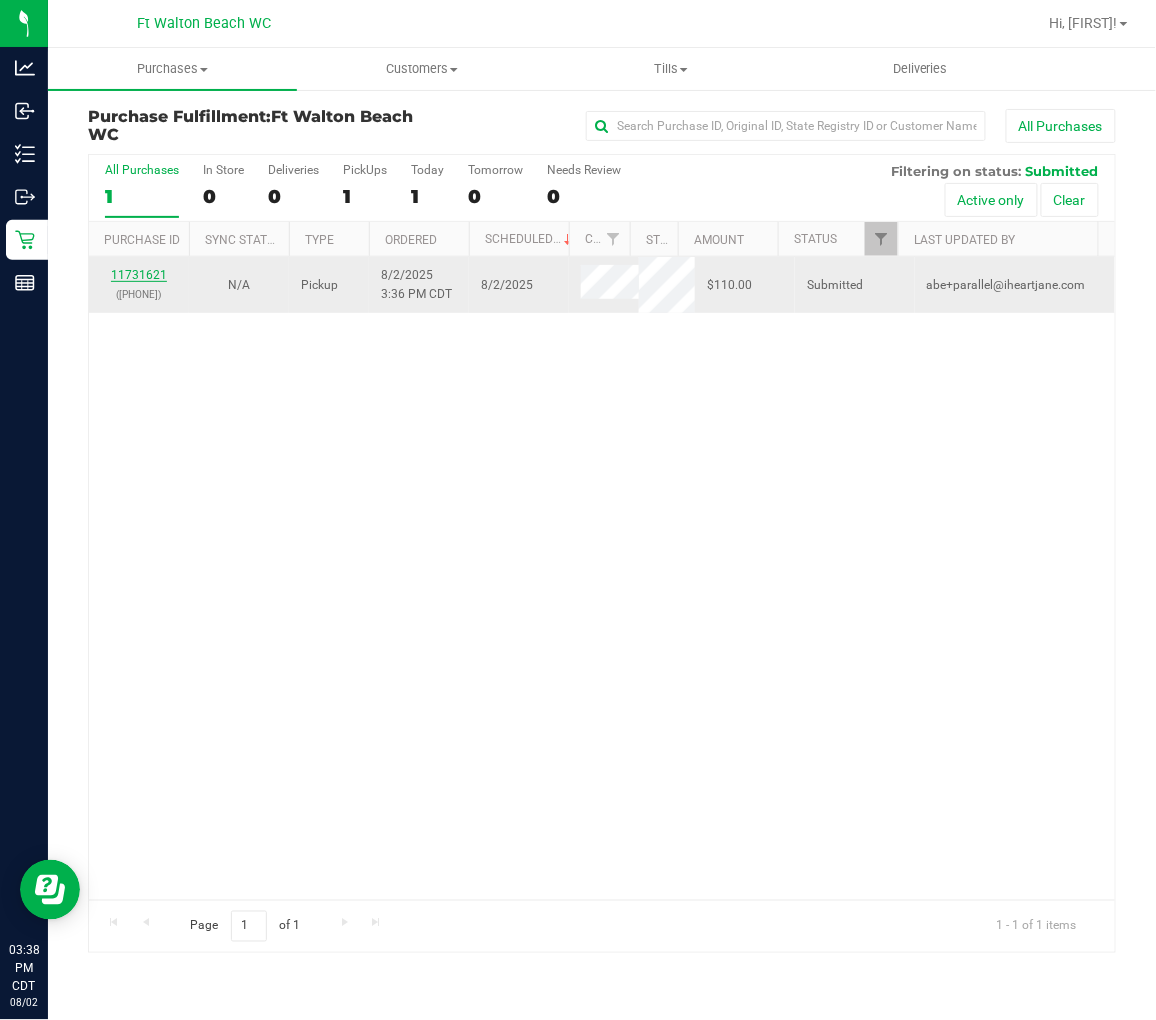 click on "11731621" at bounding box center [139, 275] 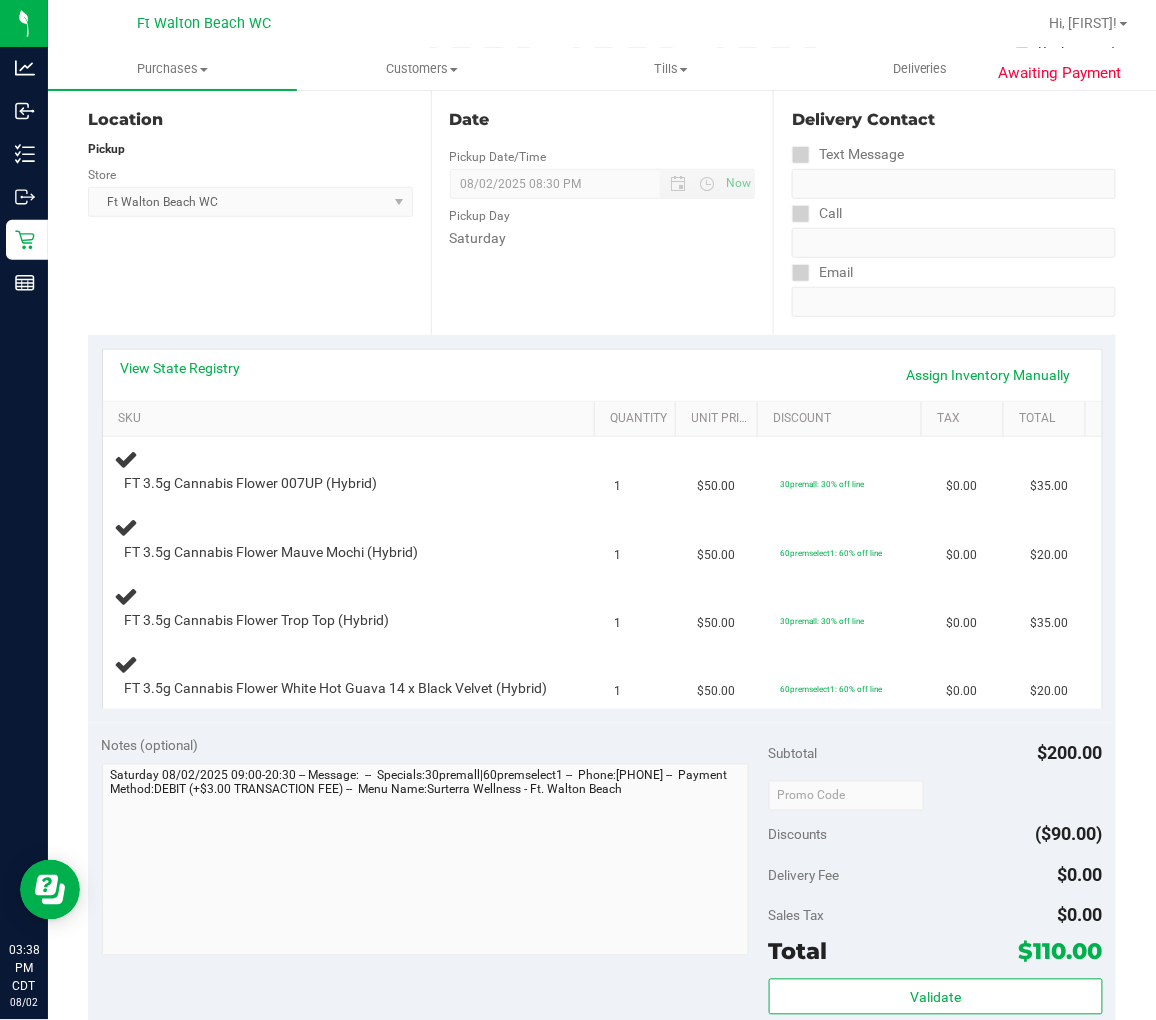 scroll, scrollTop: 222, scrollLeft: 0, axis: vertical 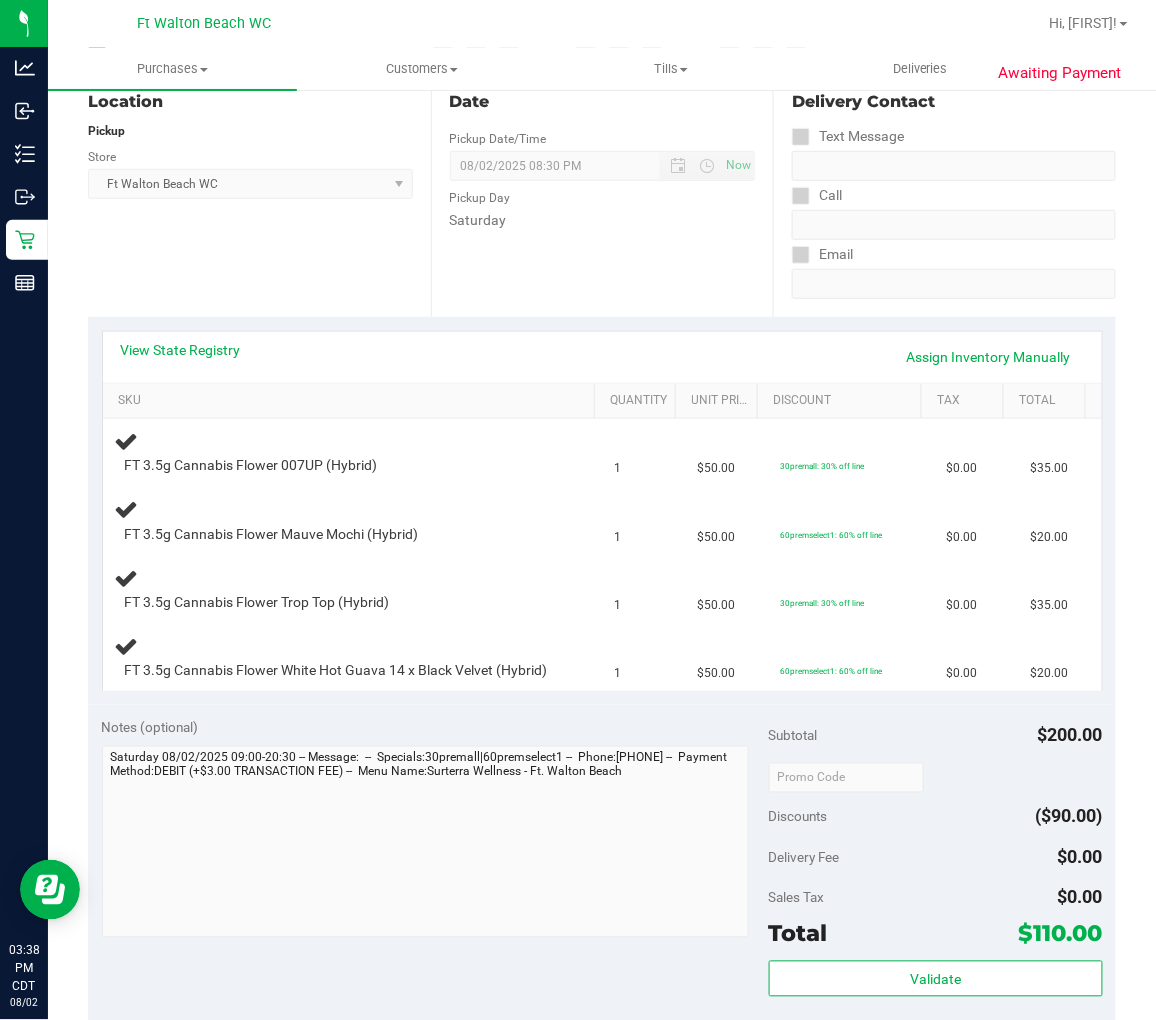 click on "View State Registry
Assign Inventory Manually" at bounding box center (602, 357) 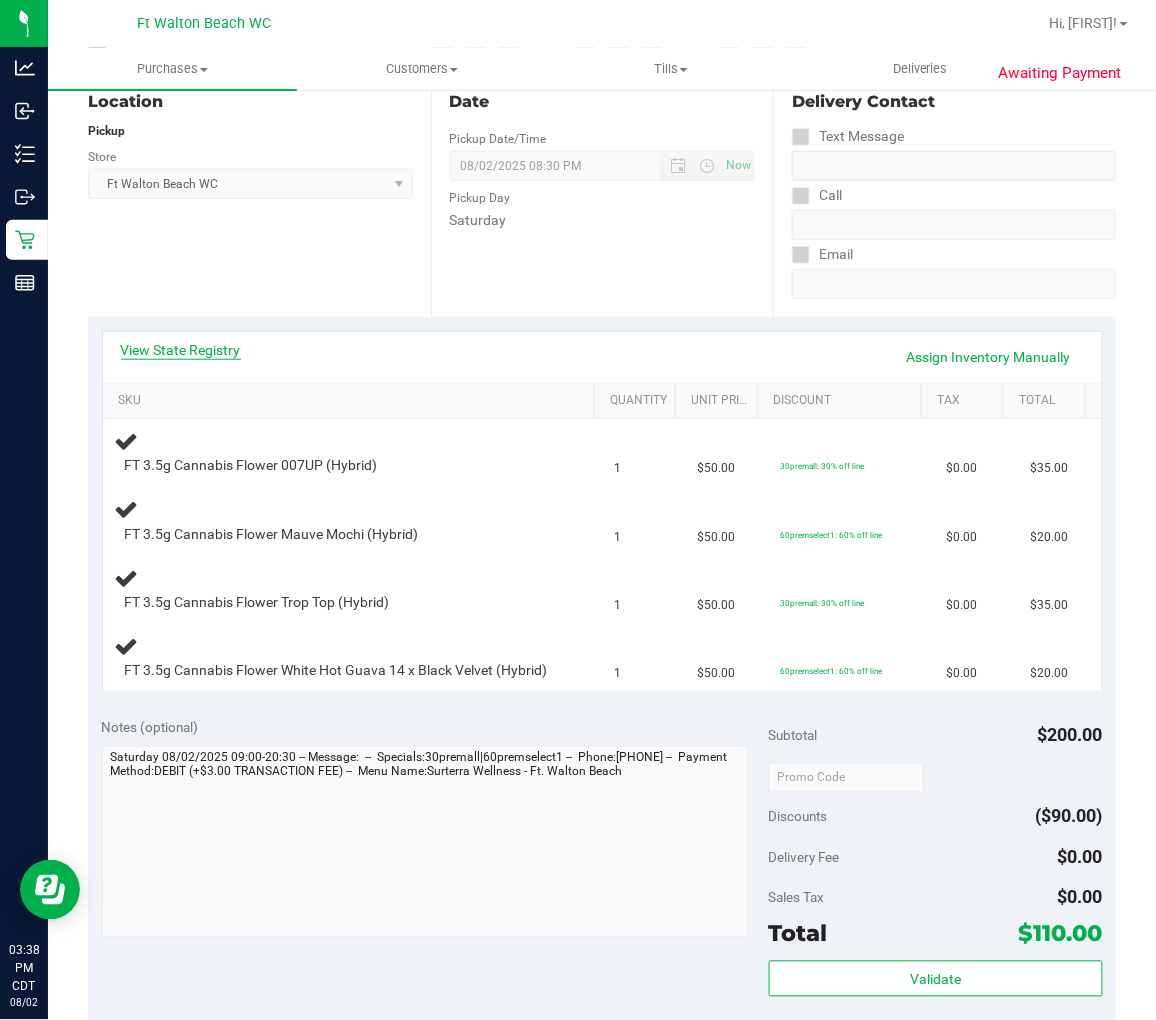 click on "View State Registry" at bounding box center (181, 350) 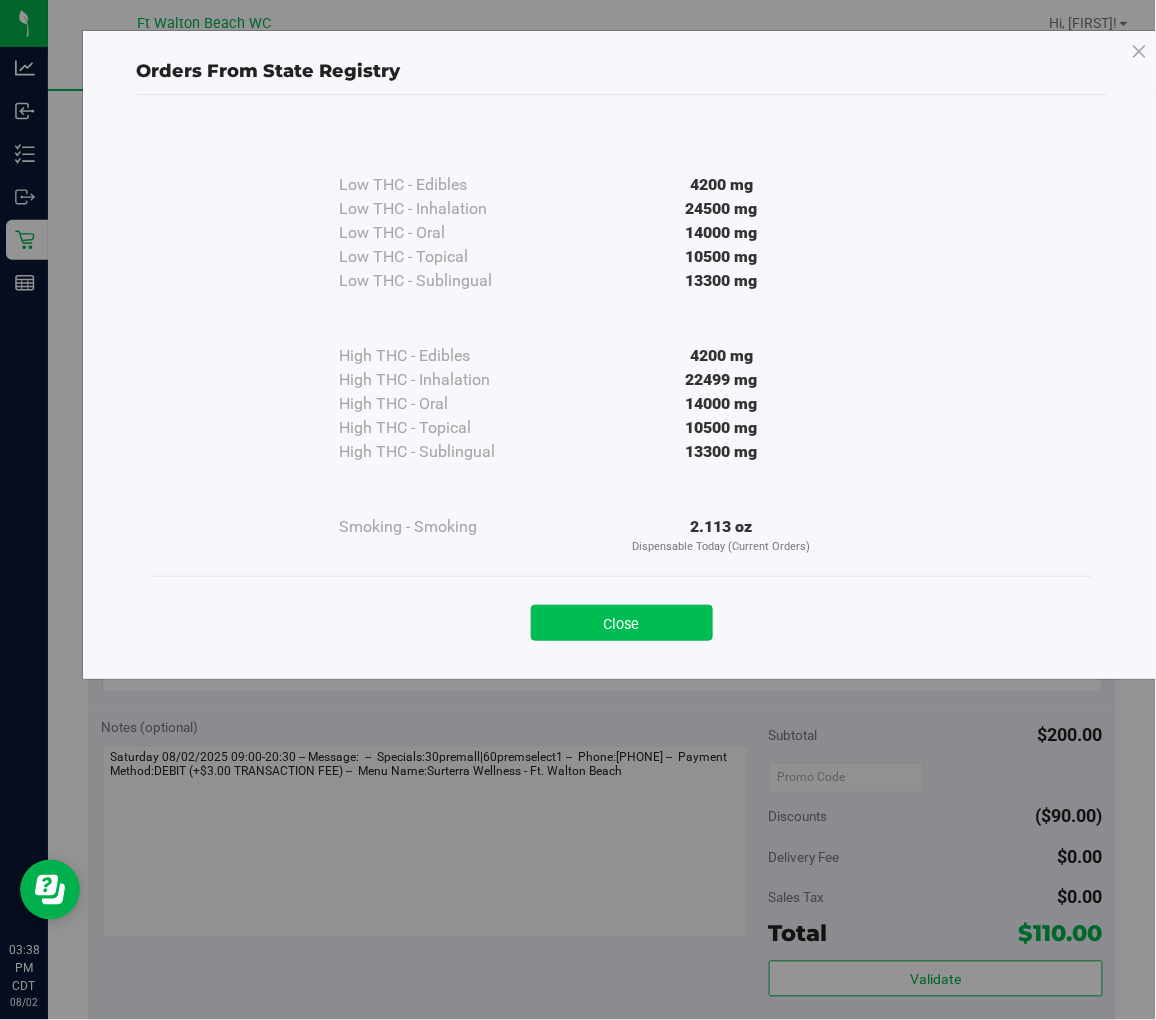 click on "Close" at bounding box center (622, 623) 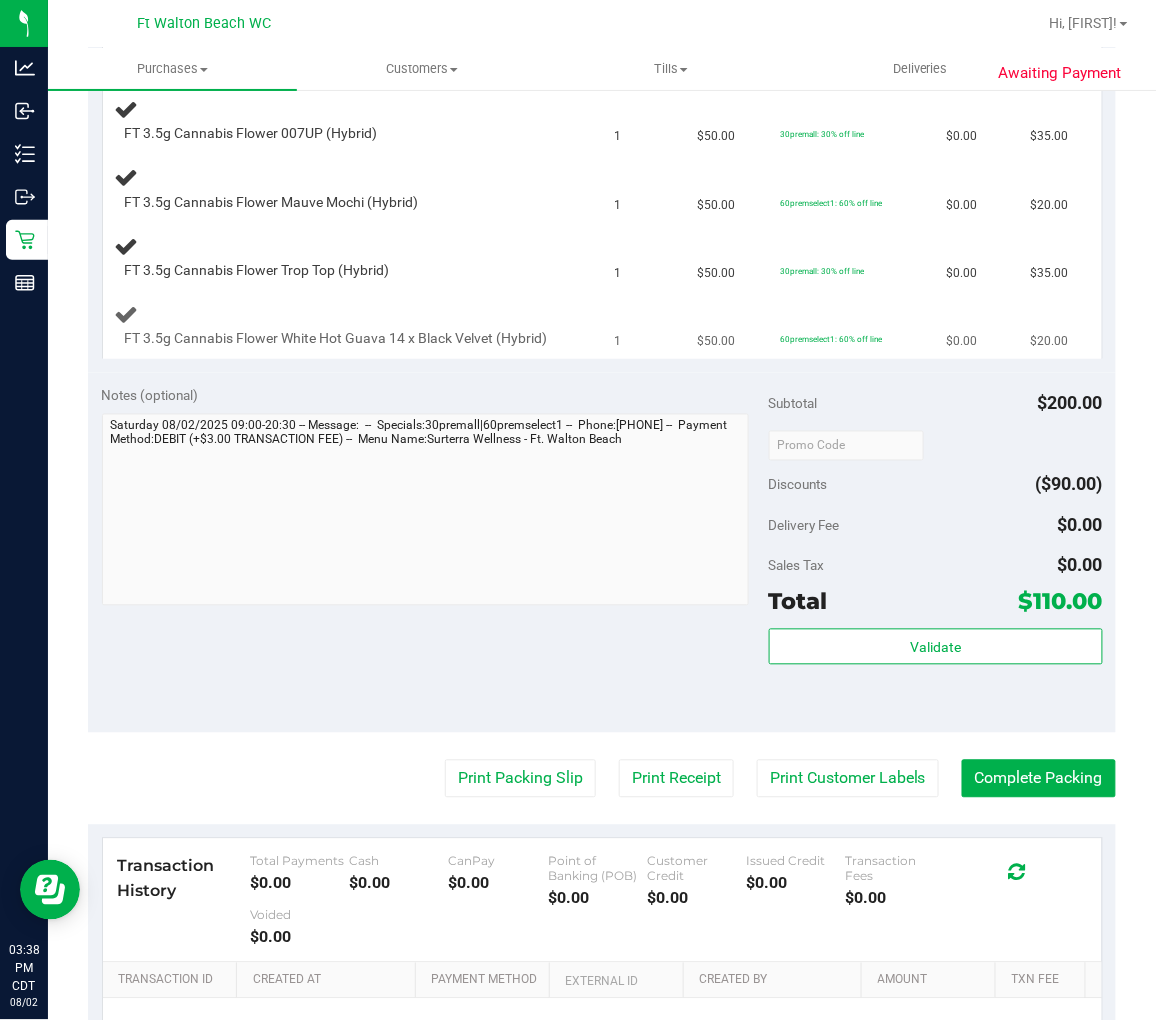 scroll, scrollTop: 555, scrollLeft: 0, axis: vertical 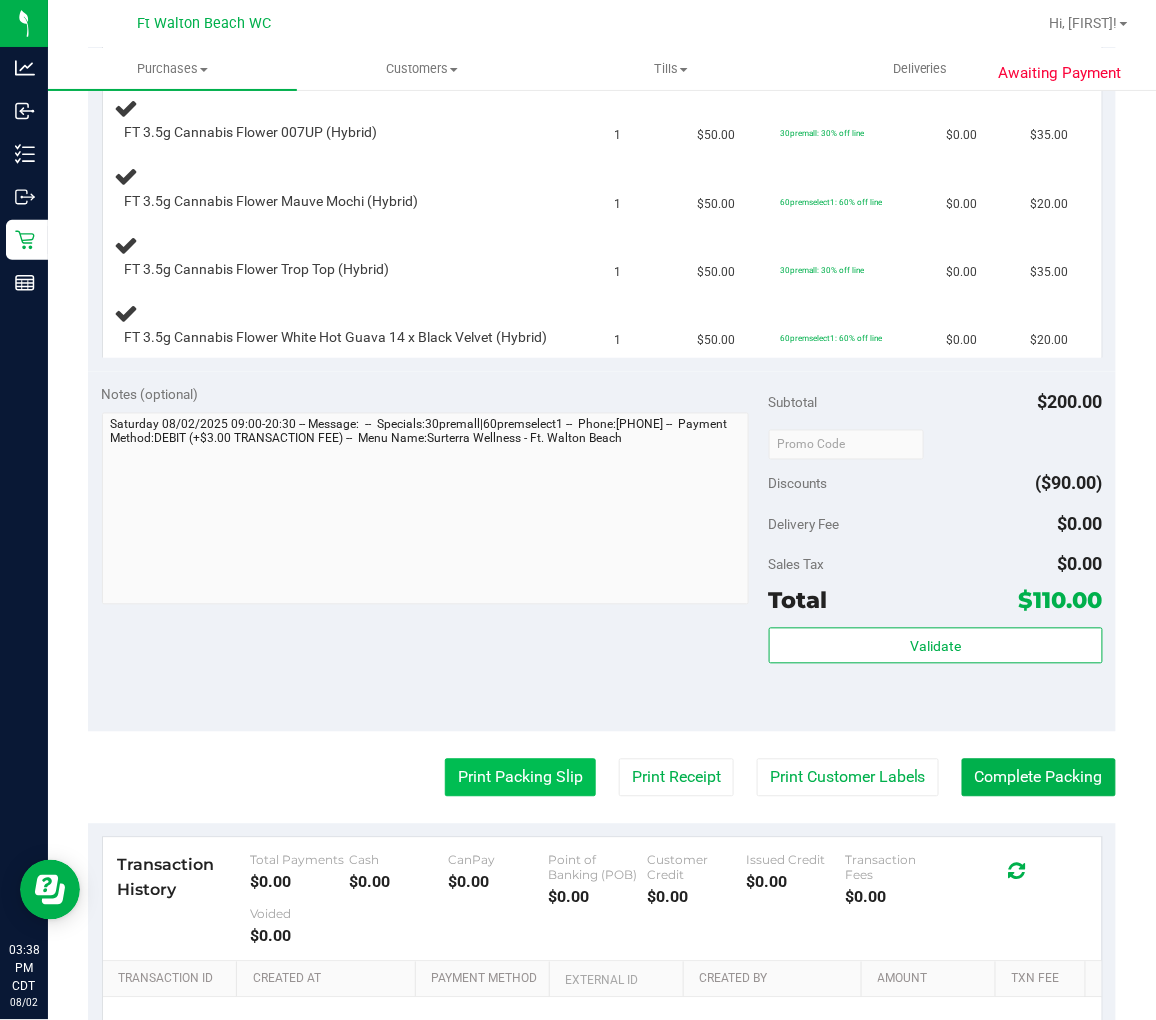 click on "Print Packing Slip" at bounding box center (520, 778) 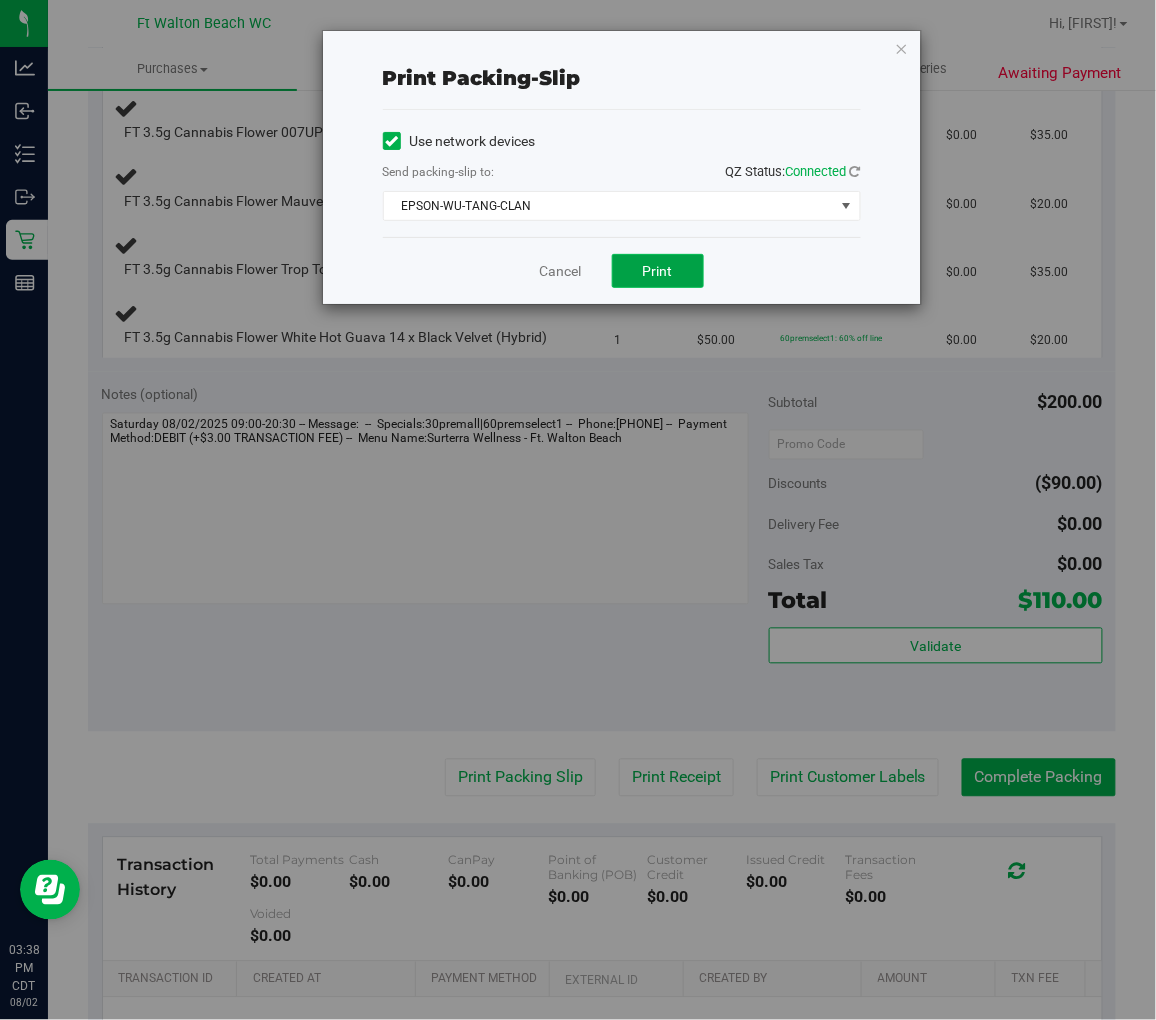click on "Print" at bounding box center [658, 271] 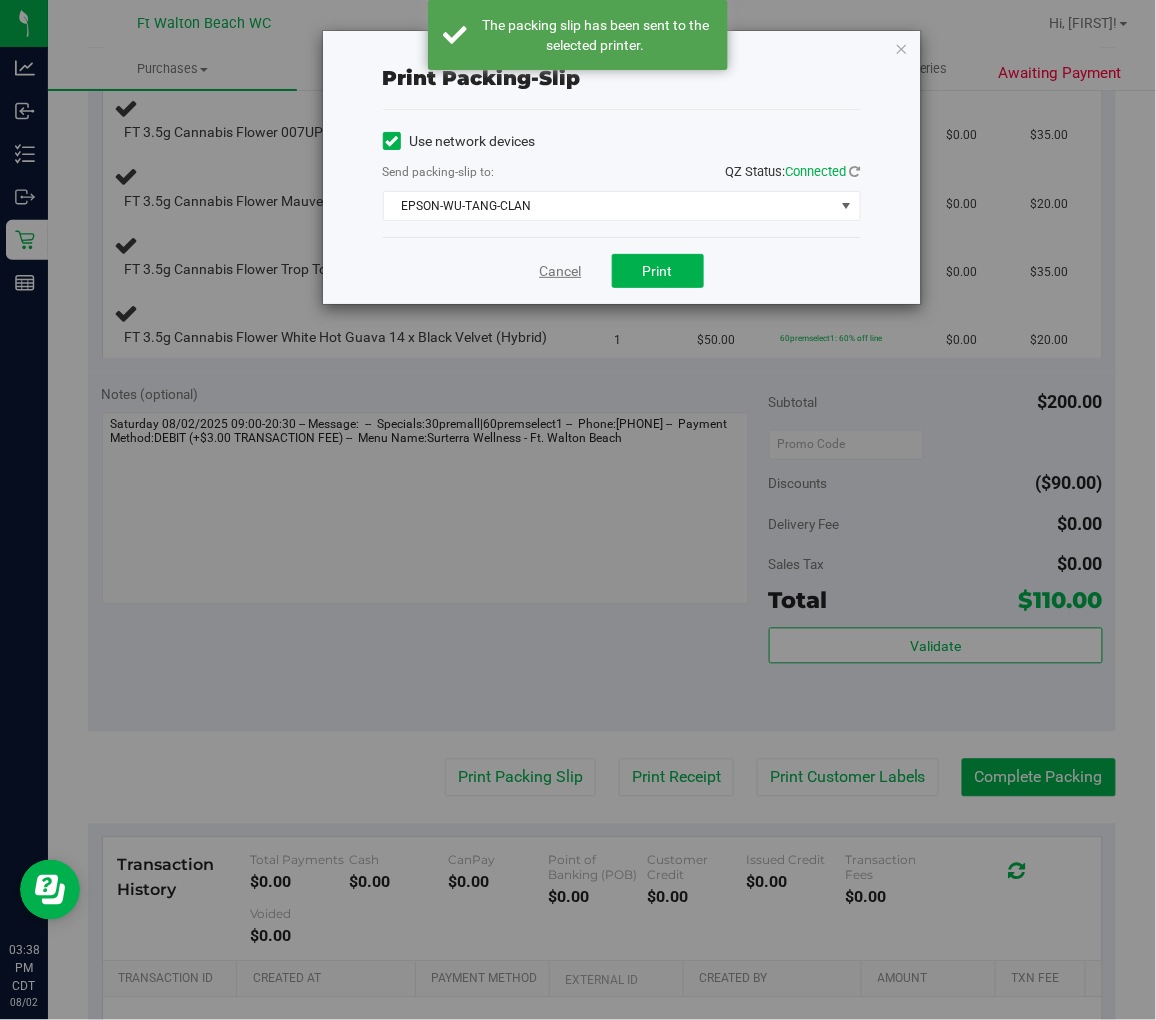 click on "Cancel" at bounding box center [561, 271] 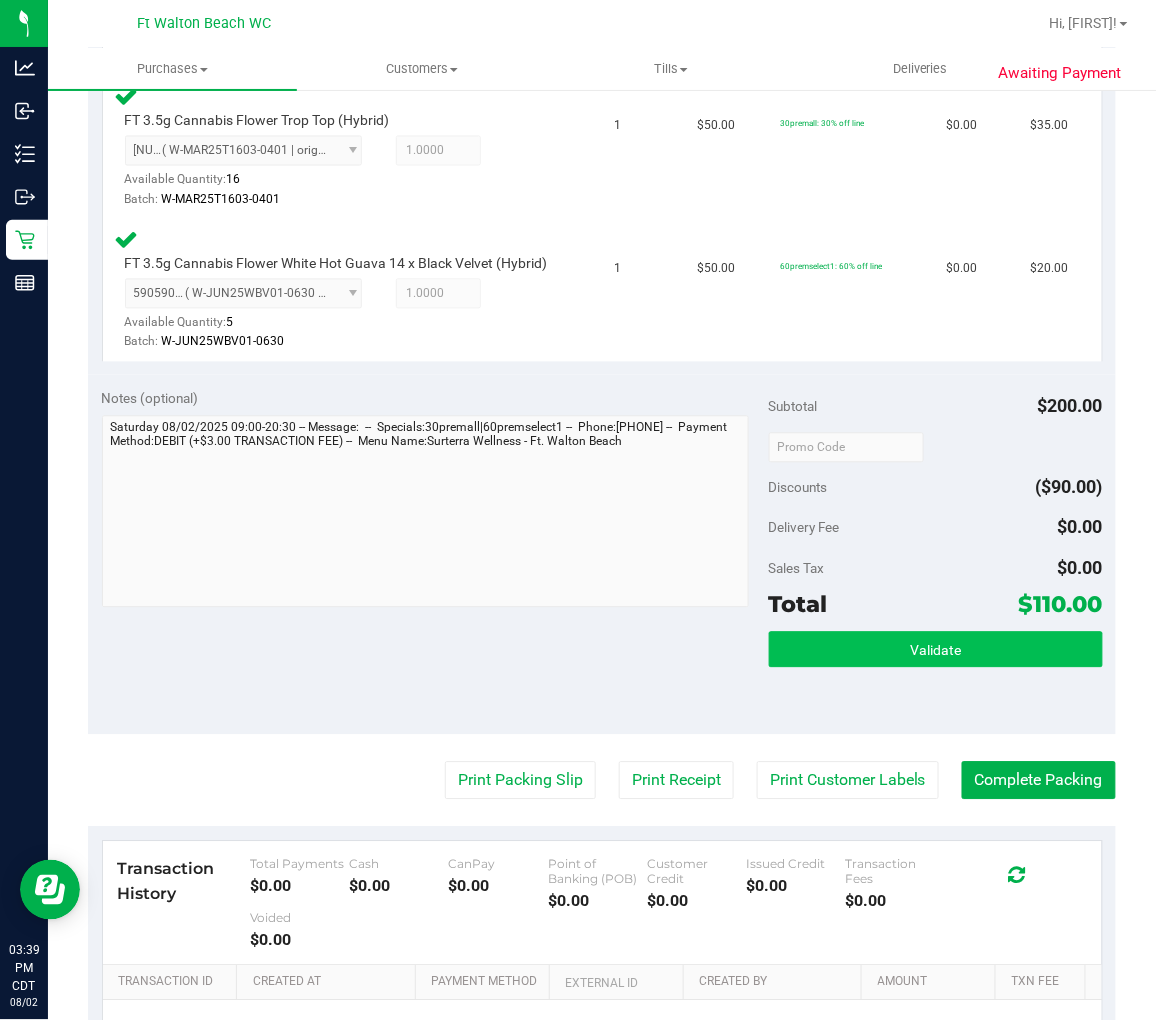 scroll, scrollTop: 888, scrollLeft: 0, axis: vertical 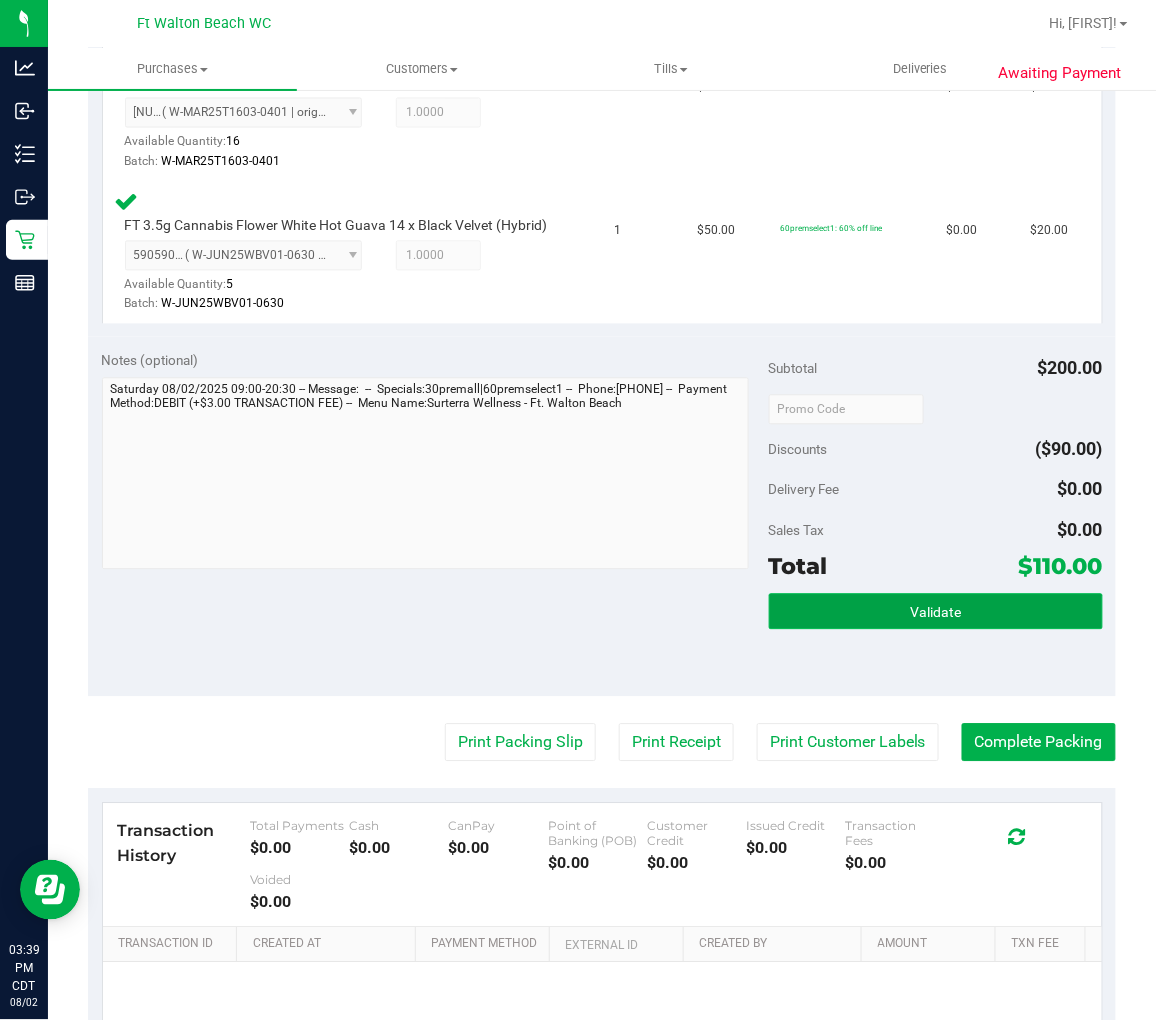 click on "Validate" at bounding box center (936, 612) 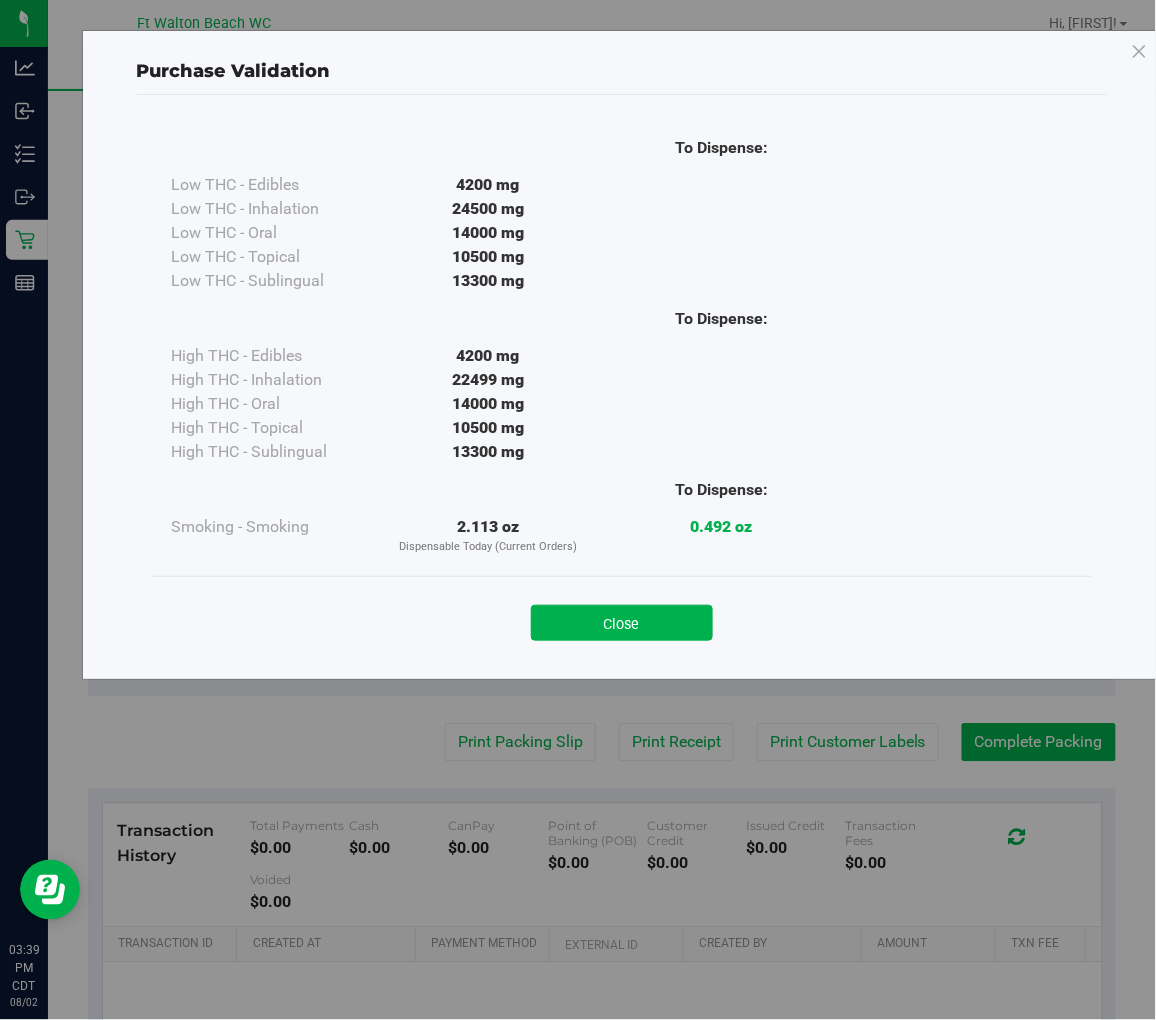 click on "Close" at bounding box center (622, 623) 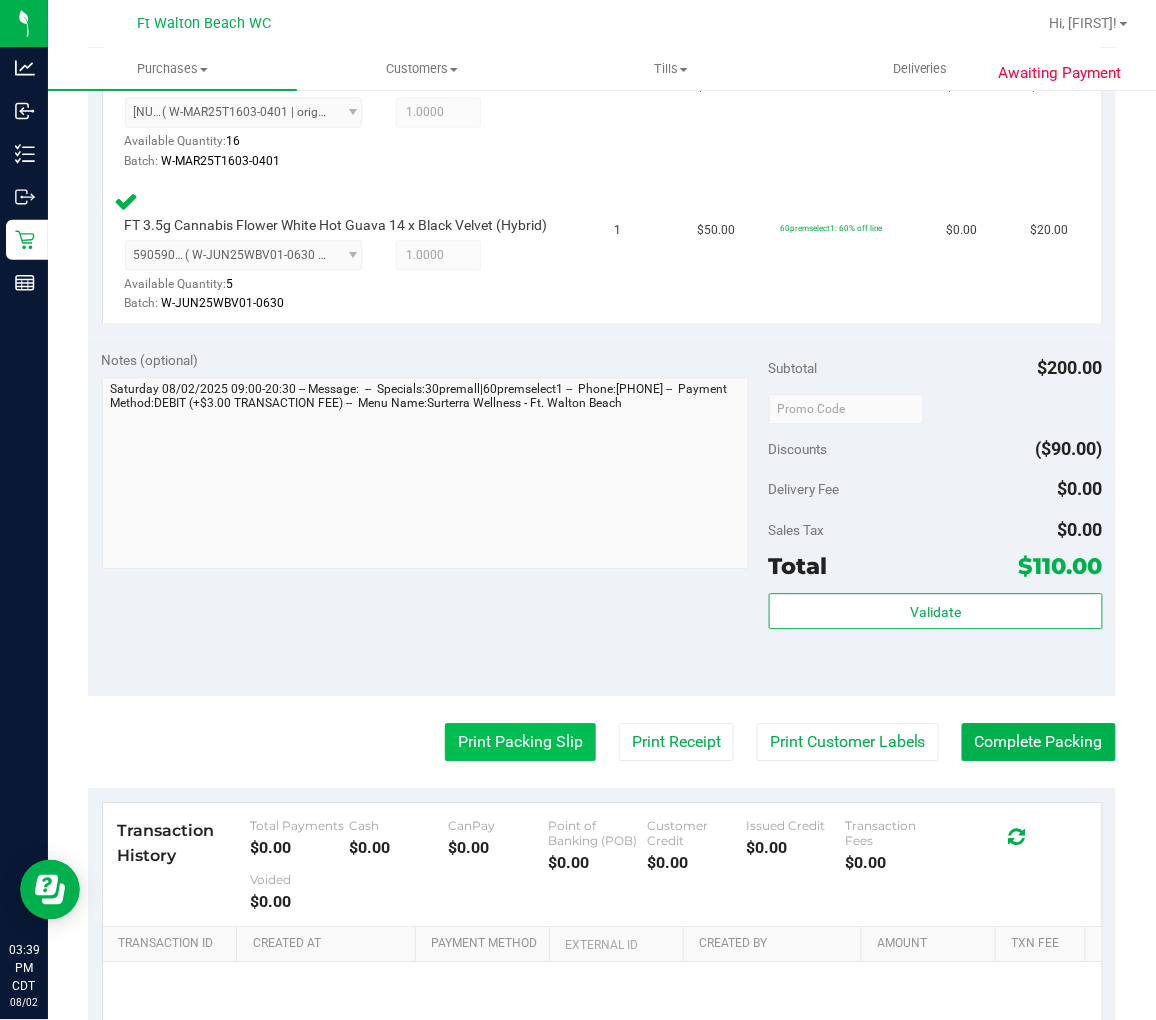 click on "Print Packing Slip" at bounding box center (520, 743) 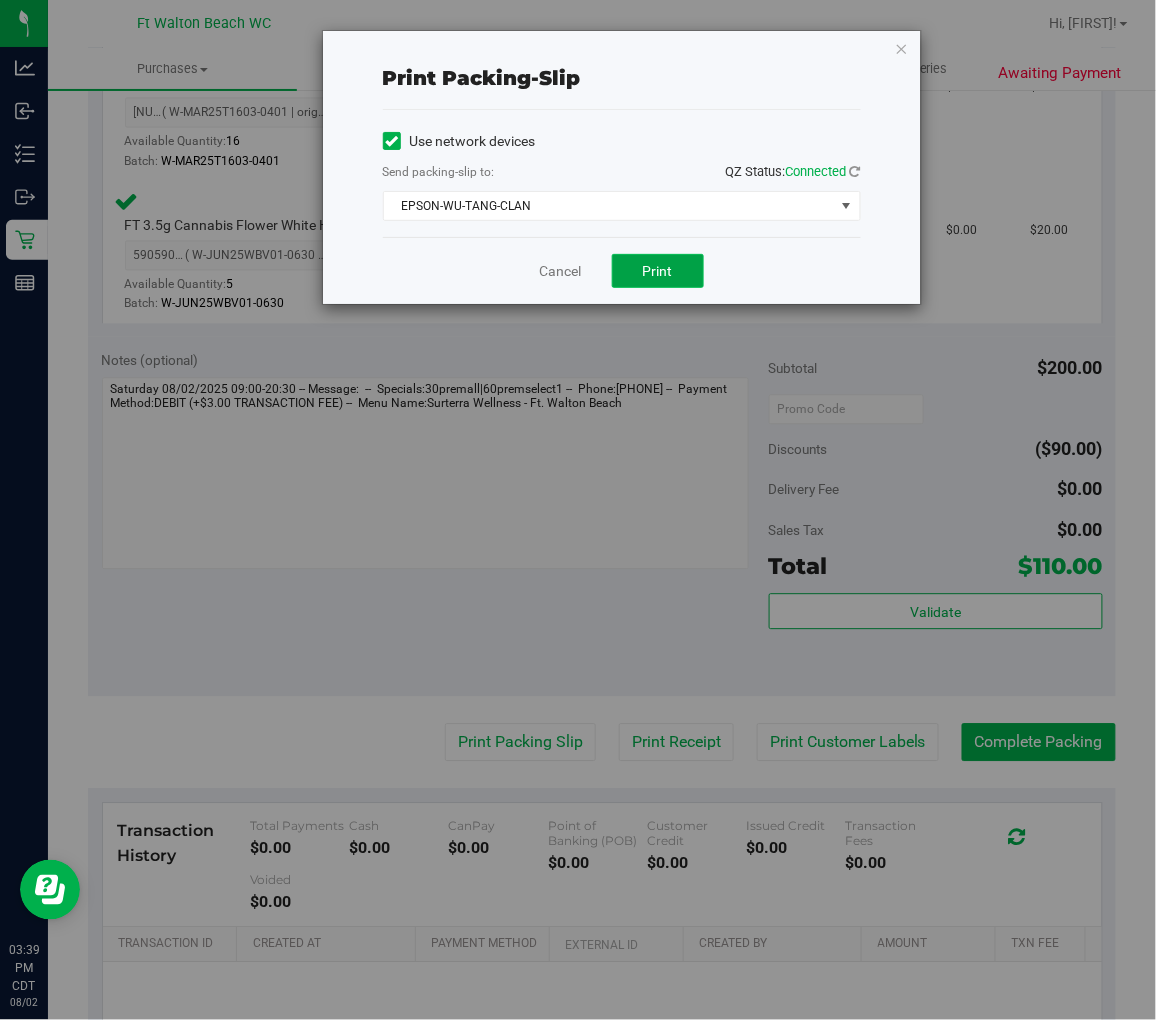 click on "Print" at bounding box center [658, 271] 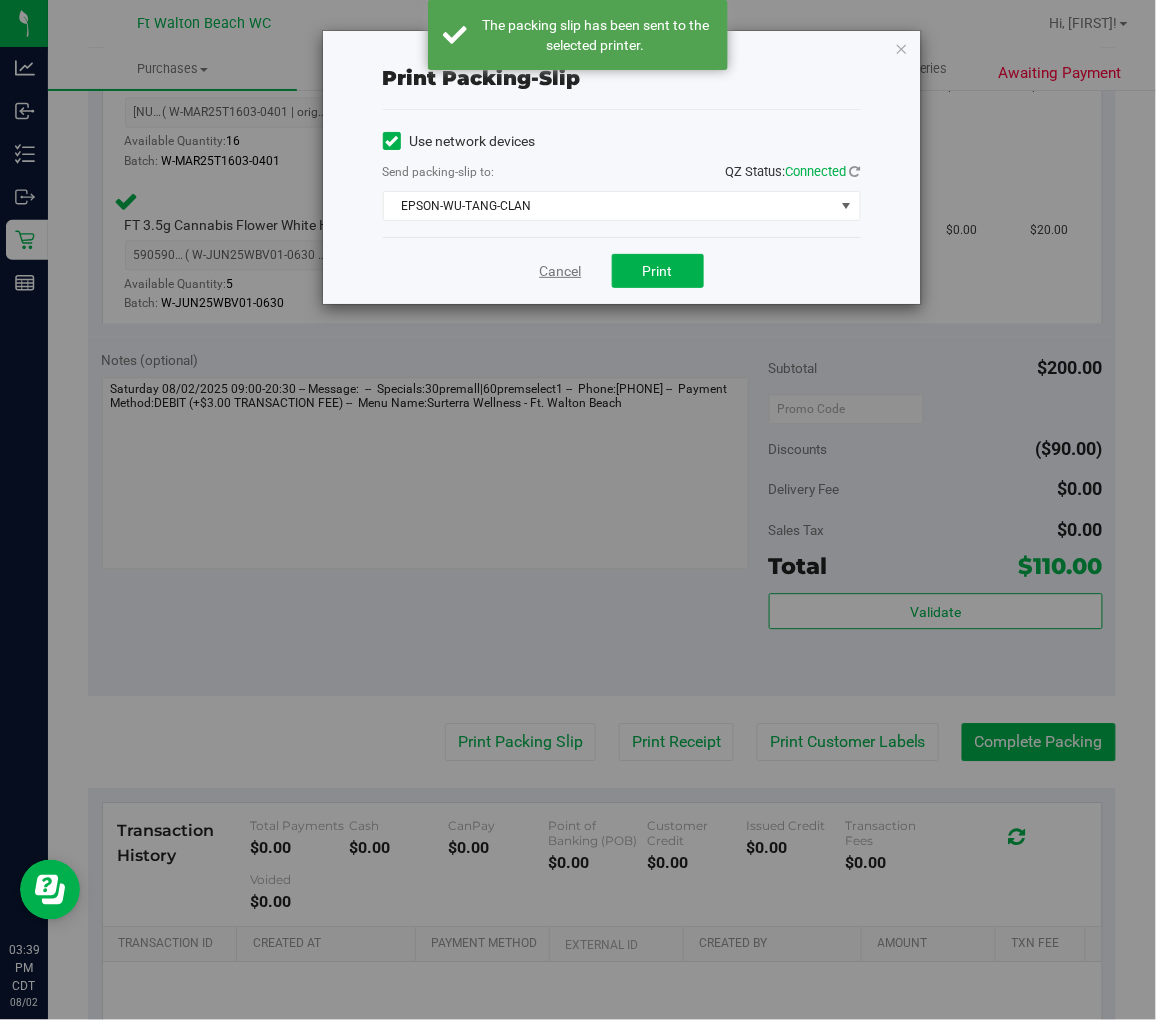 click on "Cancel" at bounding box center [561, 271] 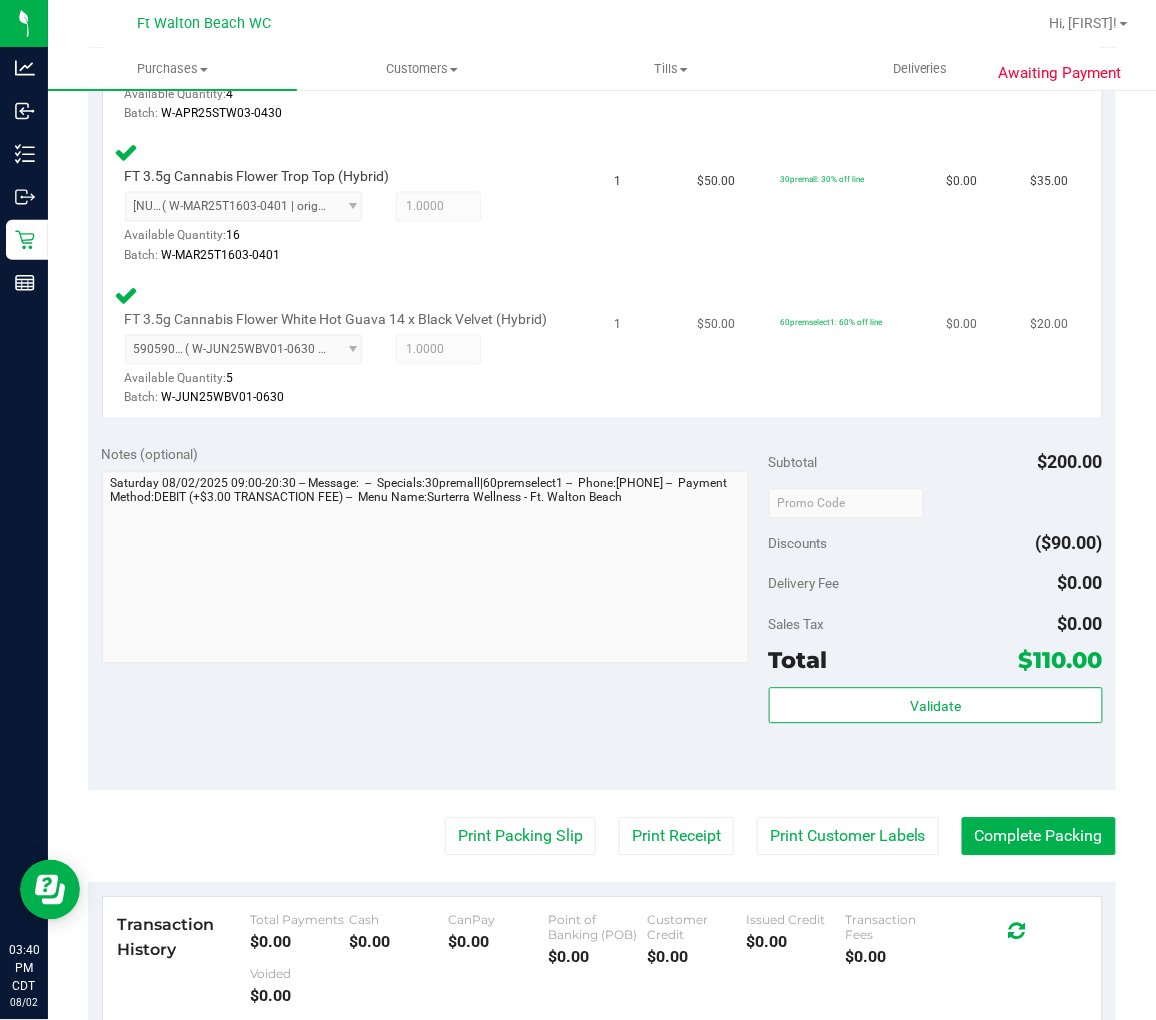 scroll, scrollTop: 1102, scrollLeft: 0, axis: vertical 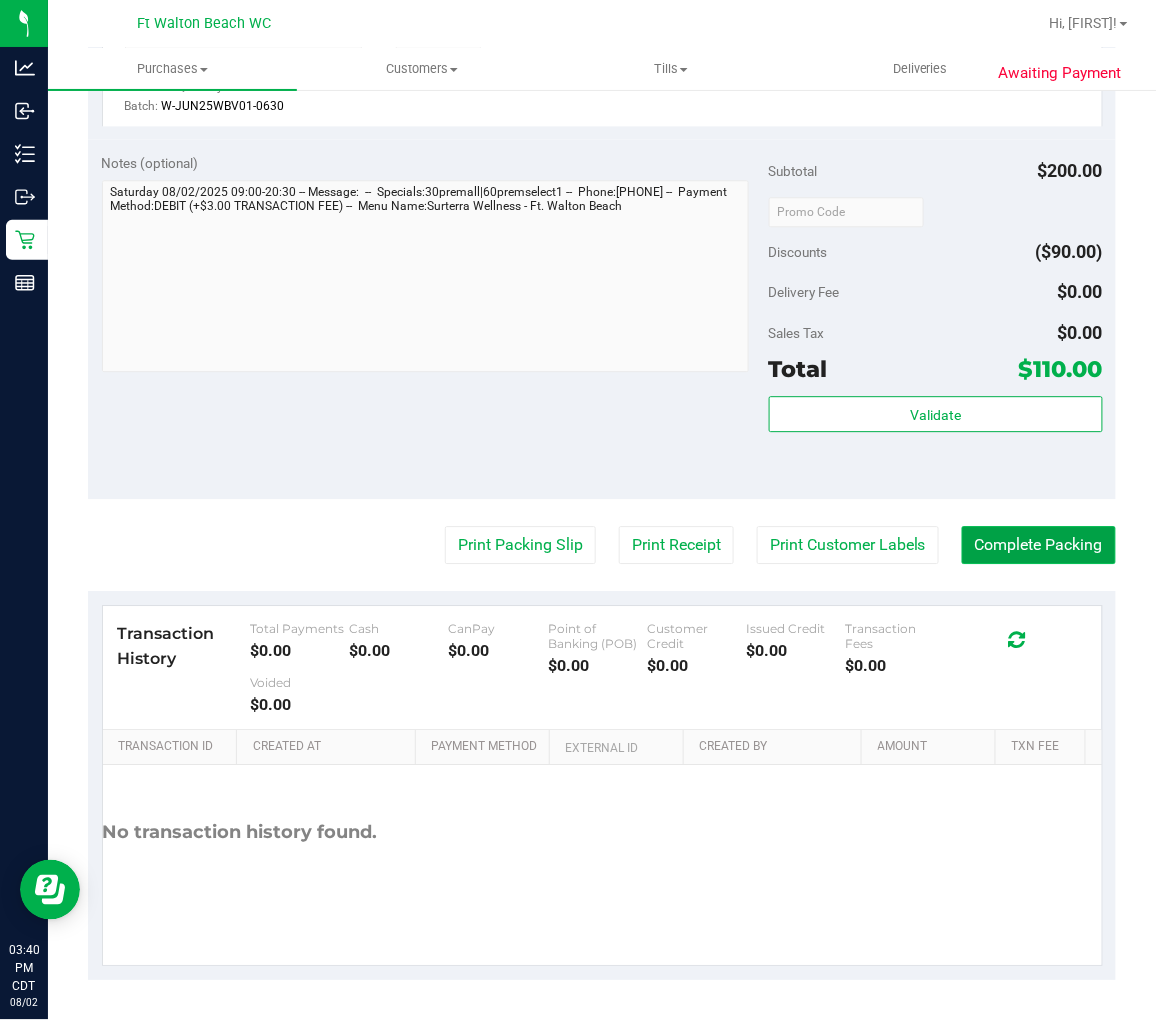 click on "Complete Packing" at bounding box center [1039, 545] 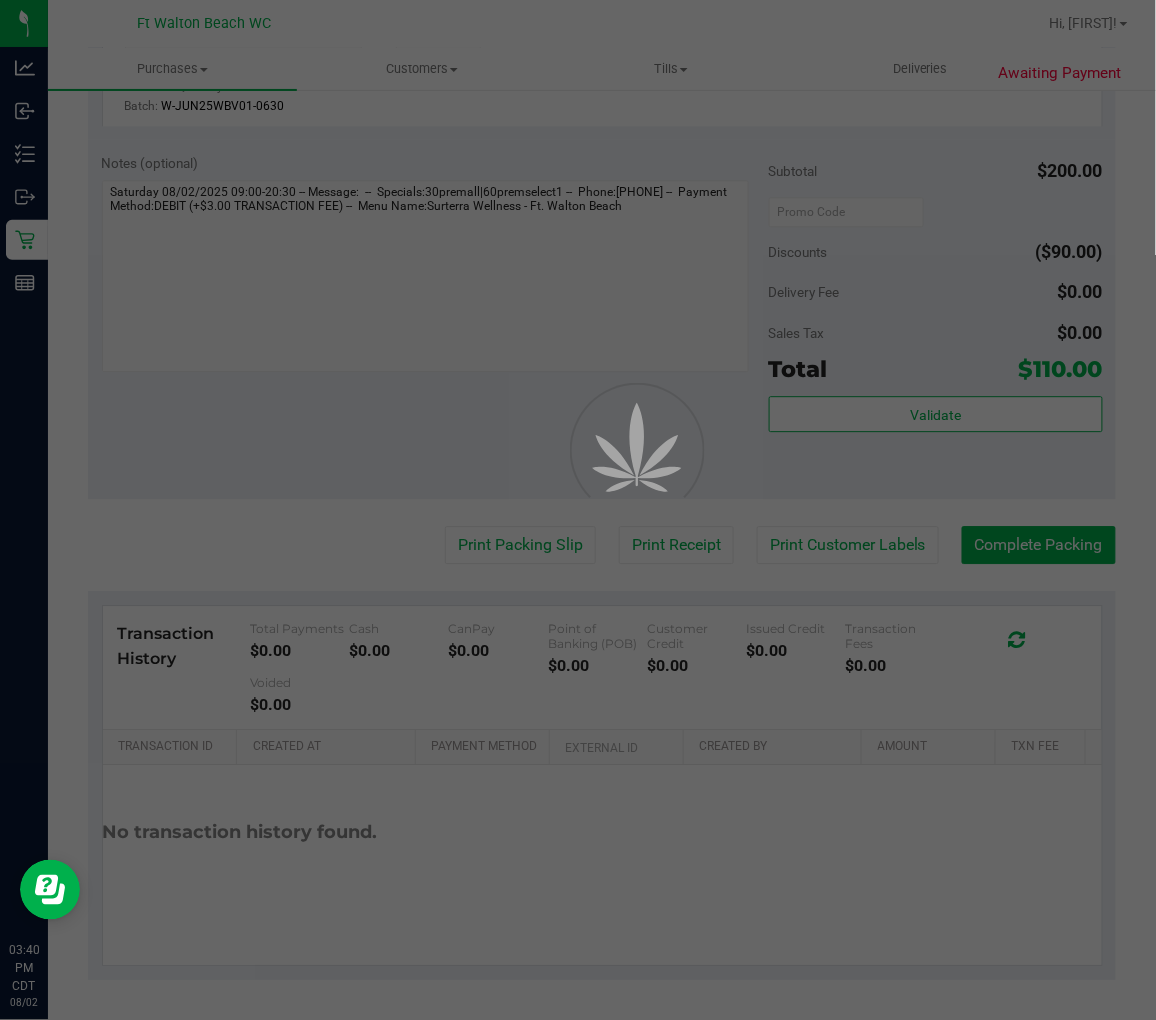 scroll, scrollTop: 0, scrollLeft: 0, axis: both 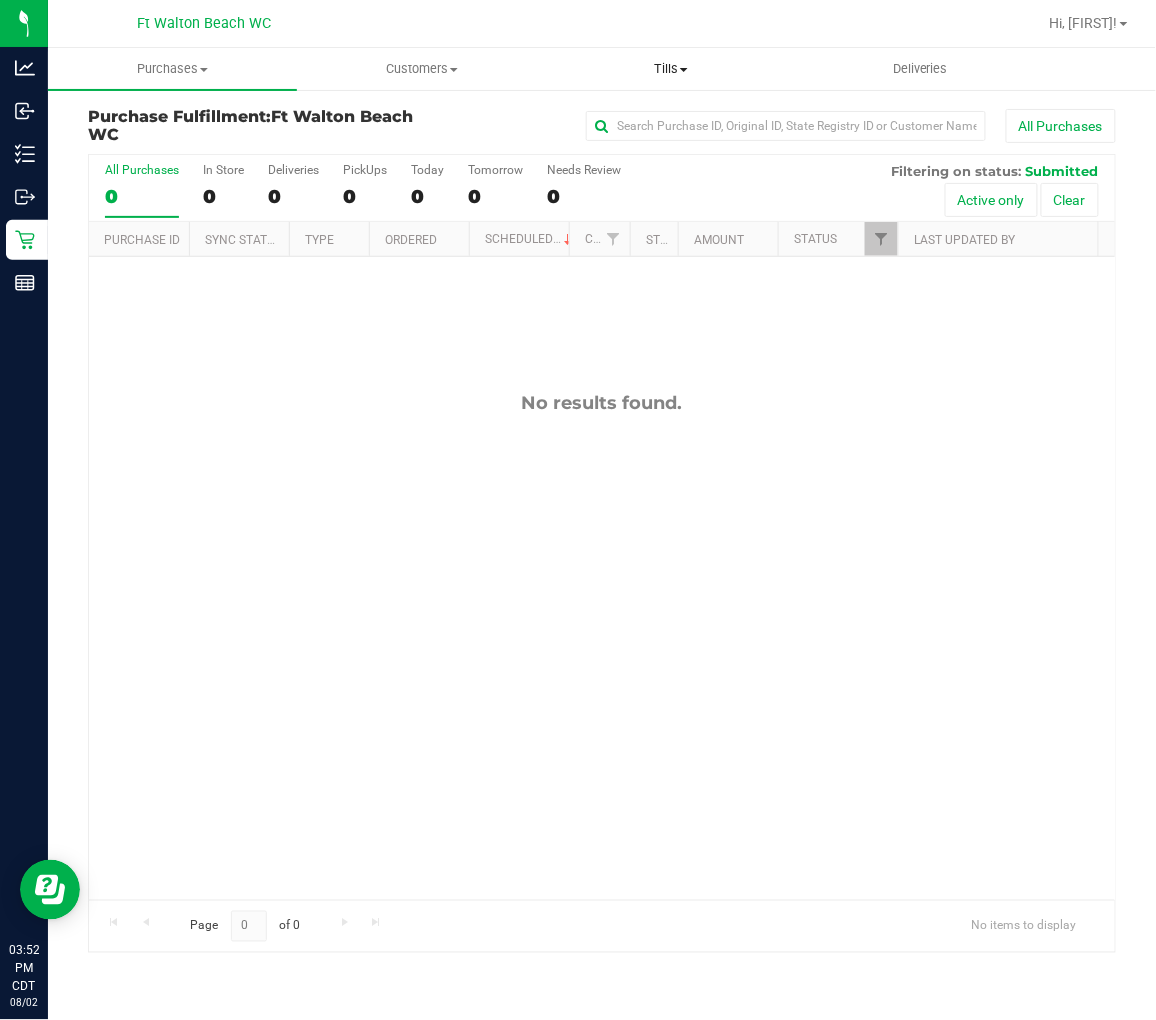 click on "Tills" at bounding box center [671, 69] 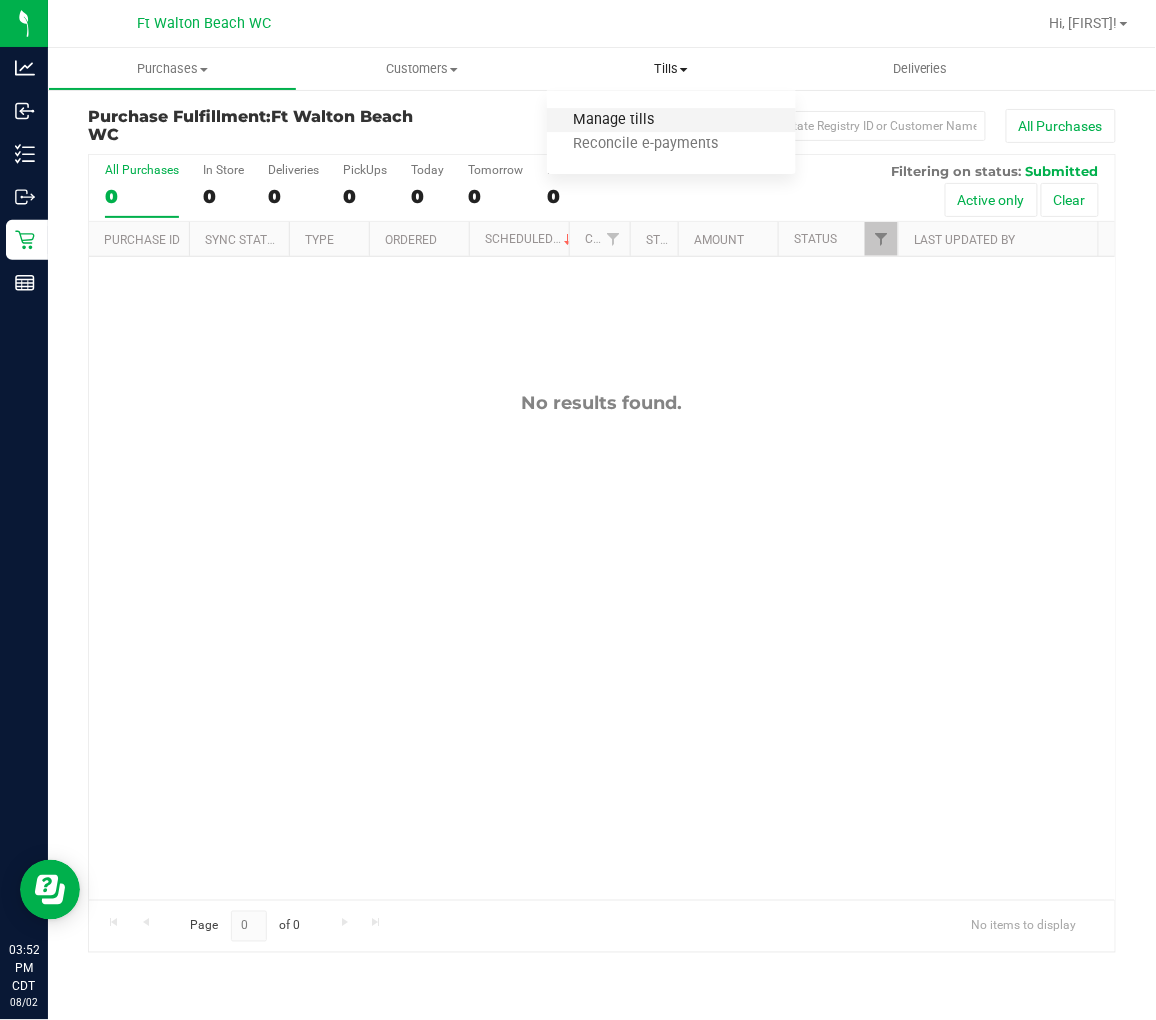 click on "Manage tills" at bounding box center [614, 120] 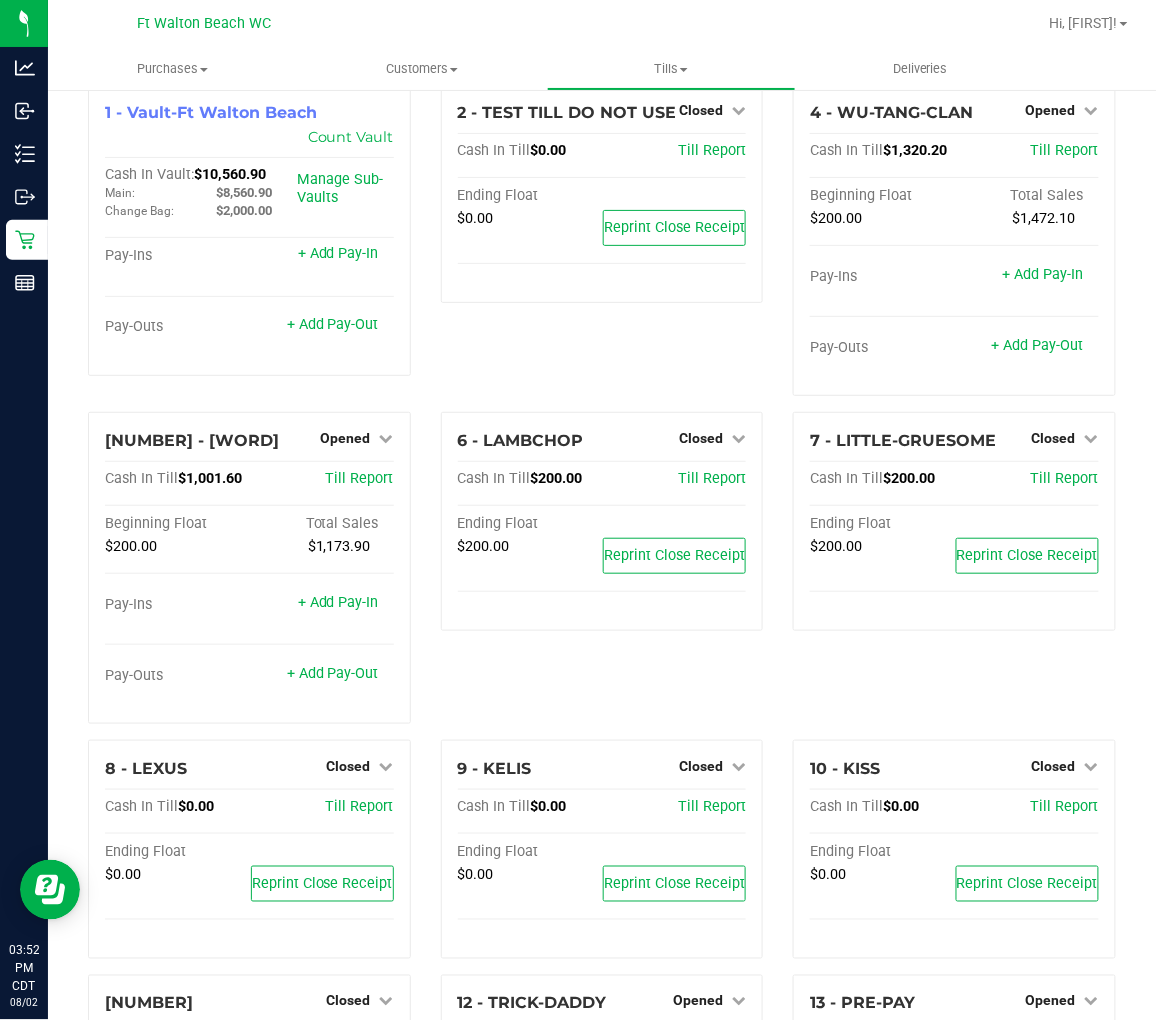 scroll, scrollTop: 0, scrollLeft: 0, axis: both 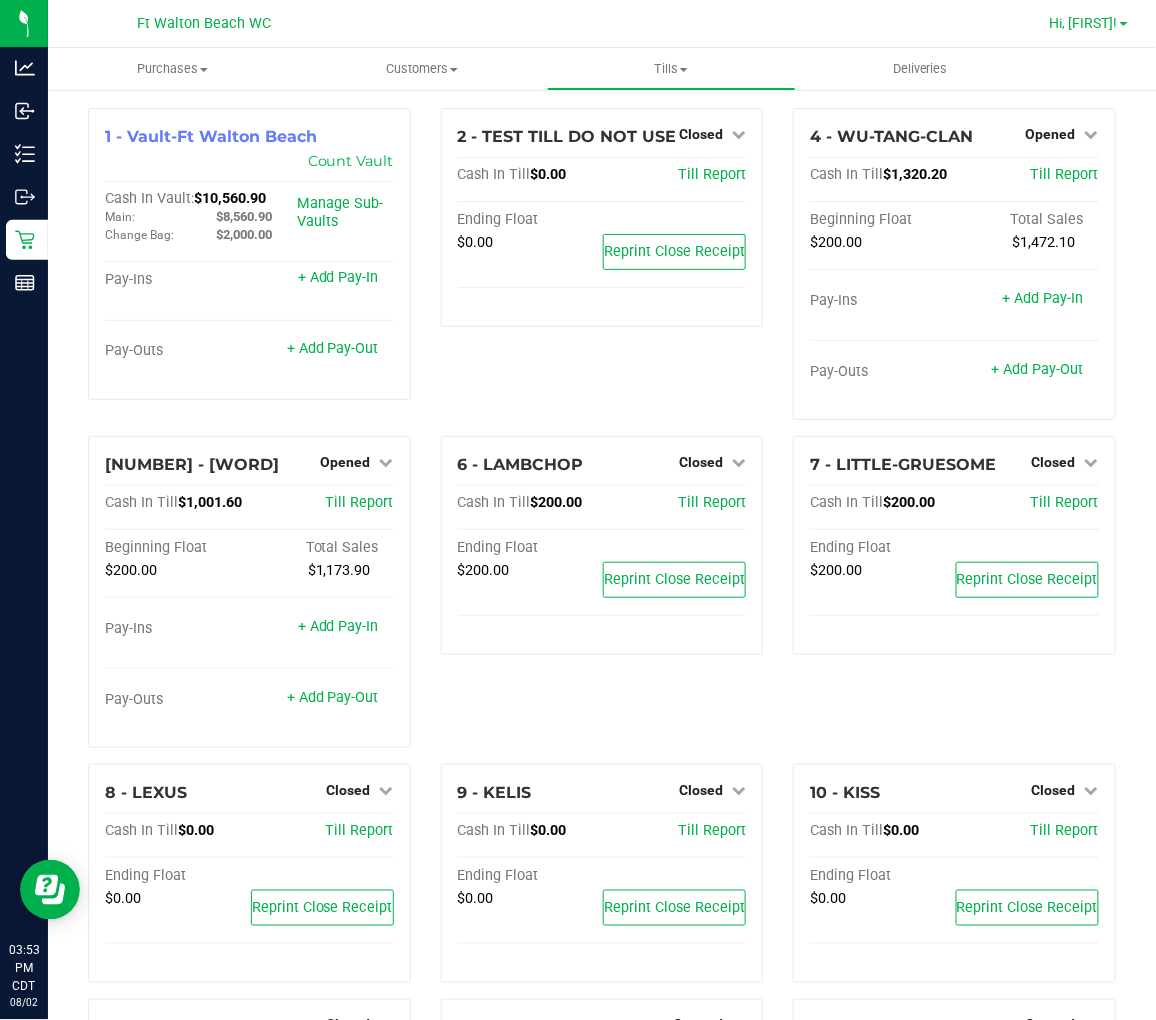 click on "Hi, [FIRST]!" at bounding box center [1084, 23] 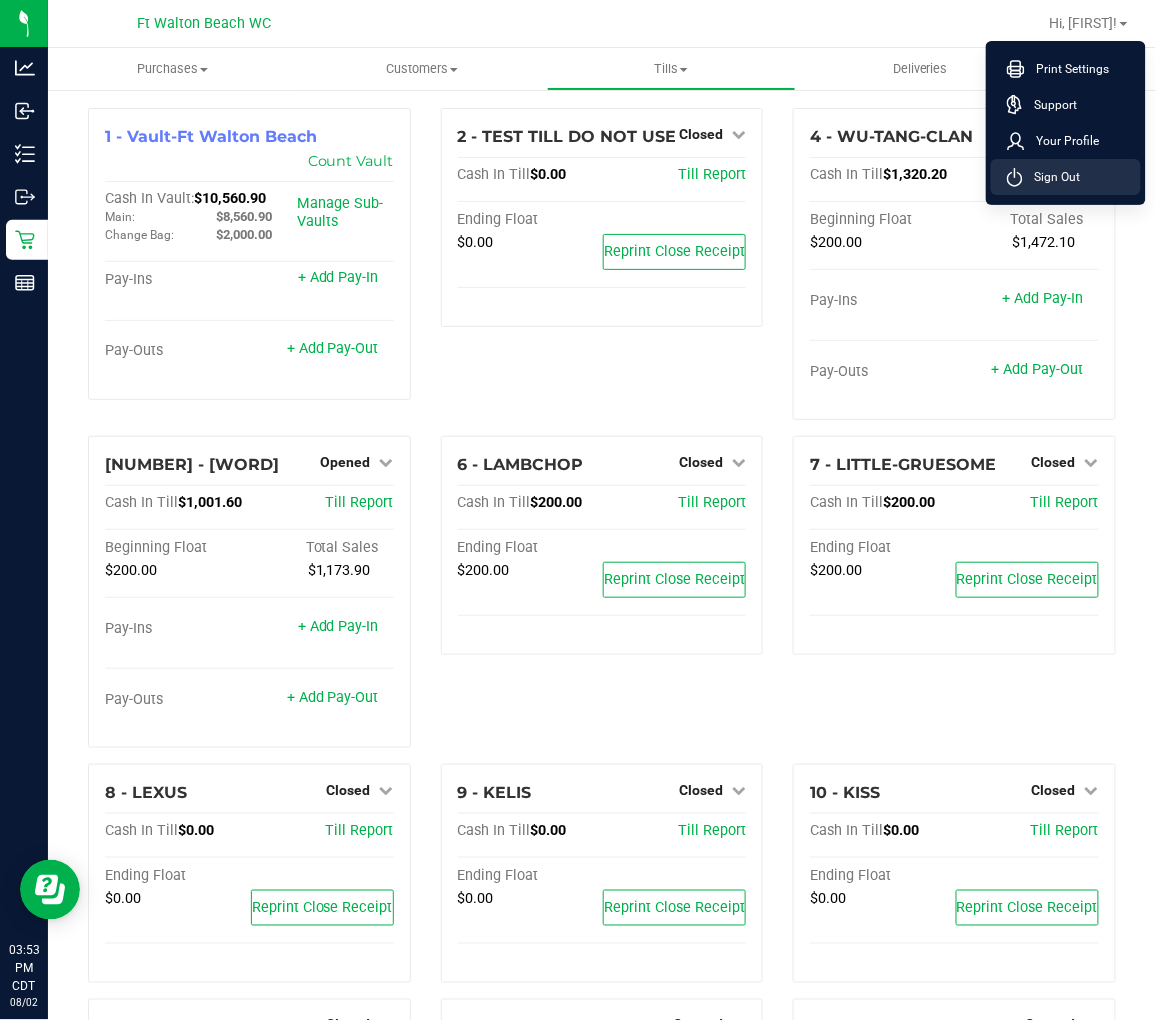 click on "Sign Out" at bounding box center (1066, 177) 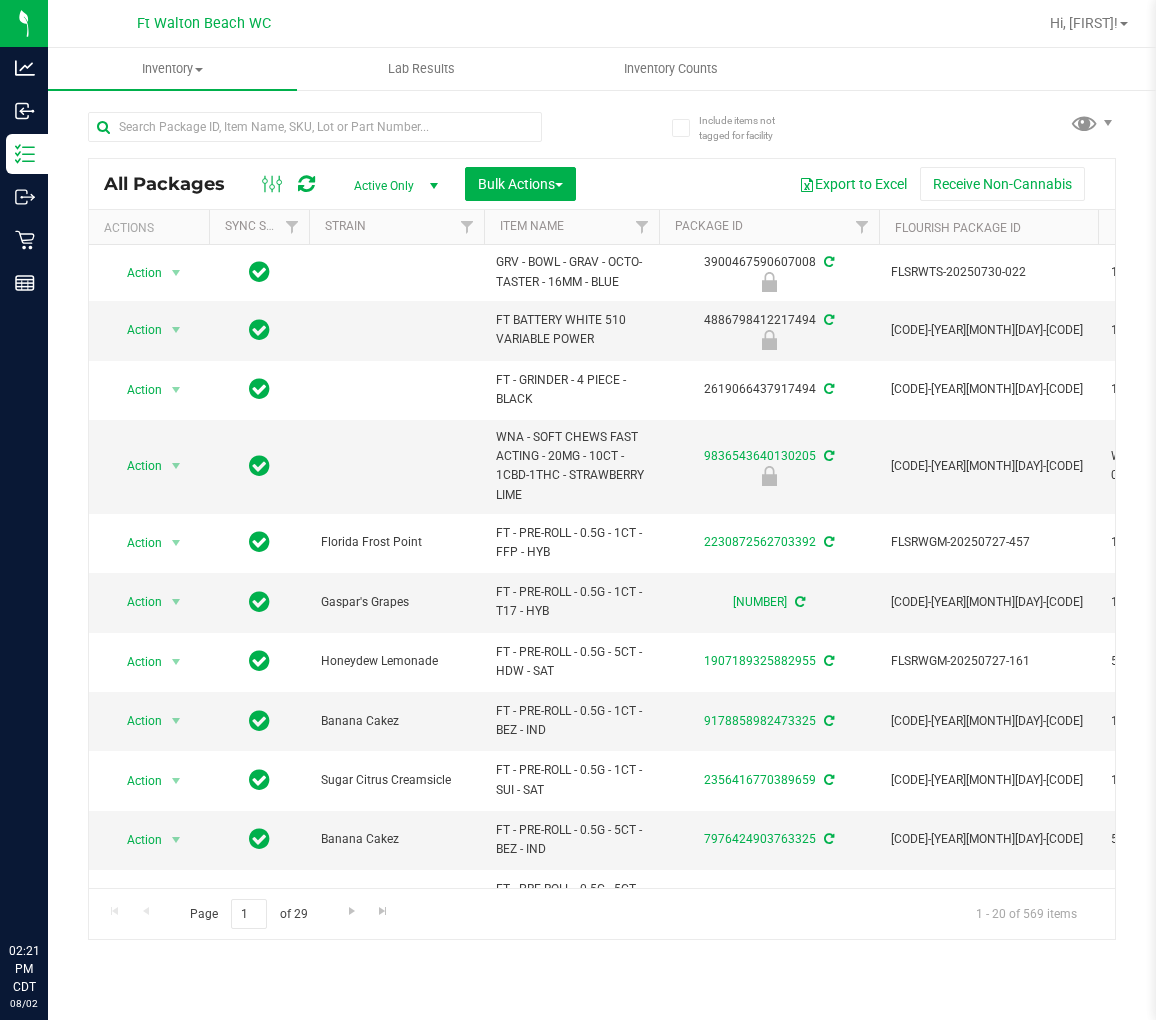 scroll, scrollTop: 0, scrollLeft: 0, axis: both 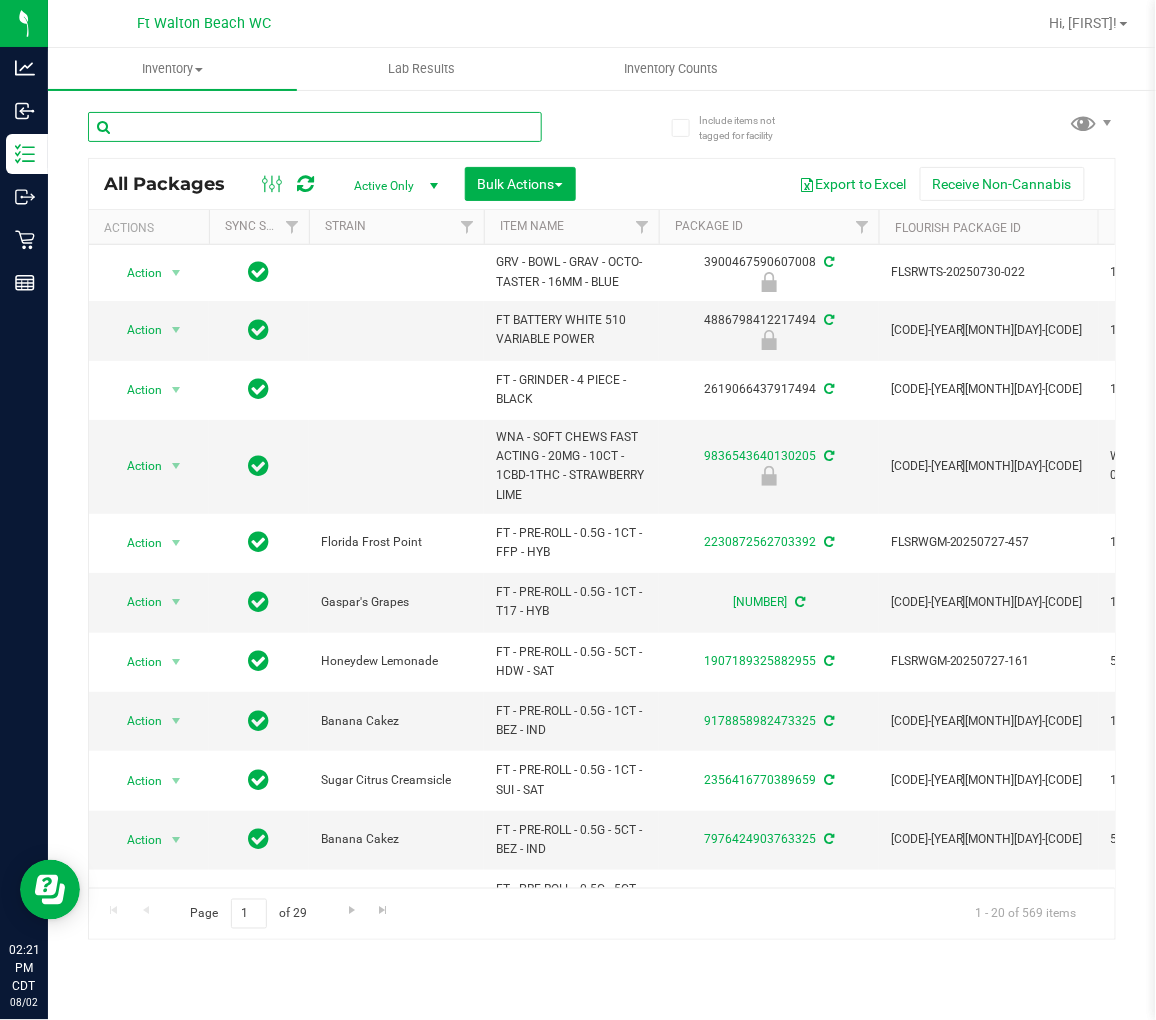 click at bounding box center (315, 127) 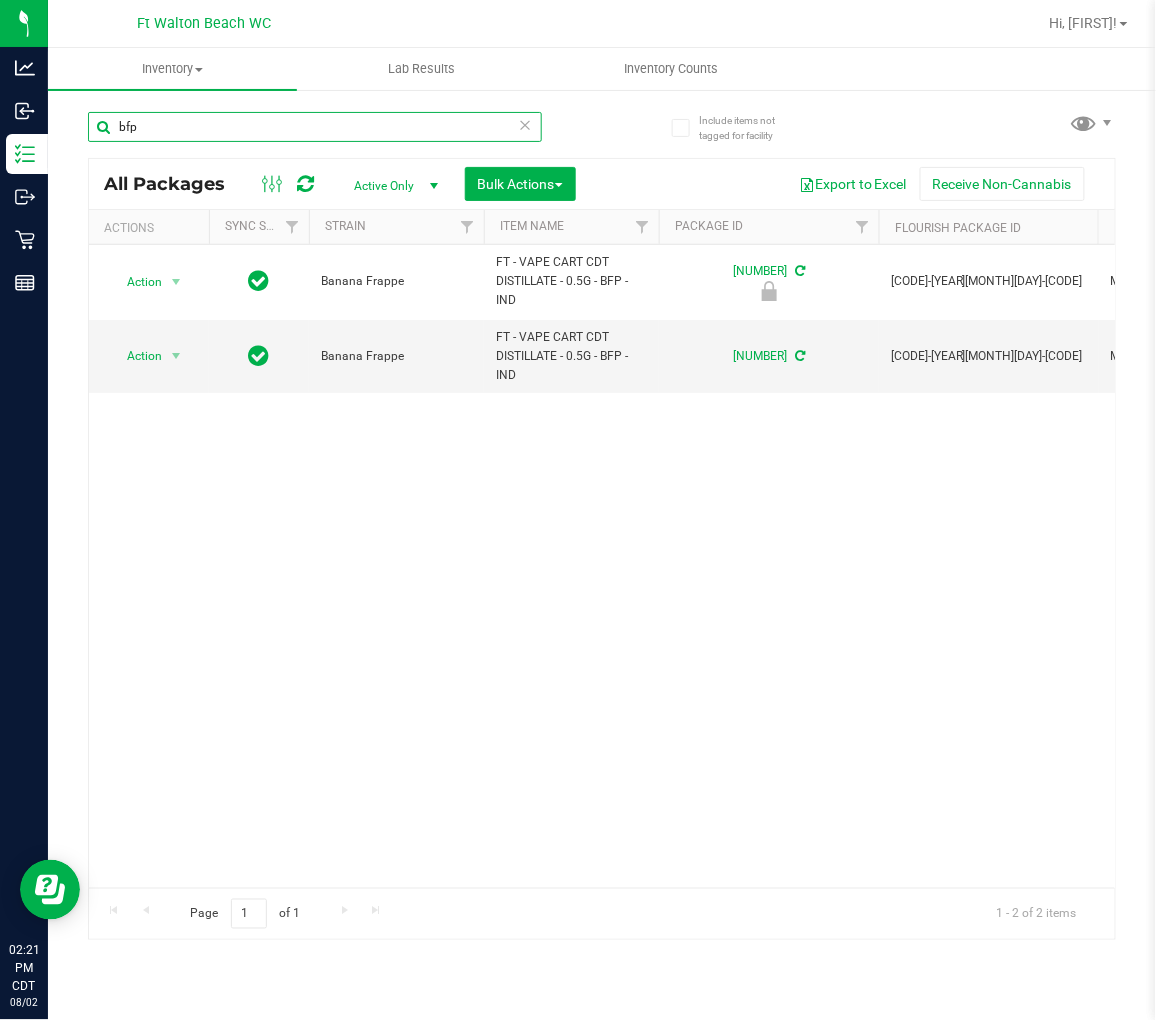 type on "bfp" 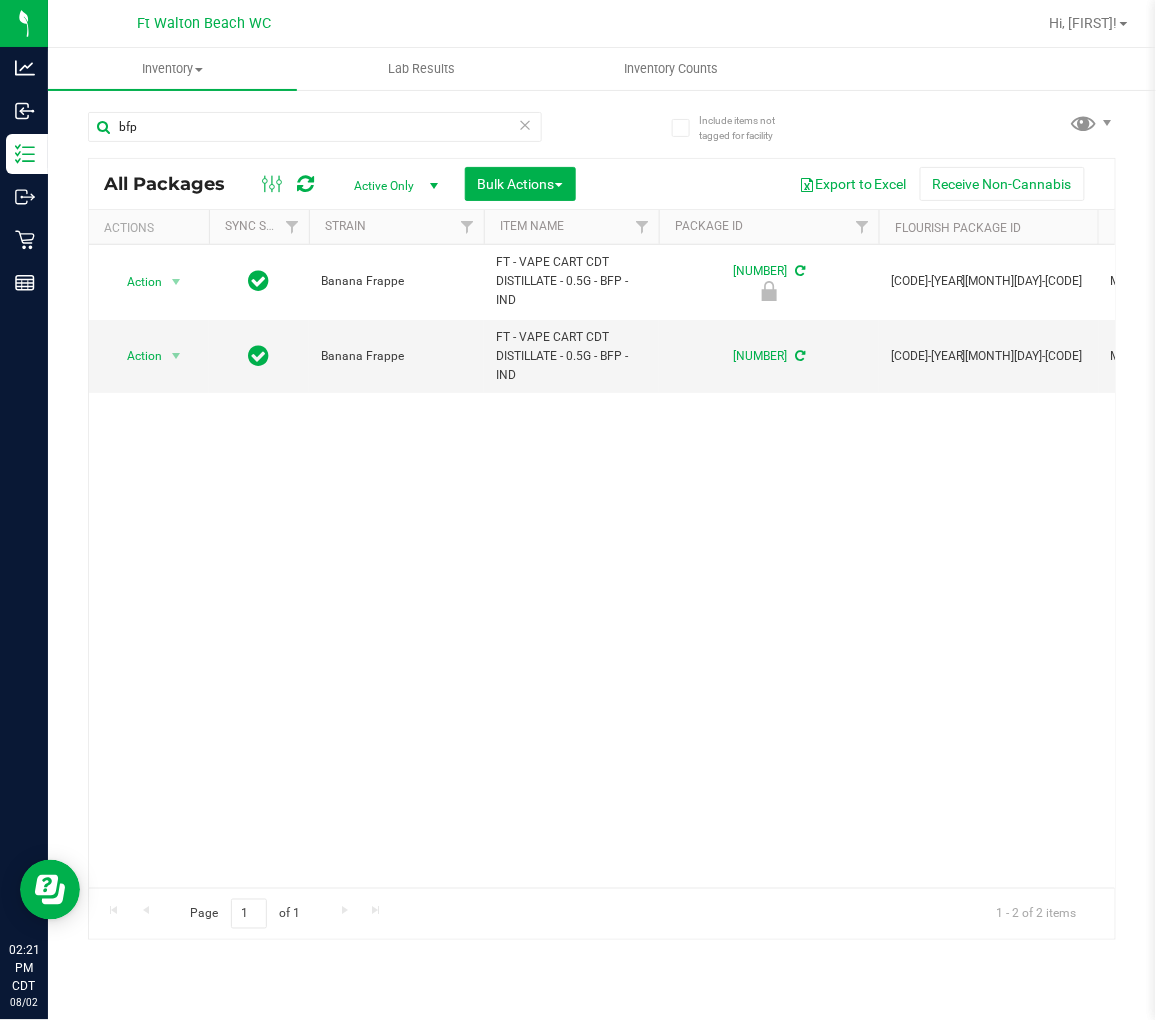 click at bounding box center (526, 124) 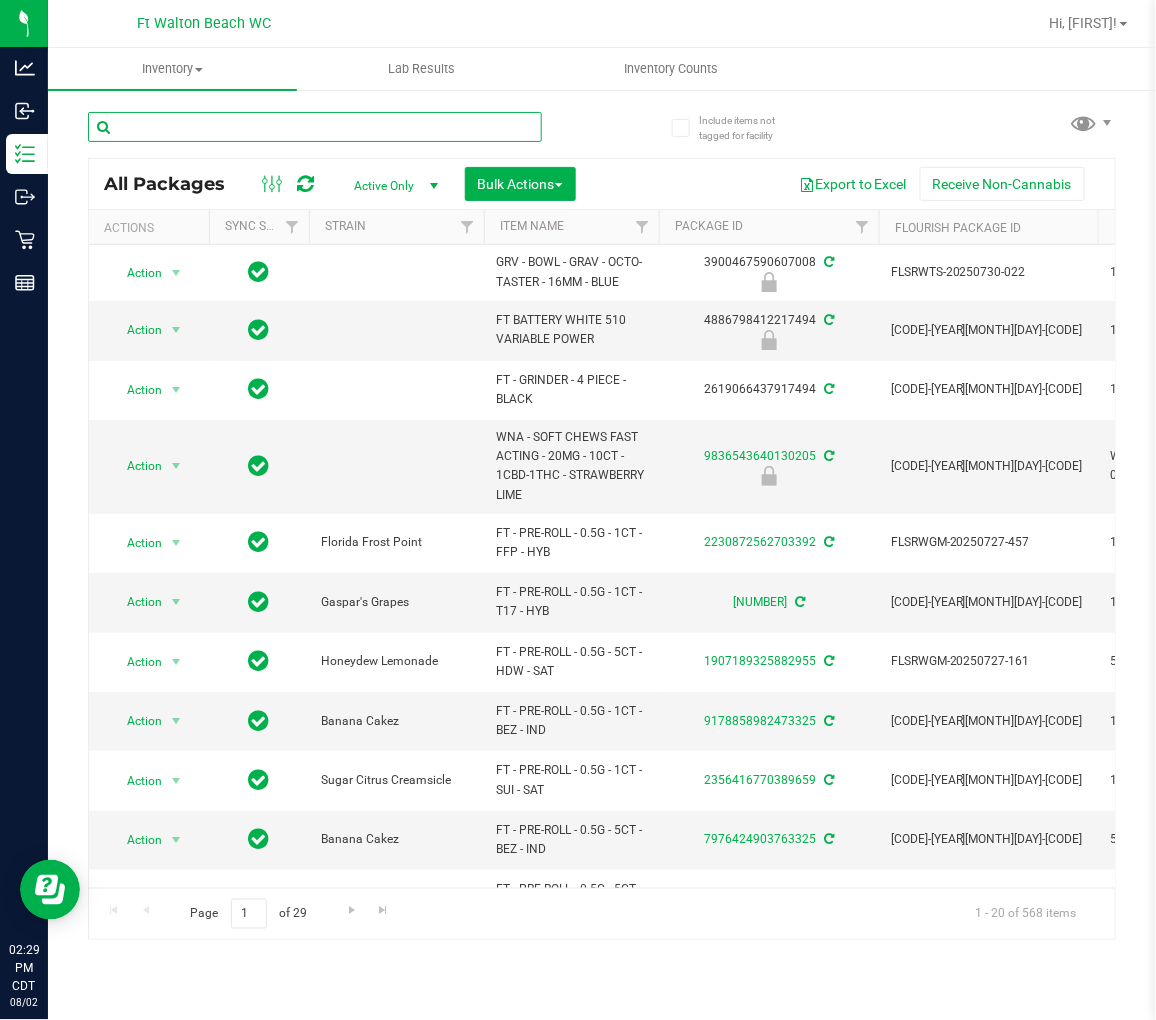 click at bounding box center [315, 127] 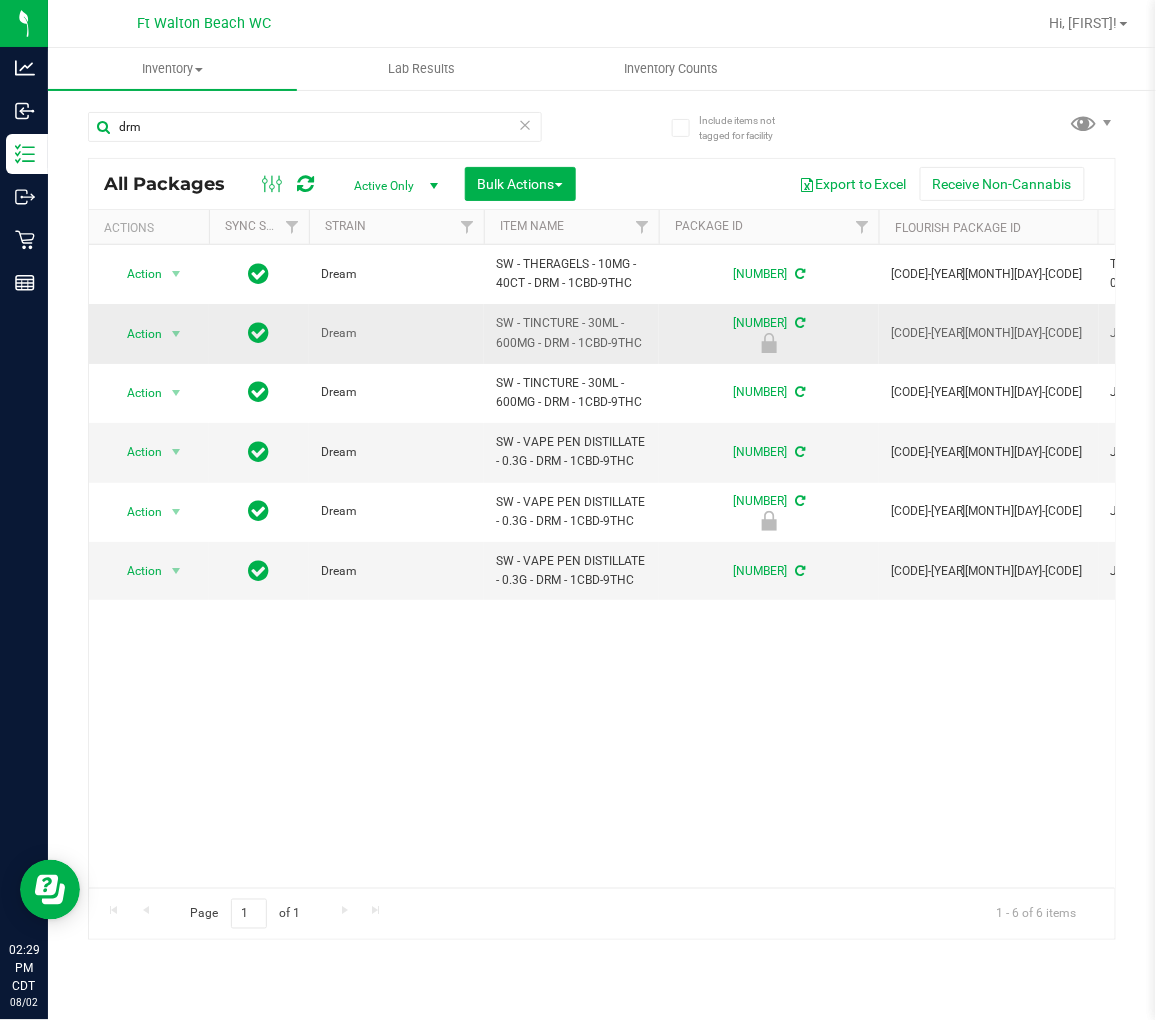 click on "SW - TINCTURE - 30ML - 600MG - DRM - 1CBD-9THC" at bounding box center (571, 333) 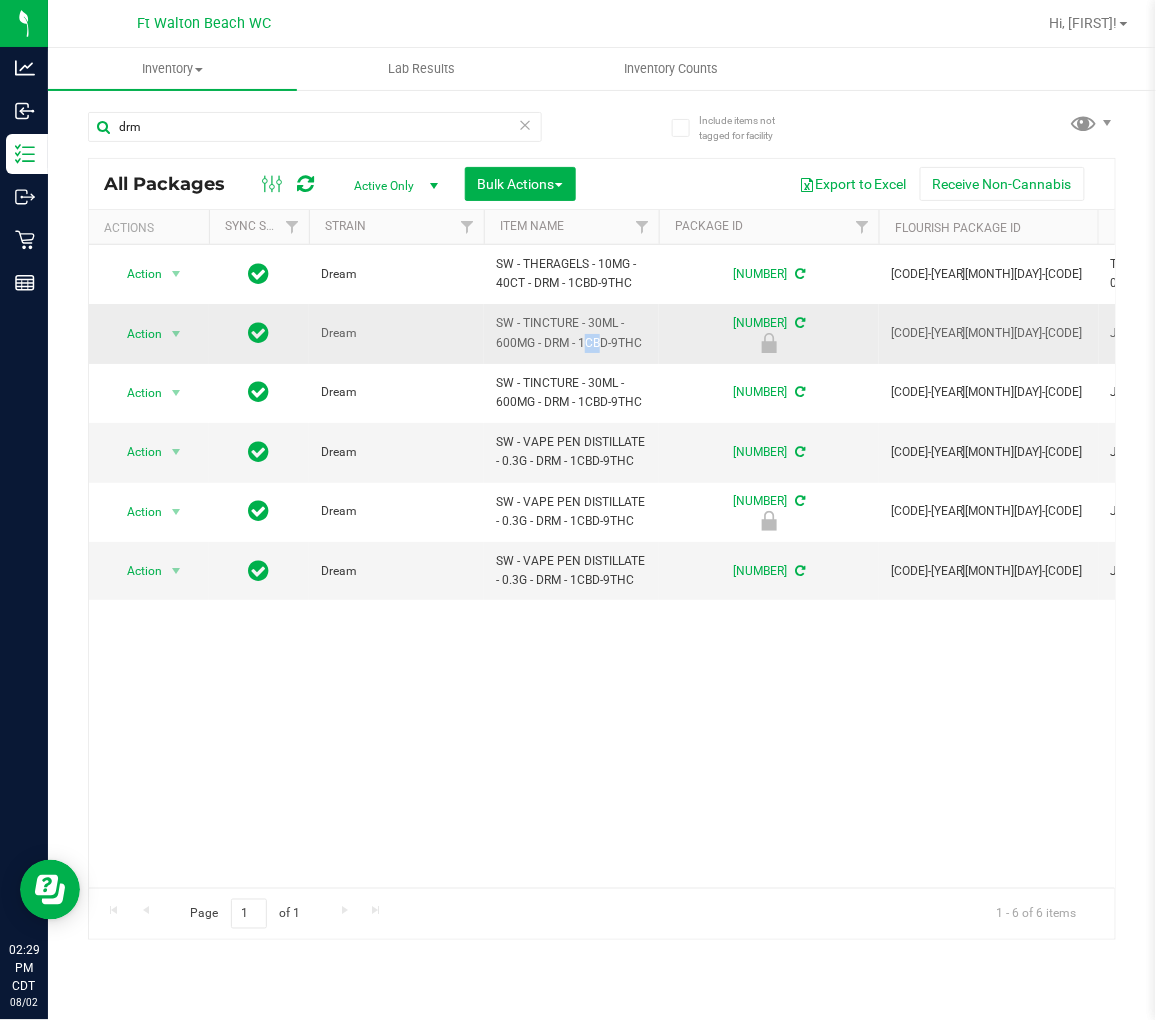 click on "SW - TINCTURE - 30ML - 600MG - DRM - 1CBD-9THC" at bounding box center (571, 333) 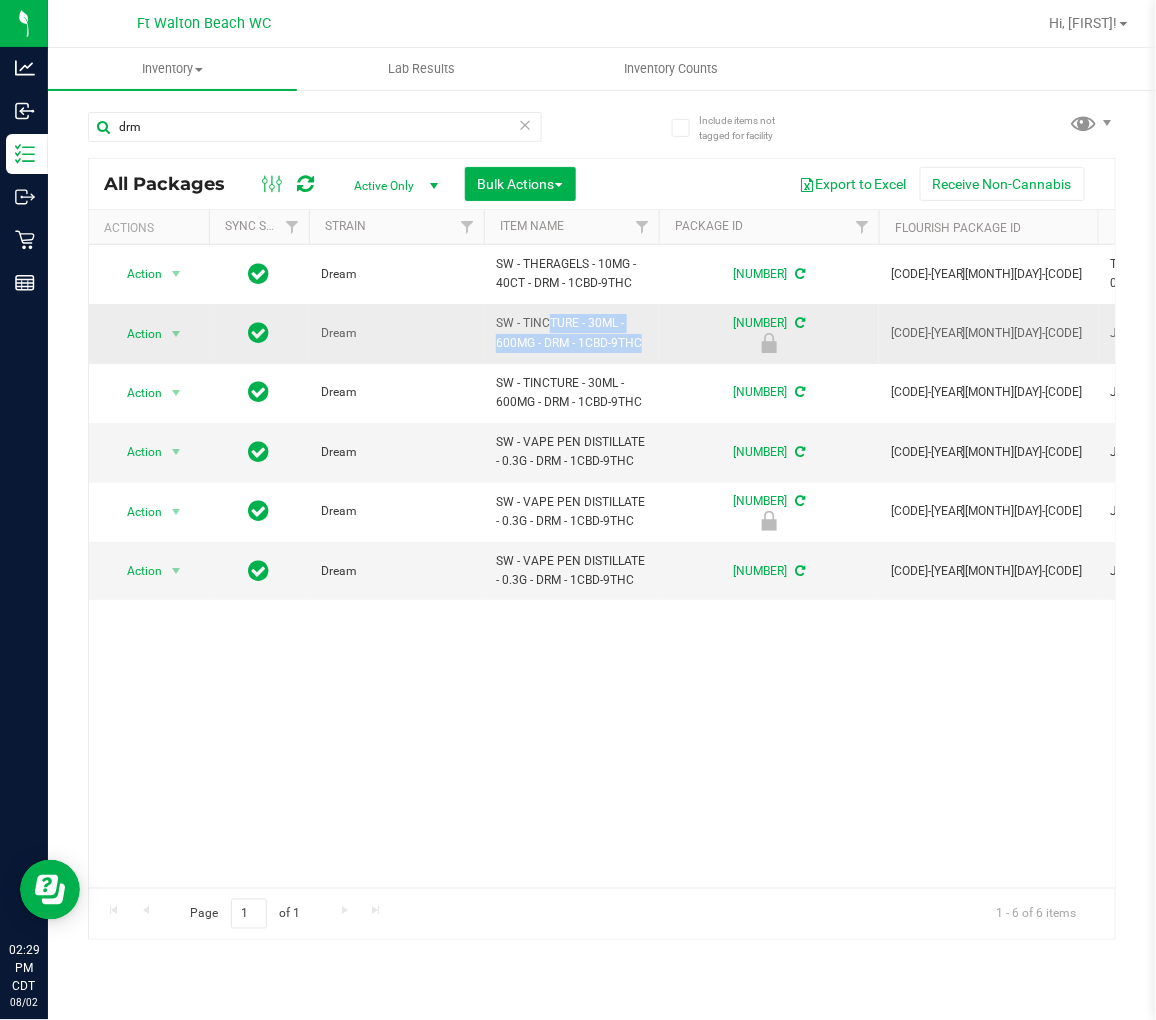 click on "SW - TINCTURE - 30ML - 600MG - DRM - 1CBD-9THC" at bounding box center [571, 333] 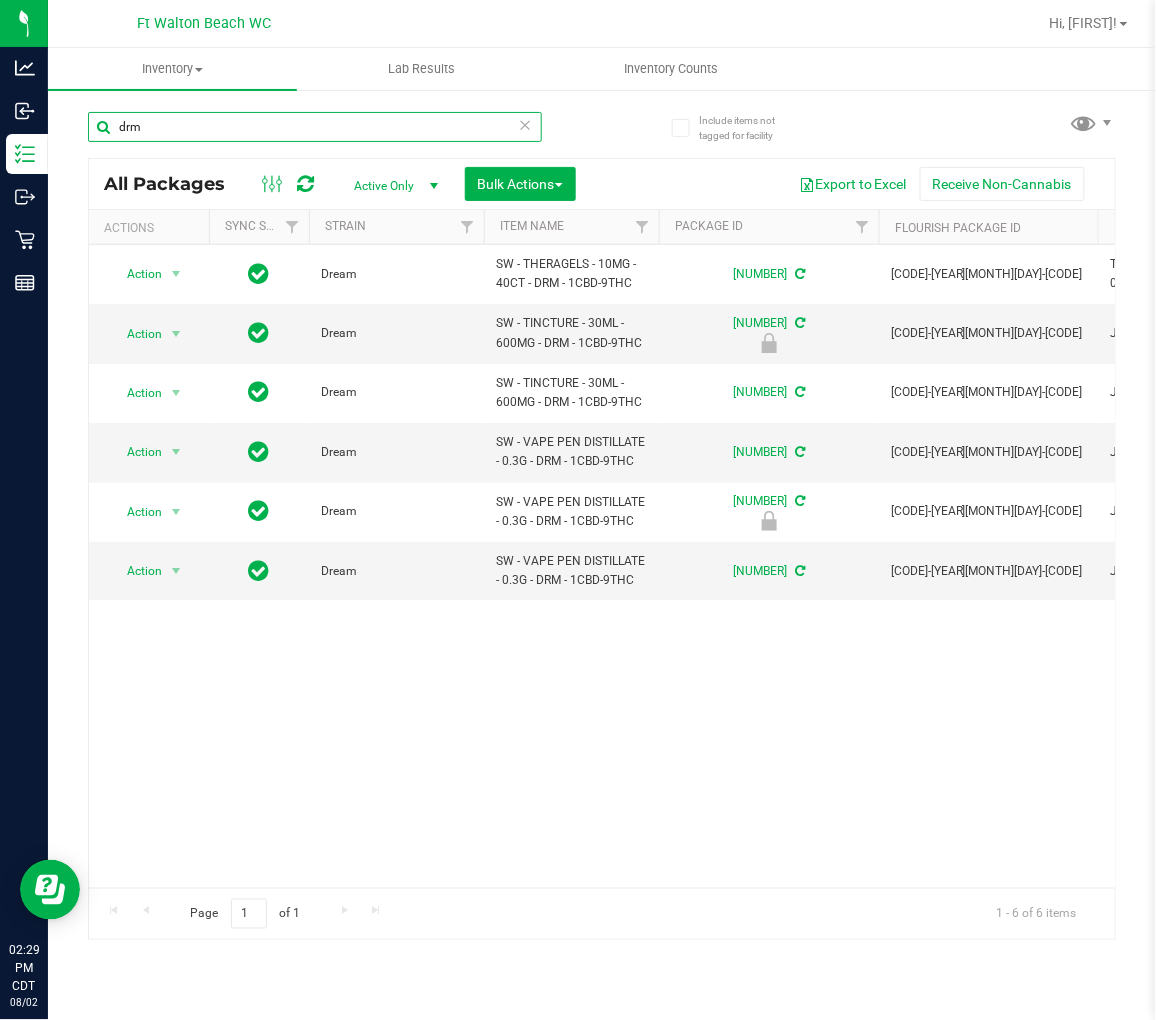 click on "drm" at bounding box center [315, 127] 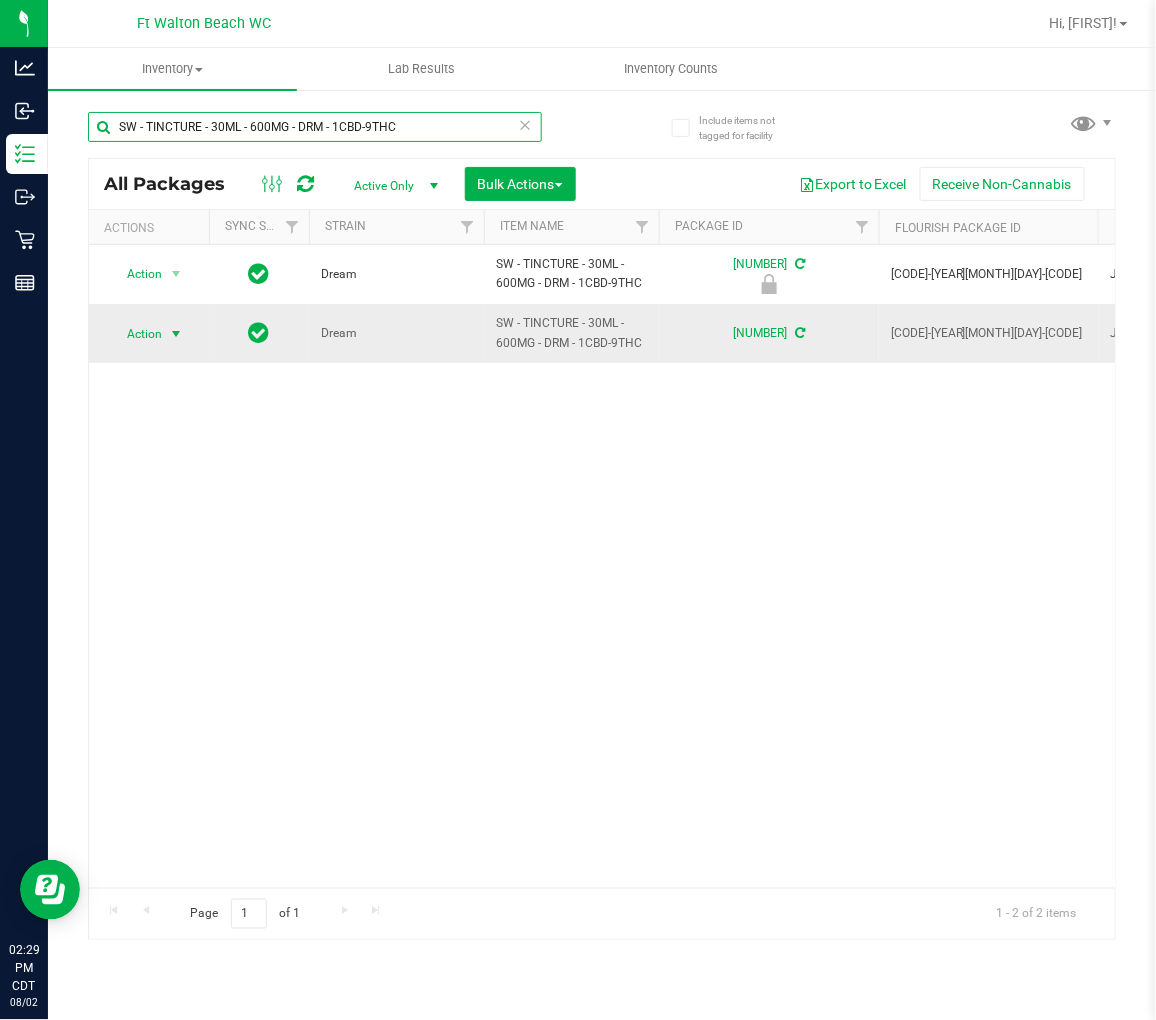 type on "SW - TINCTURE - 30ML - 600MG - DRM - 1CBD-9THC" 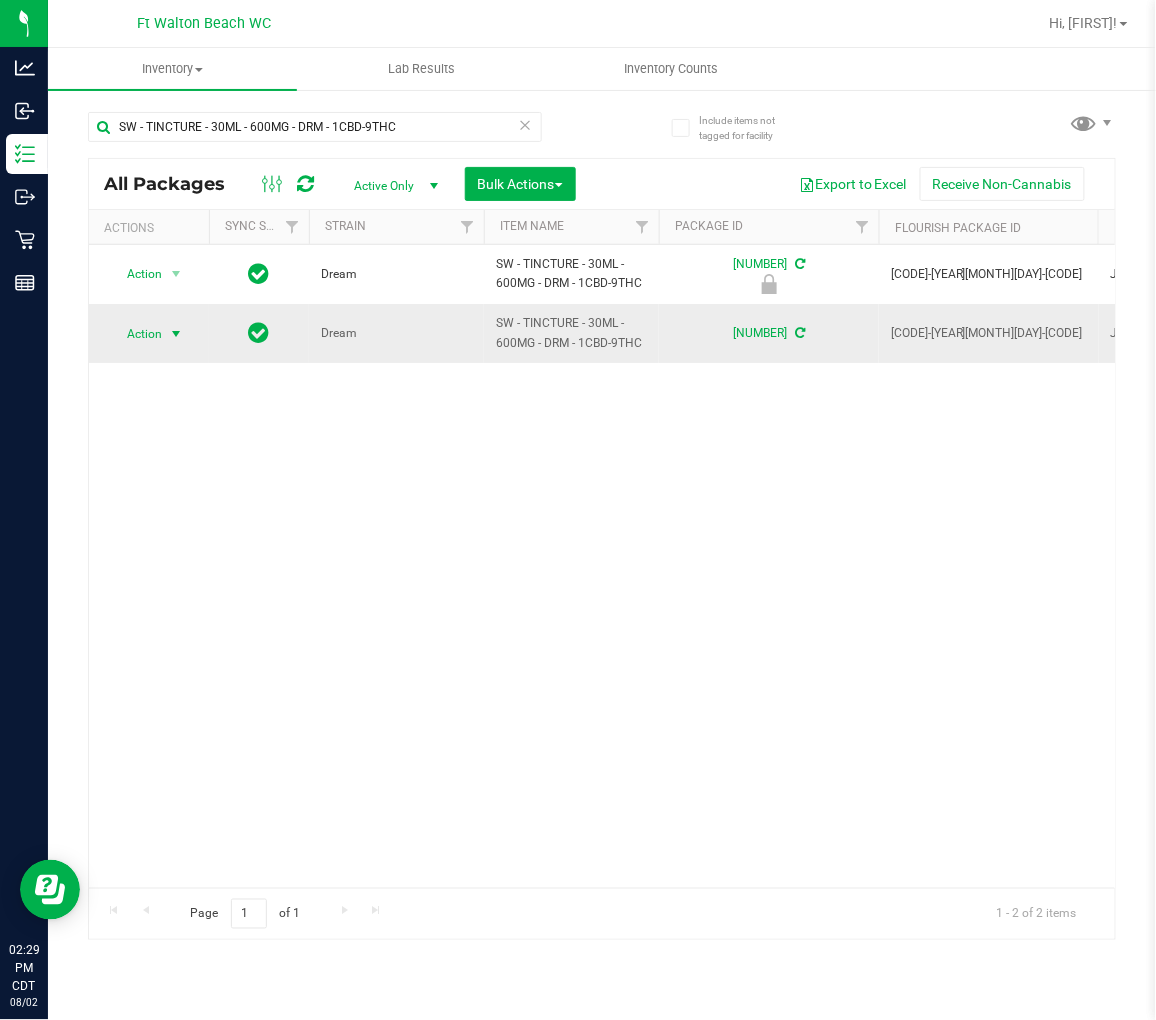 click on "Action" at bounding box center (136, 334) 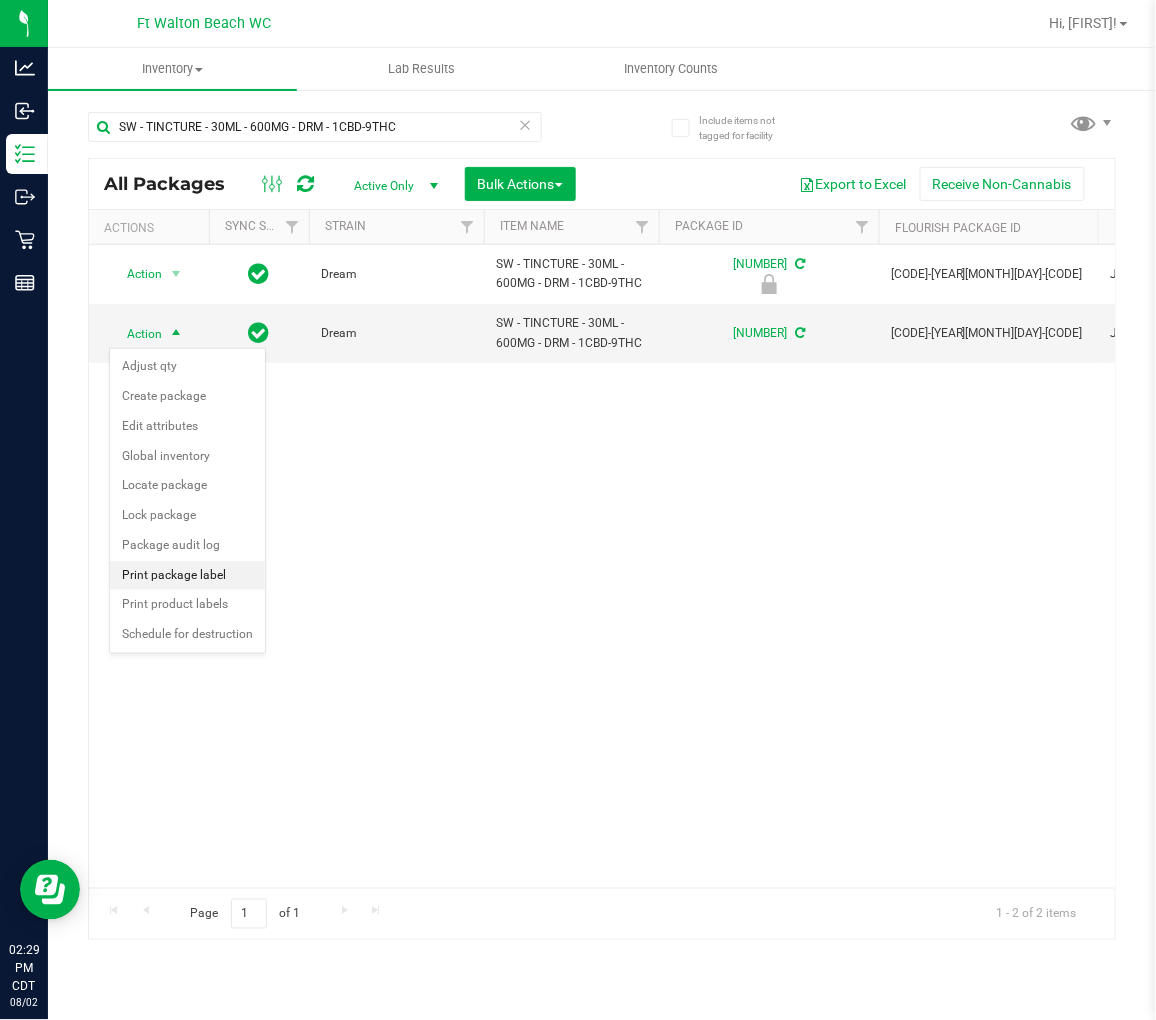 click on "Print package label" at bounding box center [187, 576] 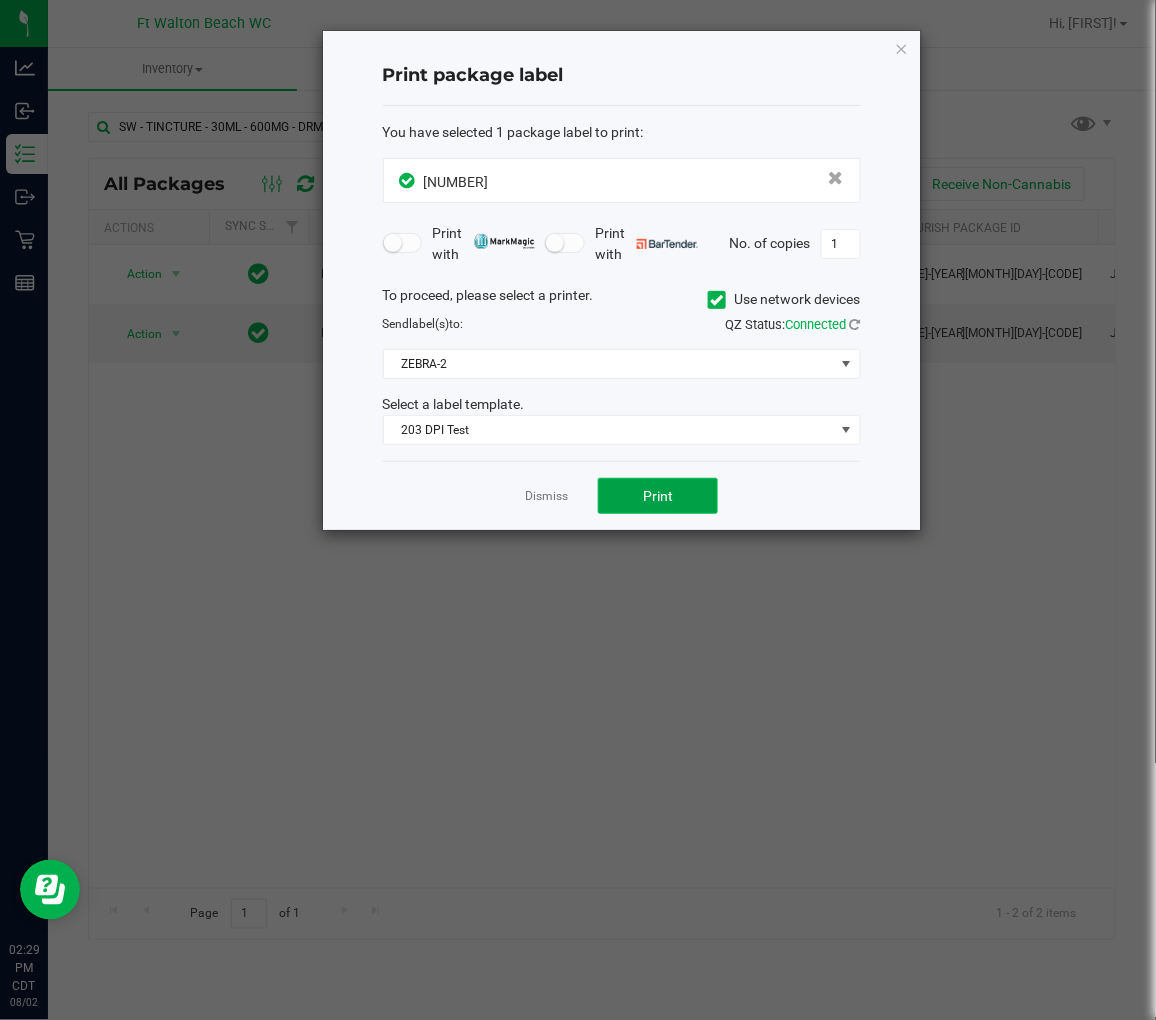 click on "Print" 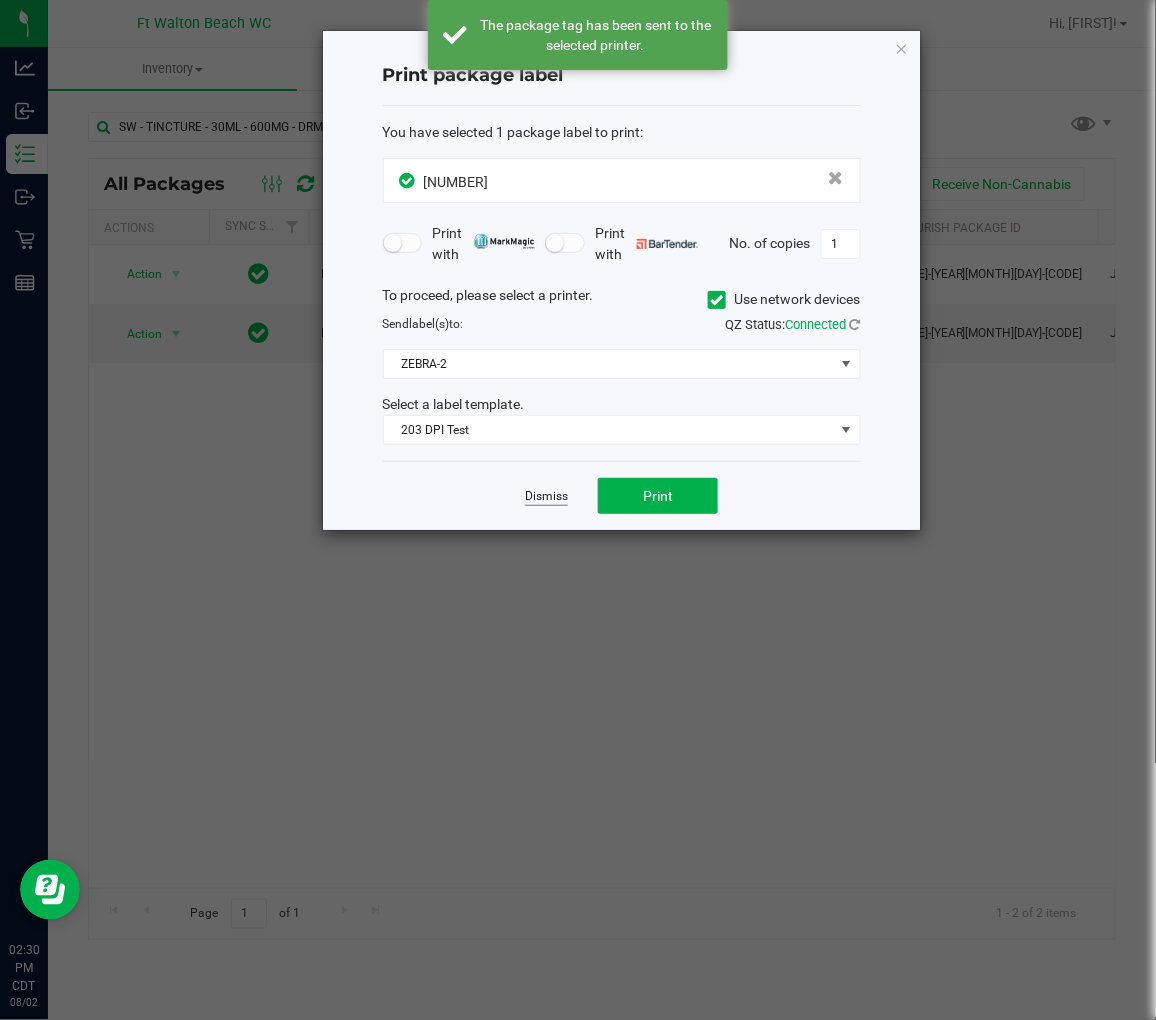 click on "Dismiss" 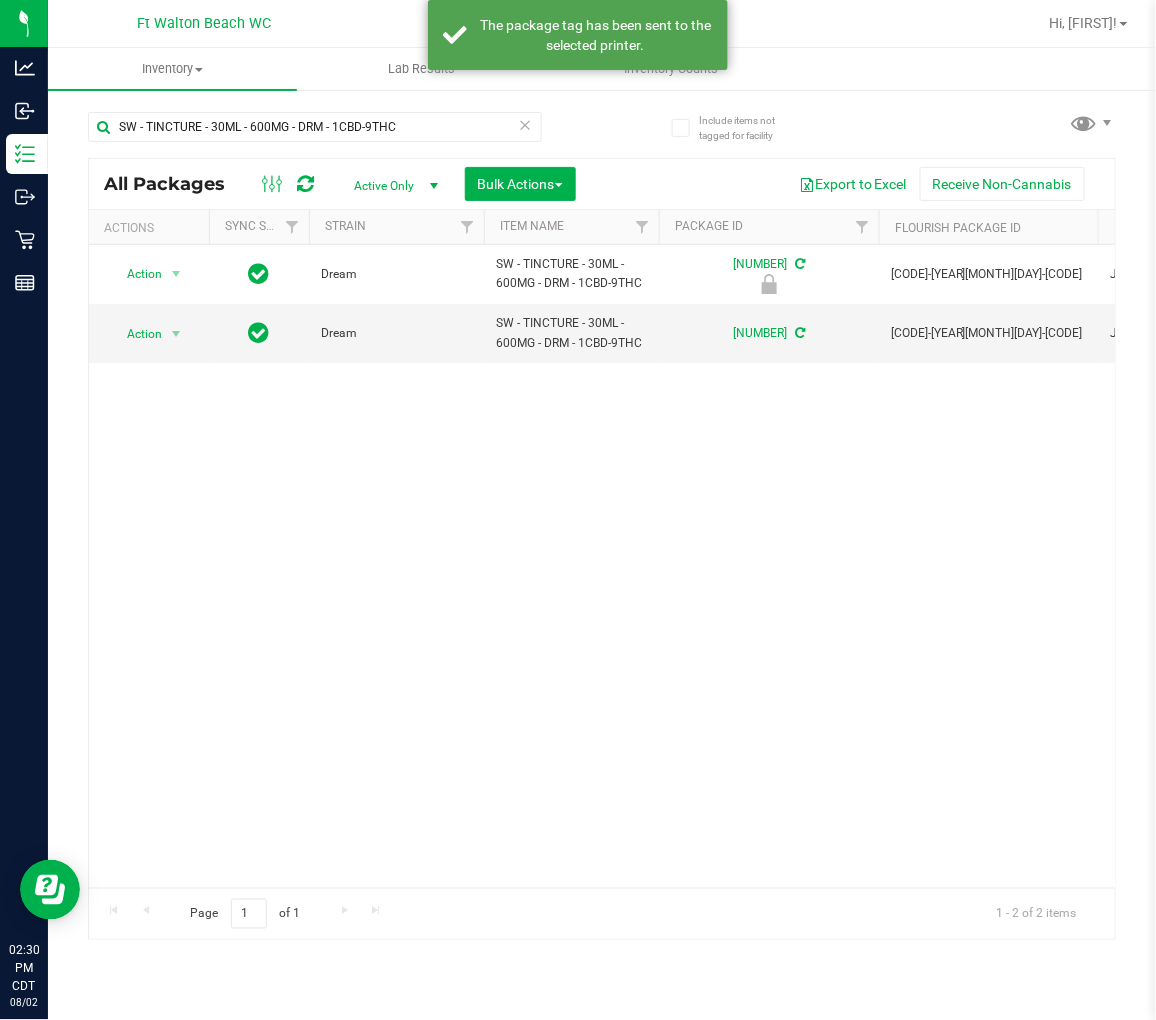 click on "Action Action Edit attributes Global inventory Locate package Package audit log Print package label Print product labels Unlock package
Dream
SW - TINCTURE - 30ML - 600MG - DRM - 1CBD-9THC
0085927393465981
FLSRWGM-20250625-1049
JUN25DRM02-0619
18
1.8900
0
18
00001124
Newly Received
Surterra Wellness
$0.01372 EDI-TIN-SW-DRM.30 $80.00000 0.1940
Tincture" at bounding box center (602, 566) 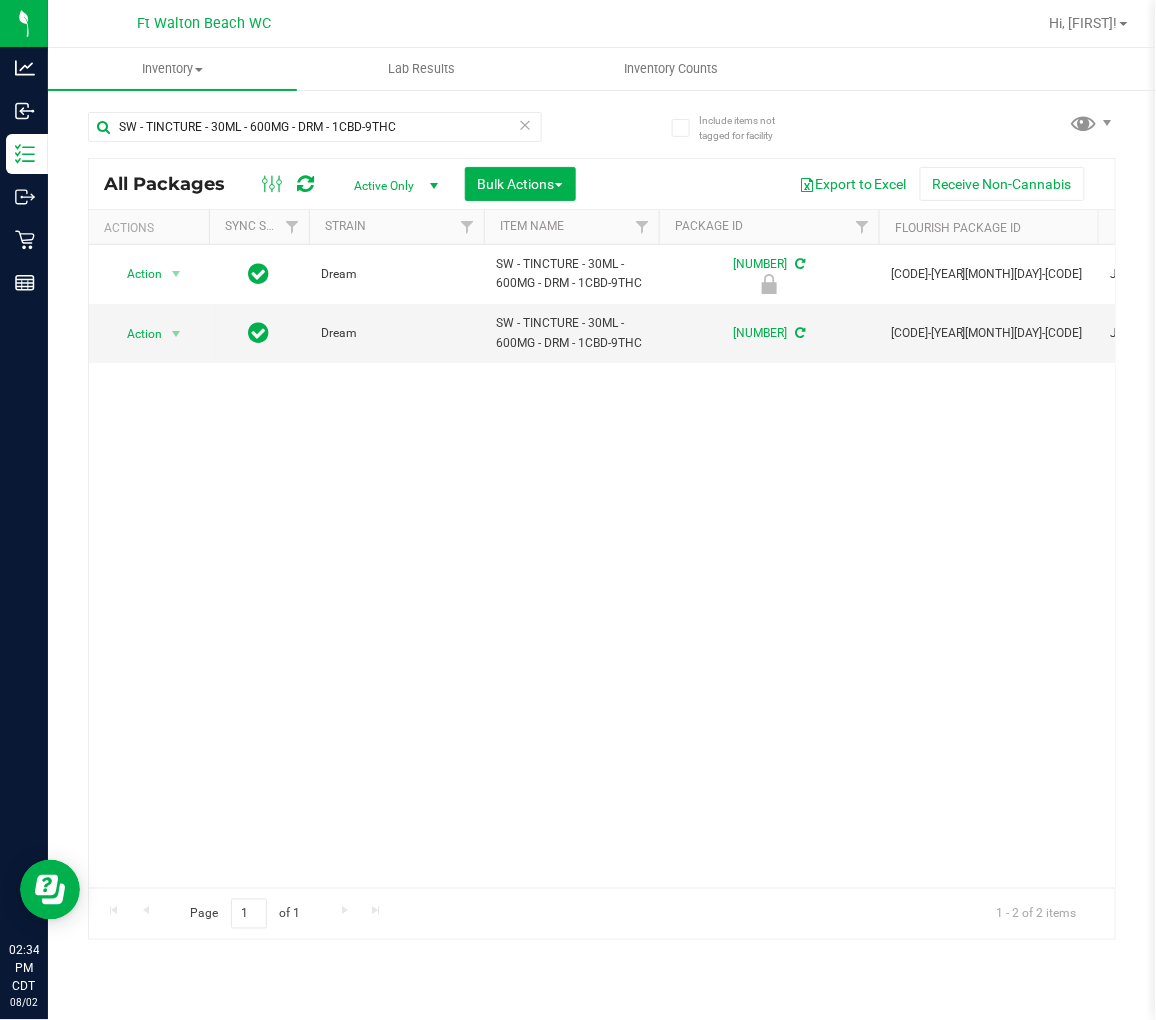 click at bounding box center [526, 124] 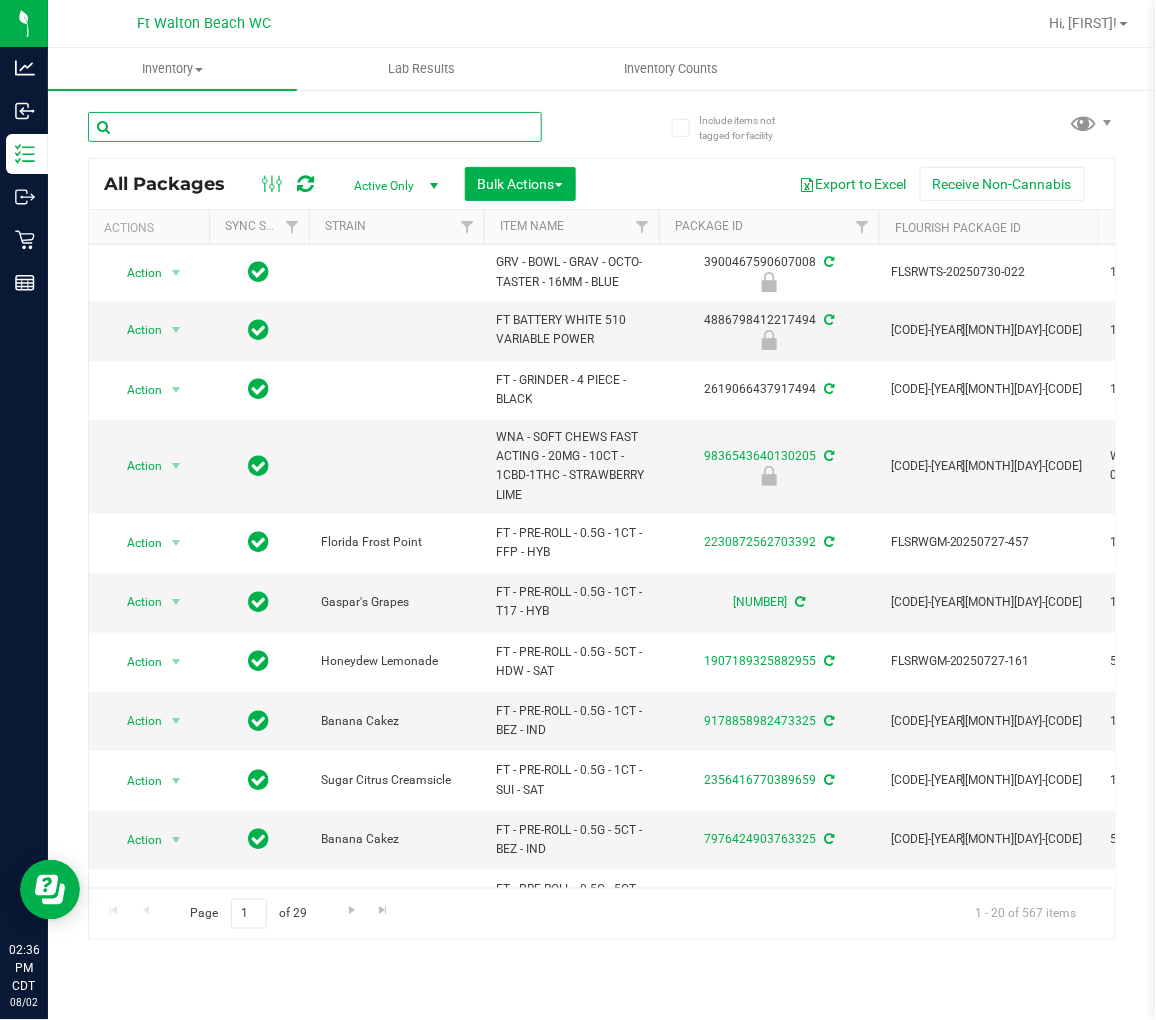click at bounding box center (315, 127) 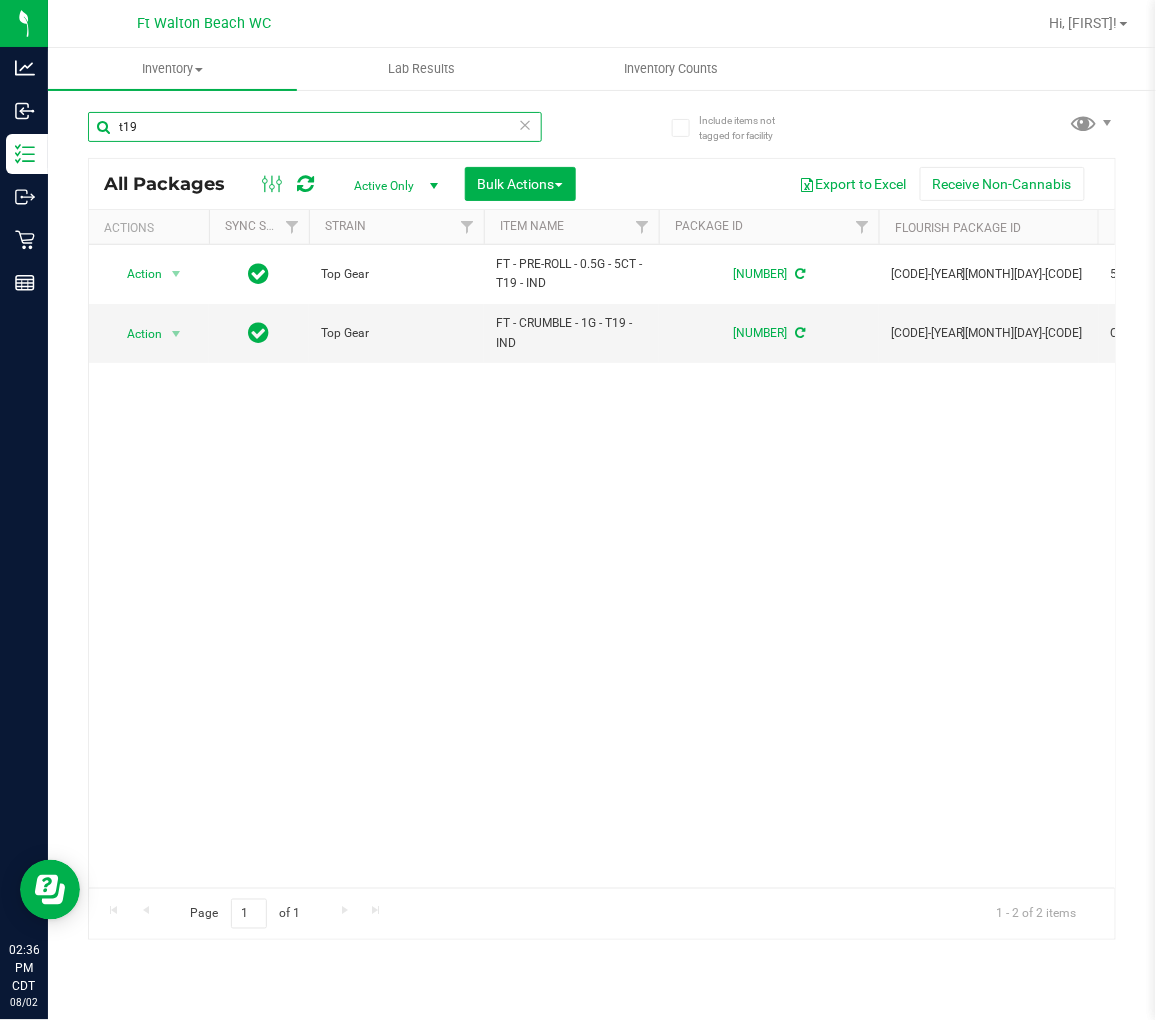 type on "t19" 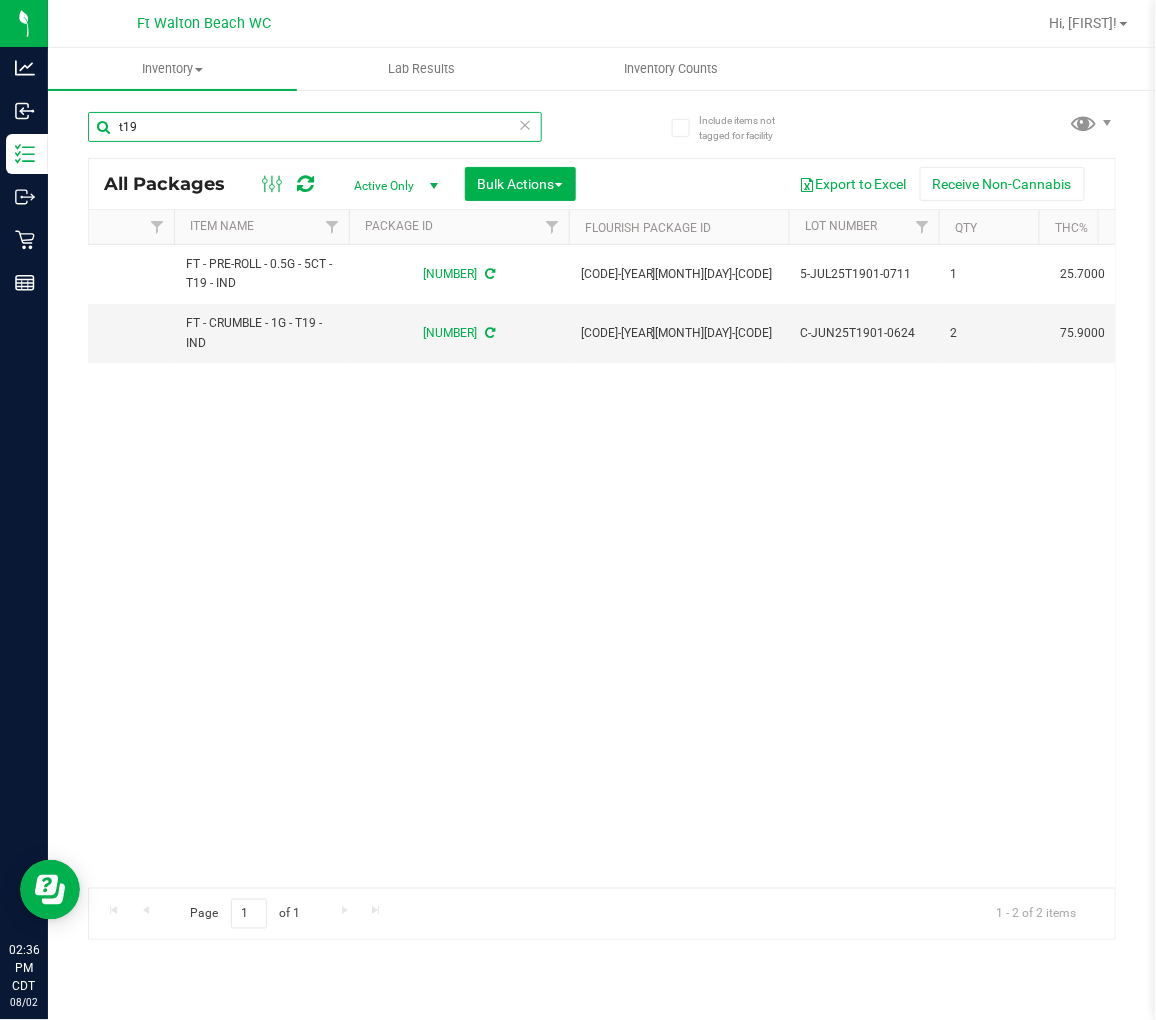 scroll, scrollTop: 0, scrollLeft: 532, axis: horizontal 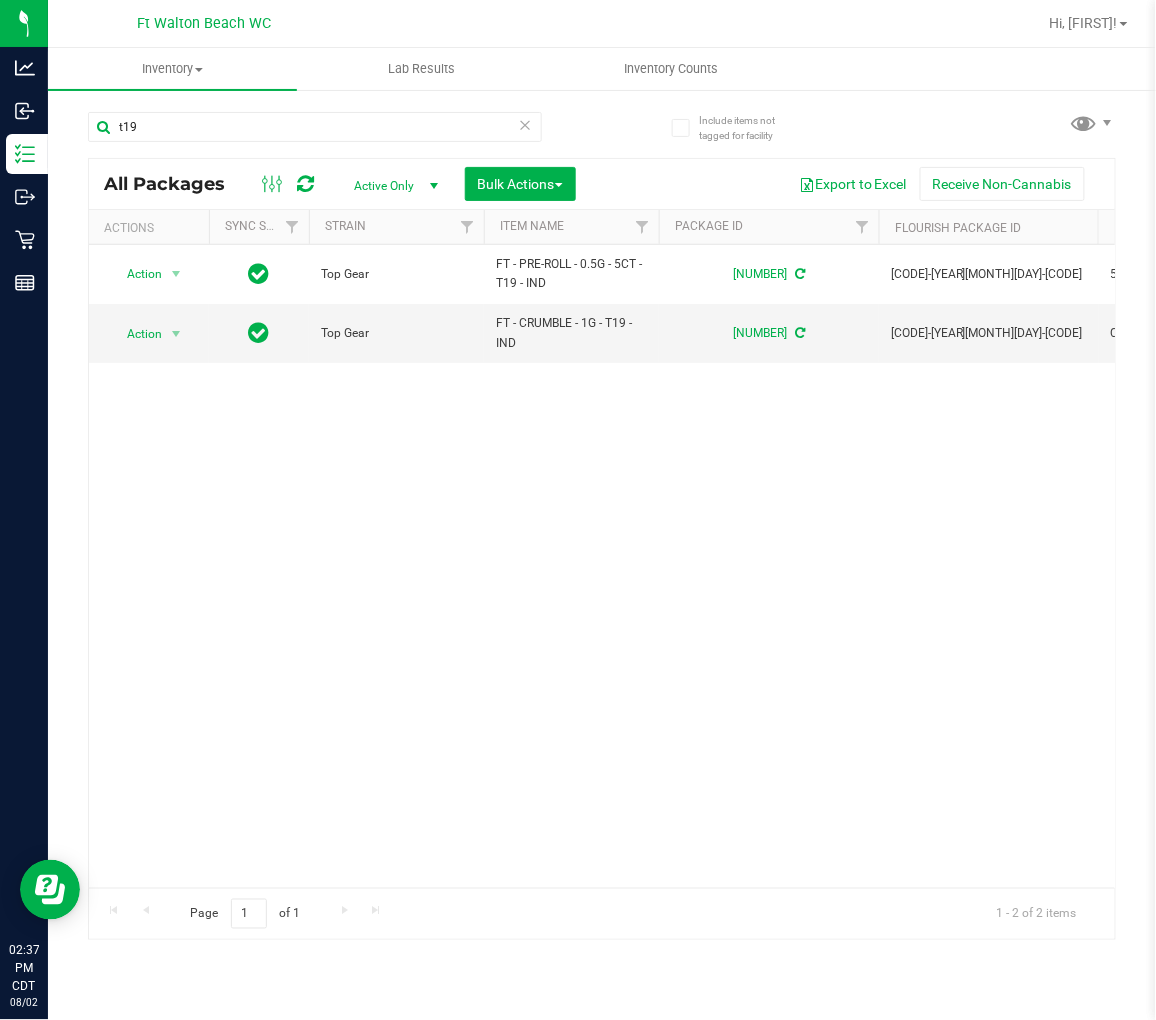 click at bounding box center (526, 124) 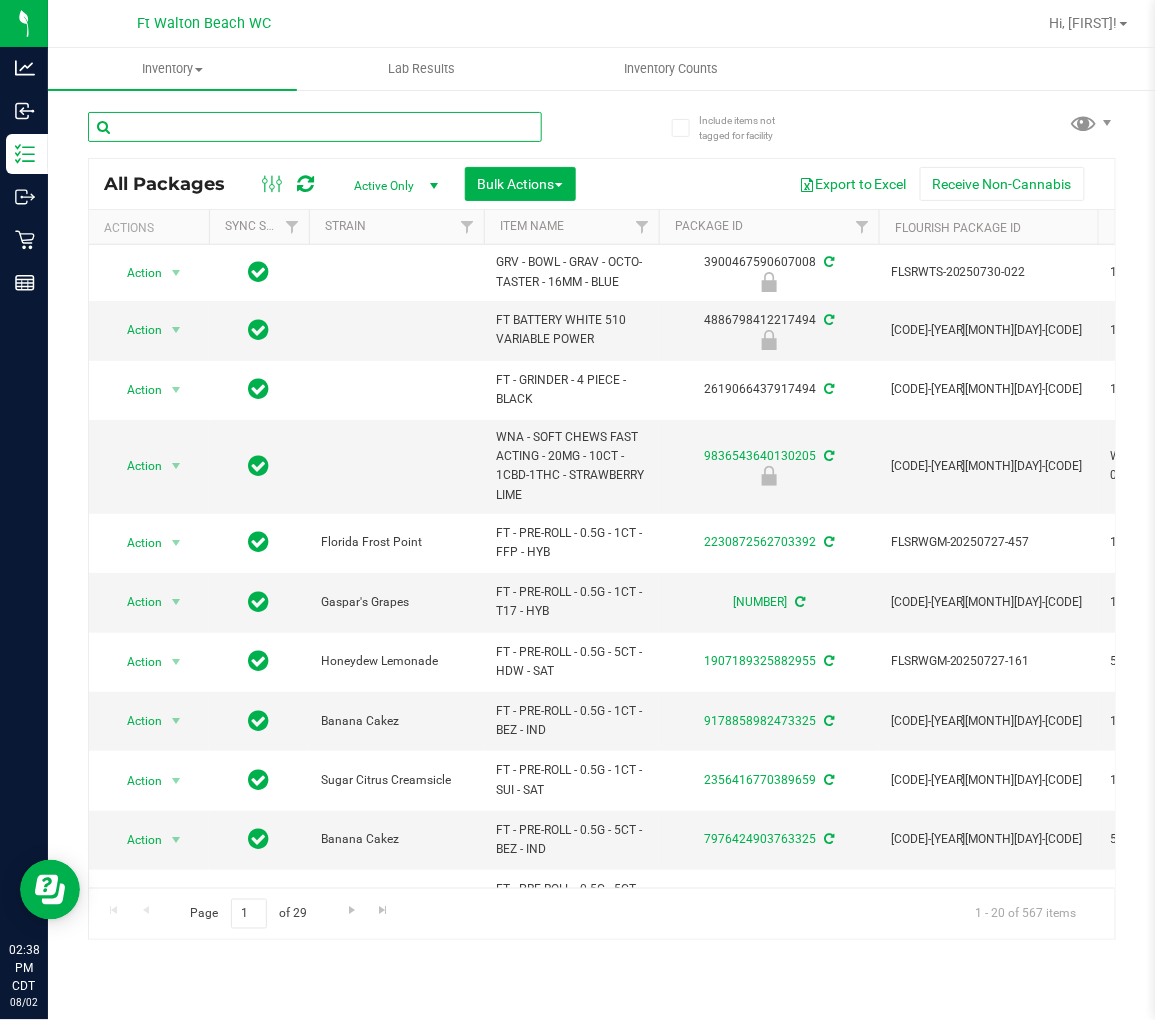 click at bounding box center (315, 127) 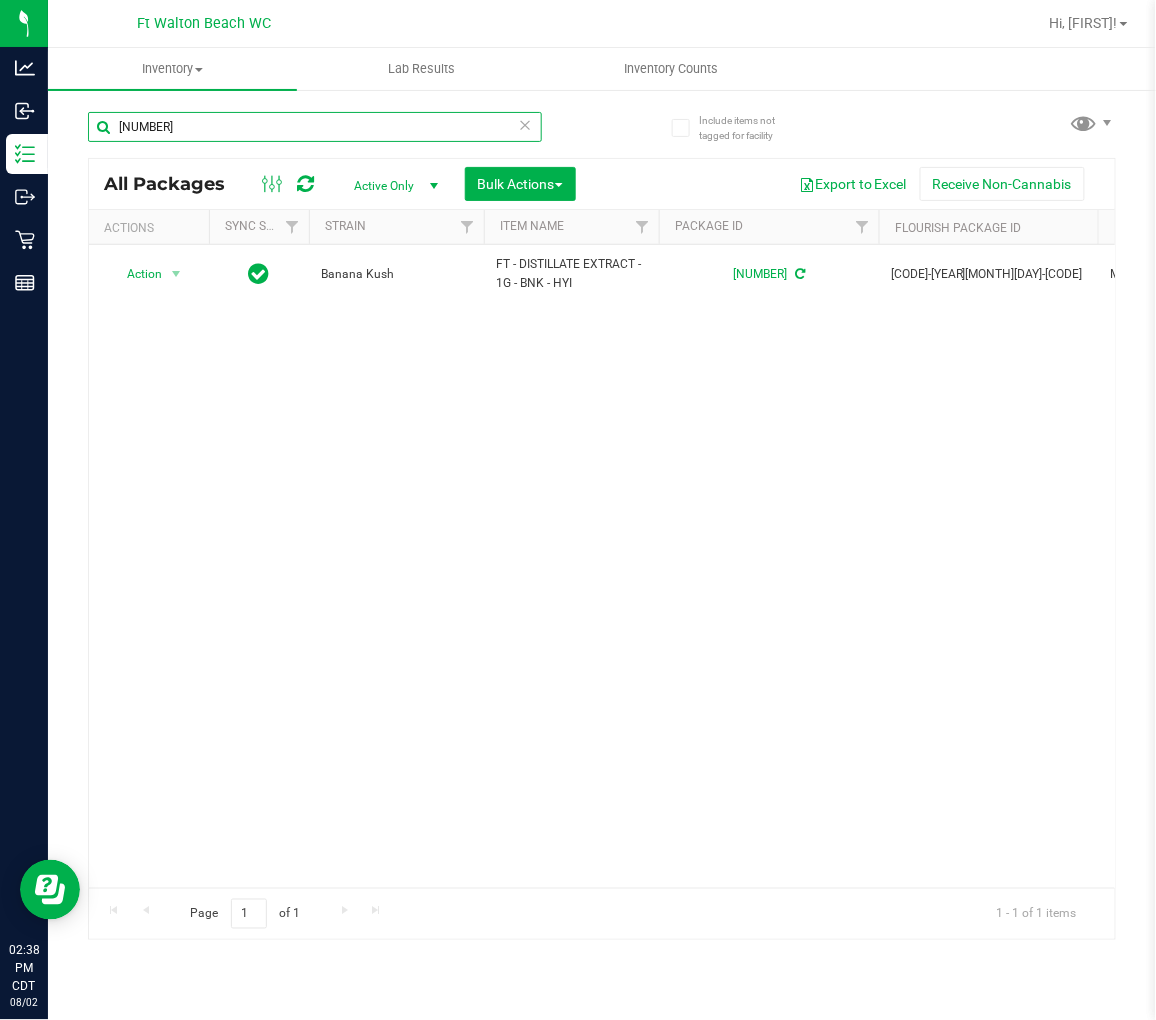 scroll, scrollTop: 0, scrollLeft: 186, axis: horizontal 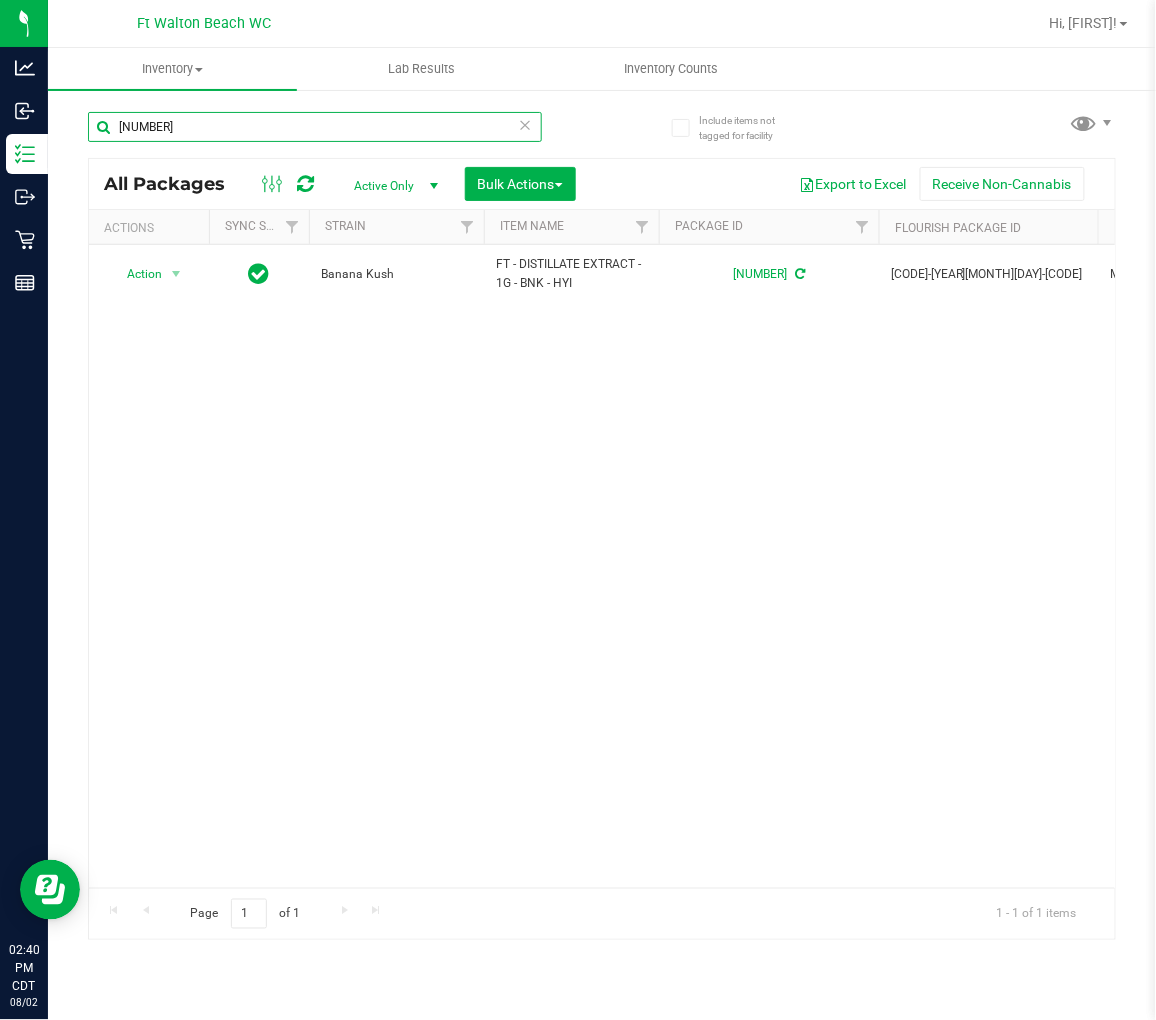 type on "2762978226077472" 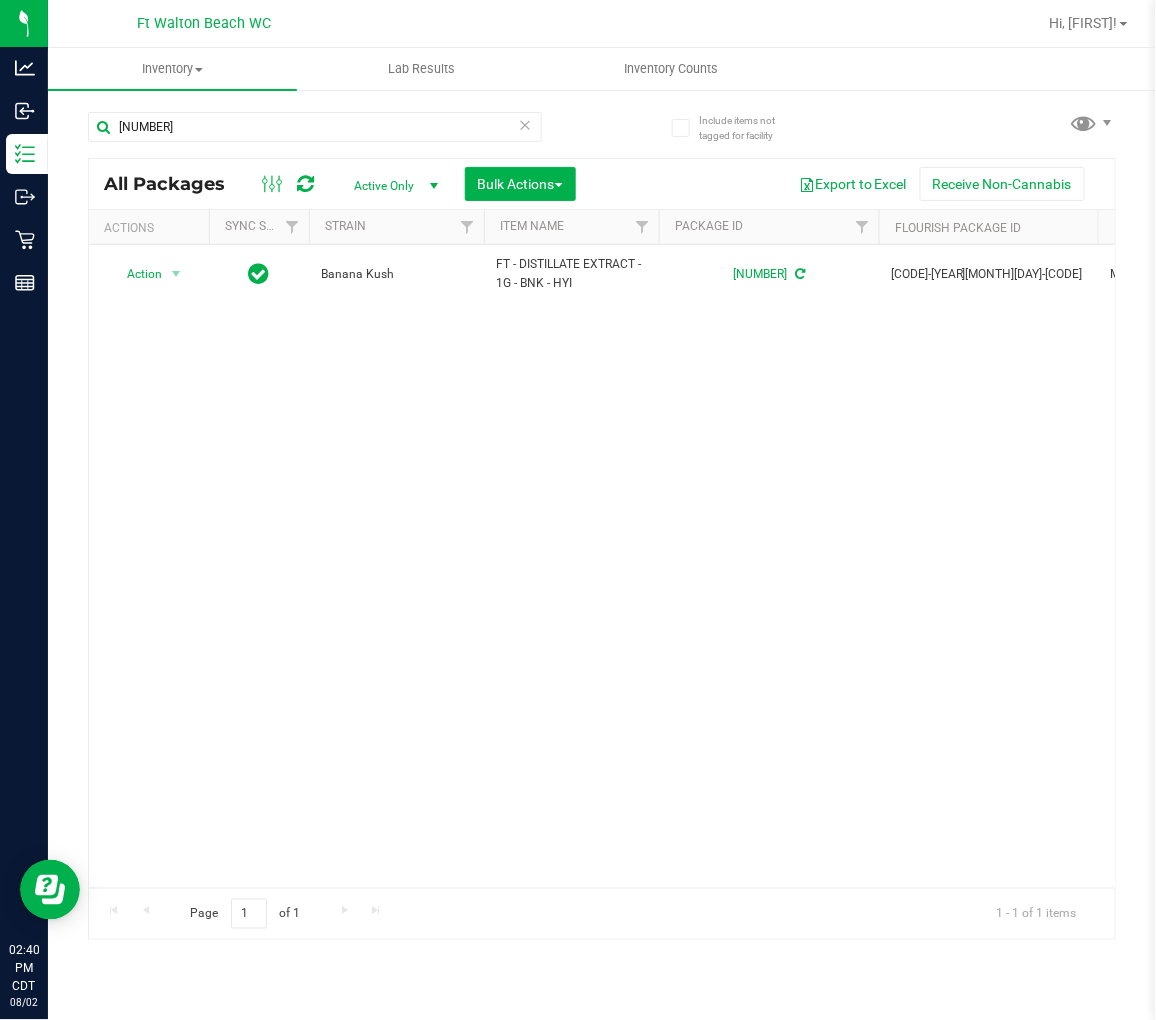 click at bounding box center (526, 124) 